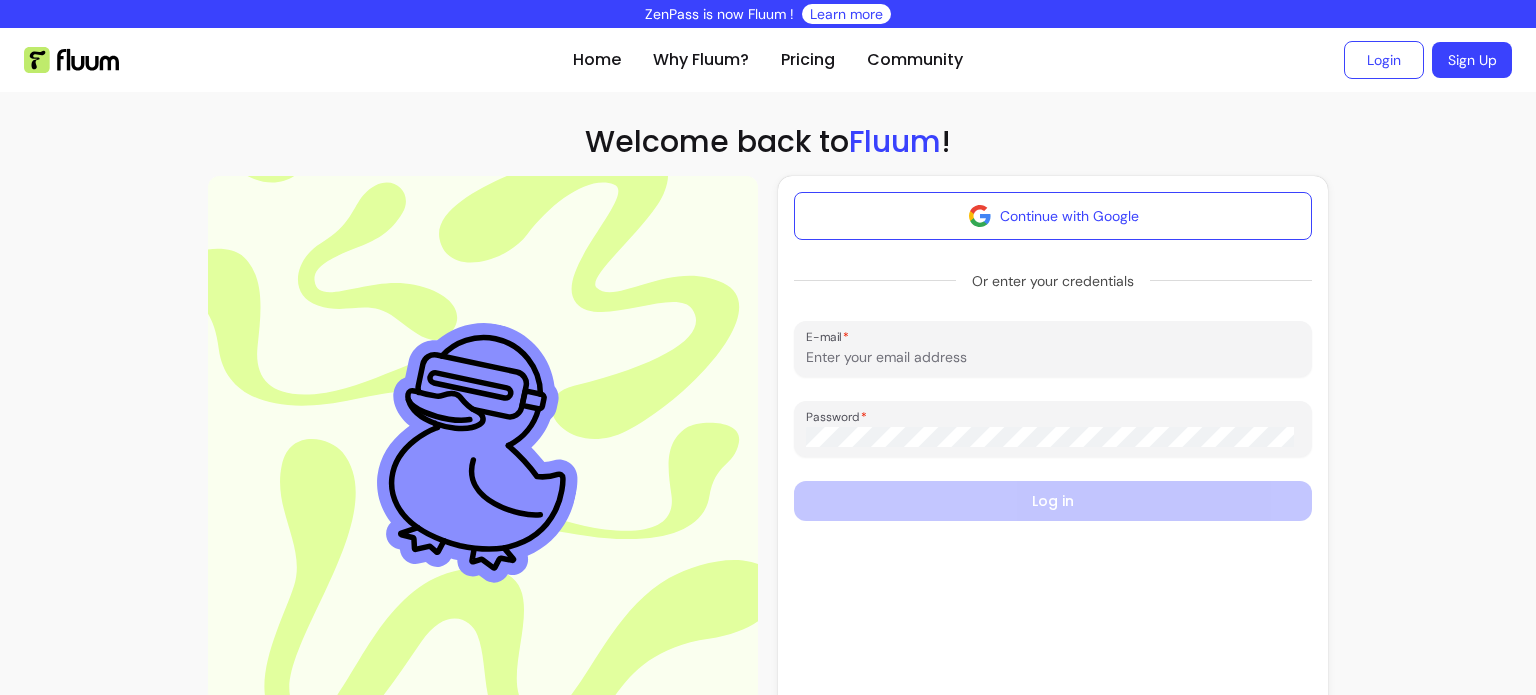 scroll, scrollTop: 0, scrollLeft: 0, axis: both 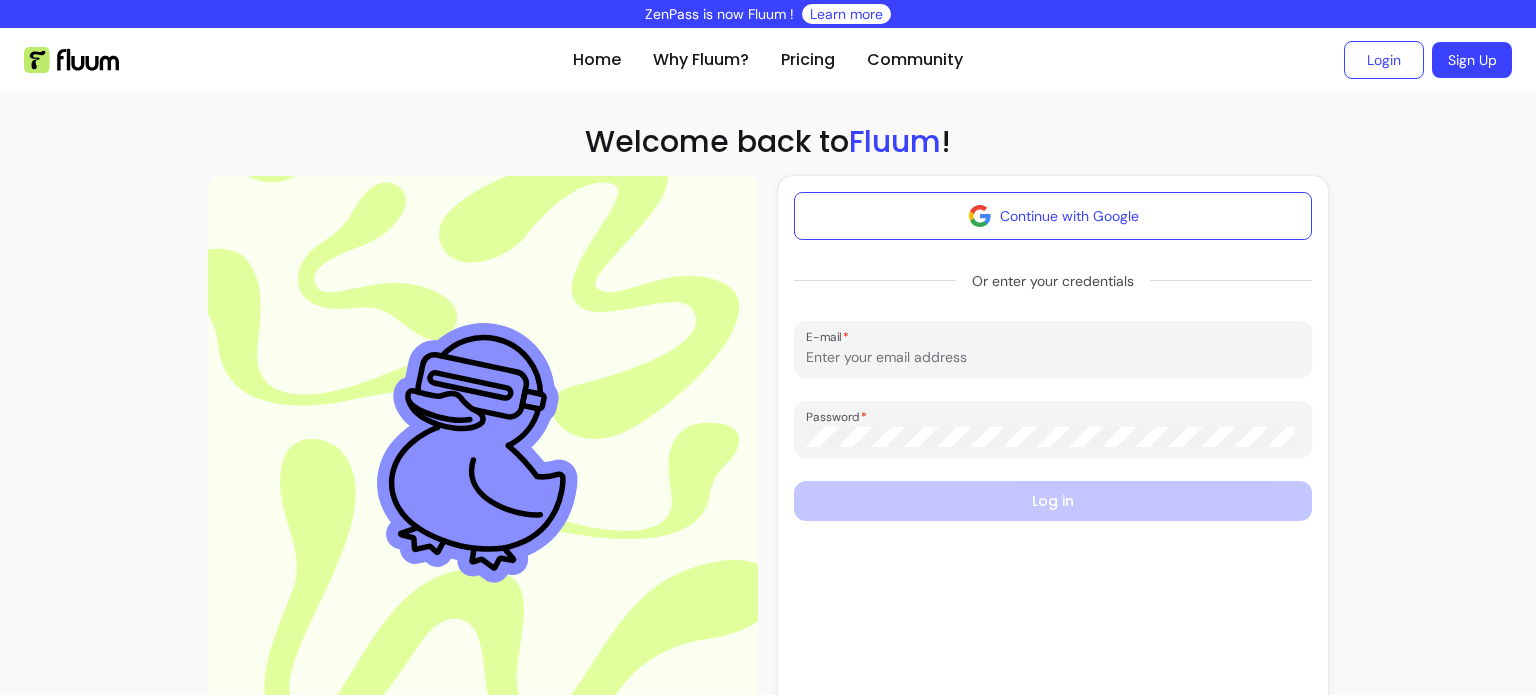 type on "sar.white85@gmail.com" 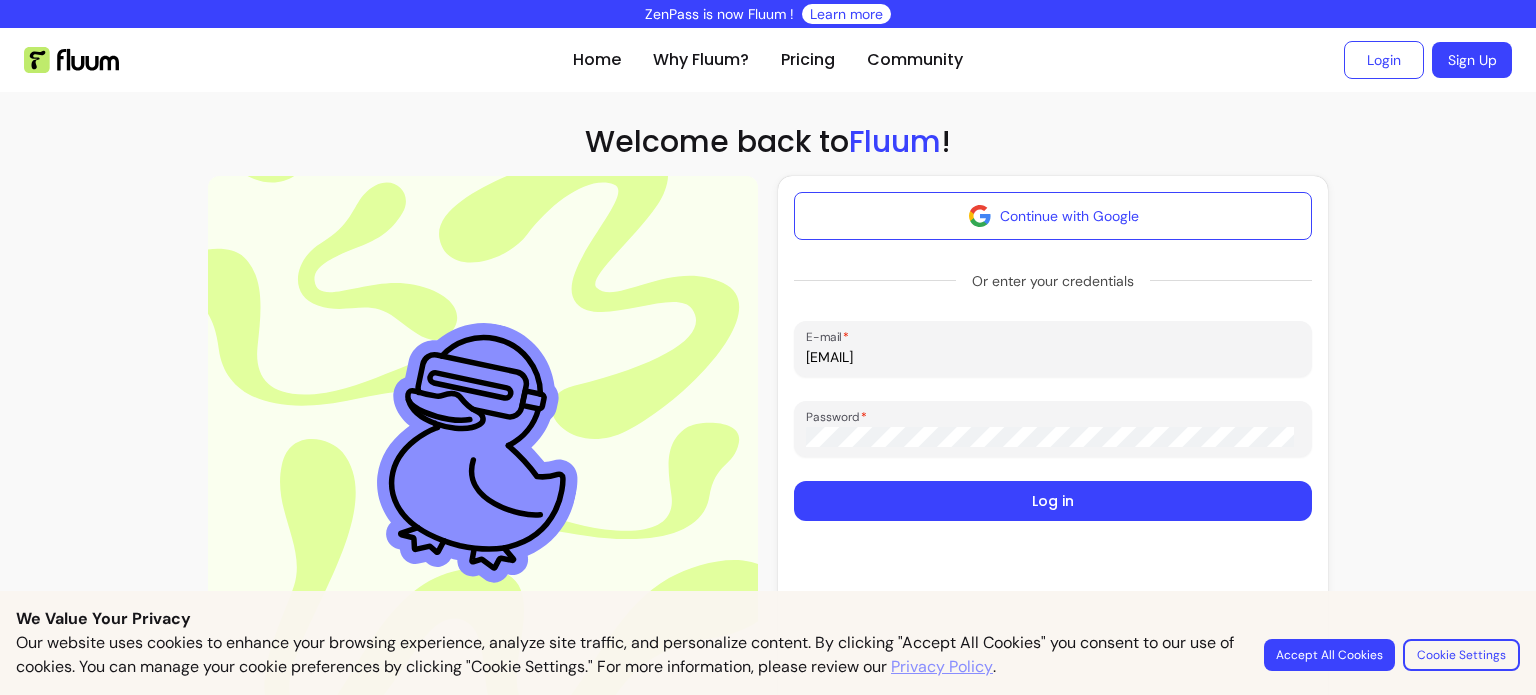 click on "Continue with Google" at bounding box center [1053, 216] 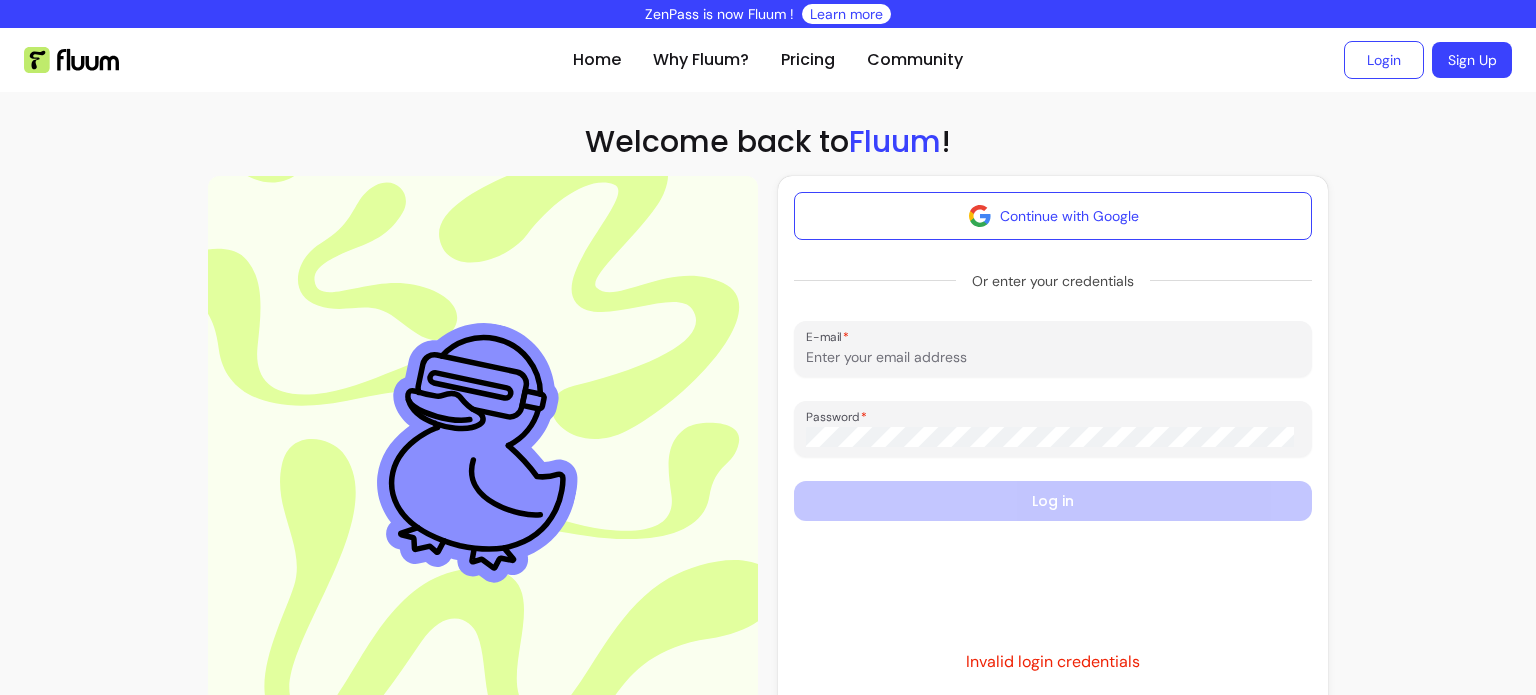 scroll, scrollTop: 0, scrollLeft: 0, axis: both 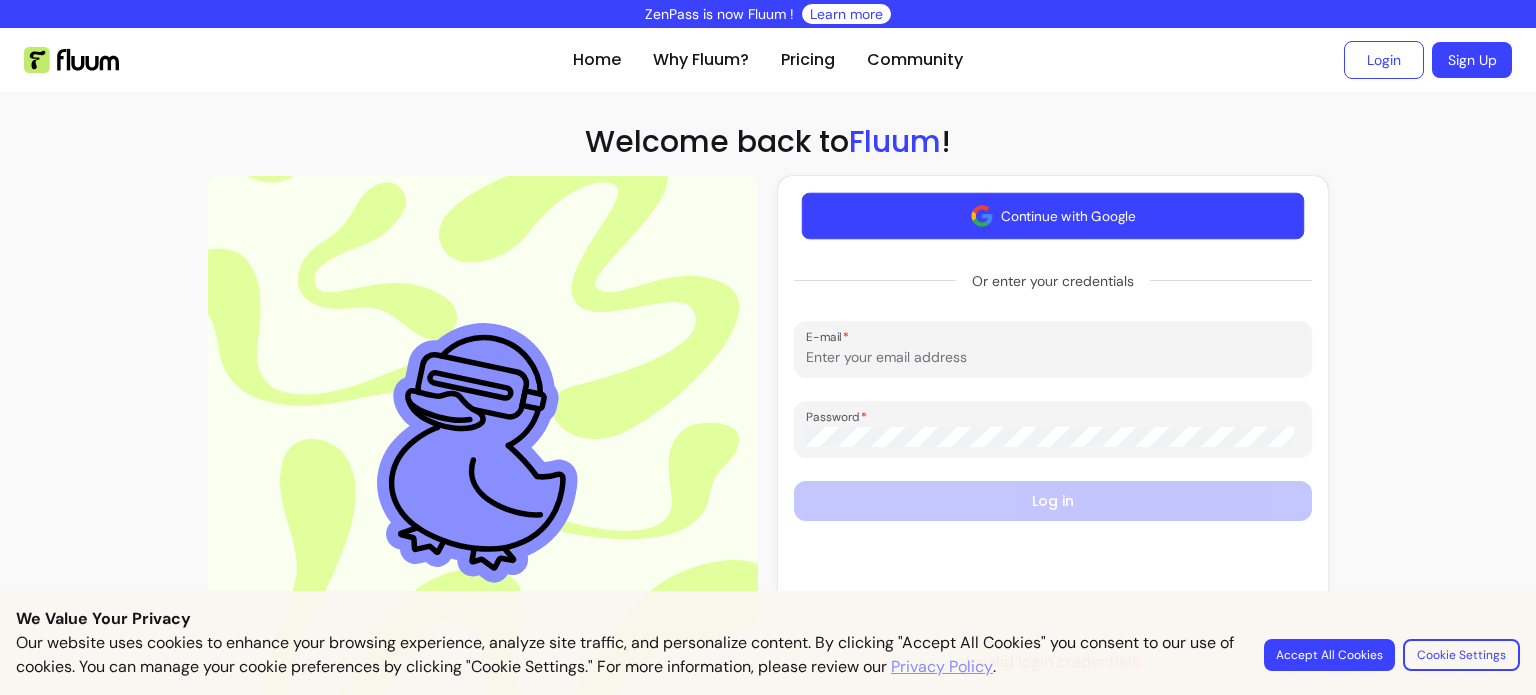 click on "Continue with Google" at bounding box center (1053, 216) 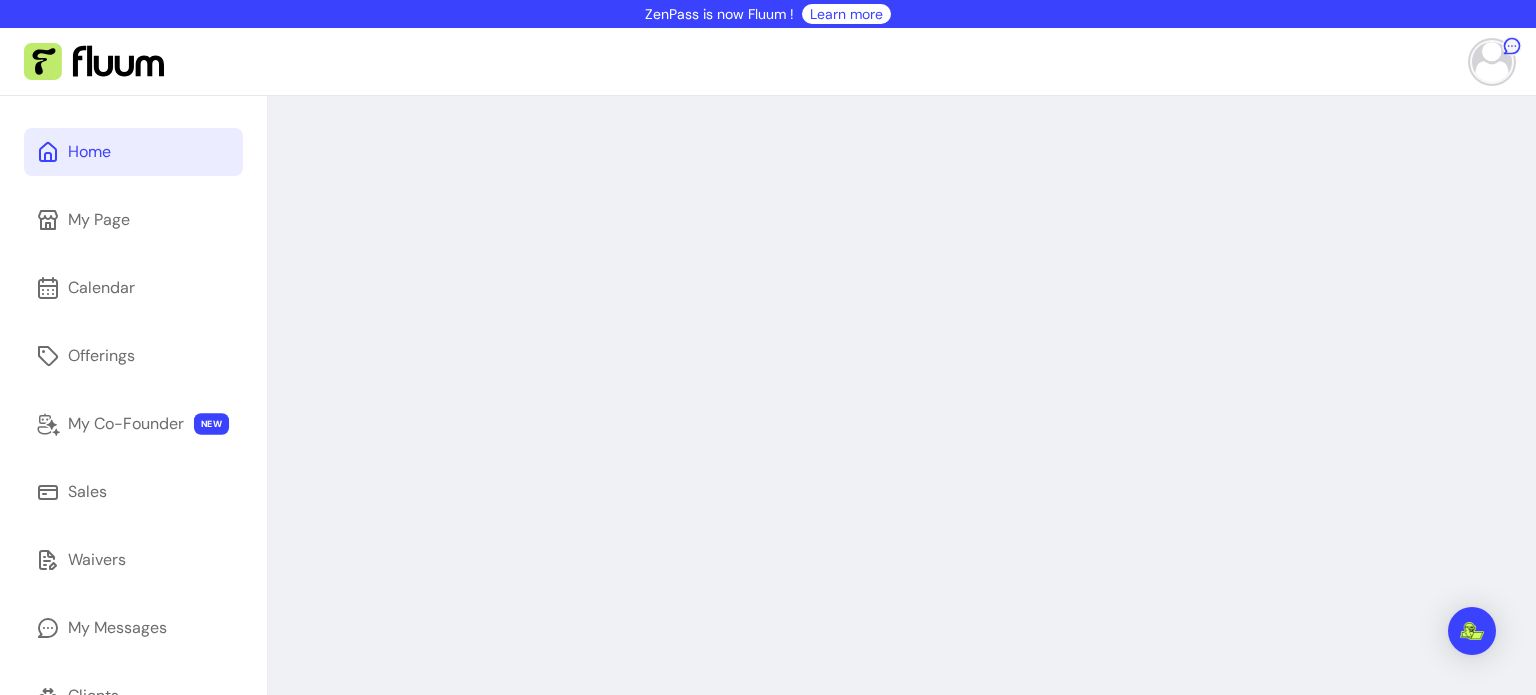 scroll, scrollTop: 0, scrollLeft: 0, axis: both 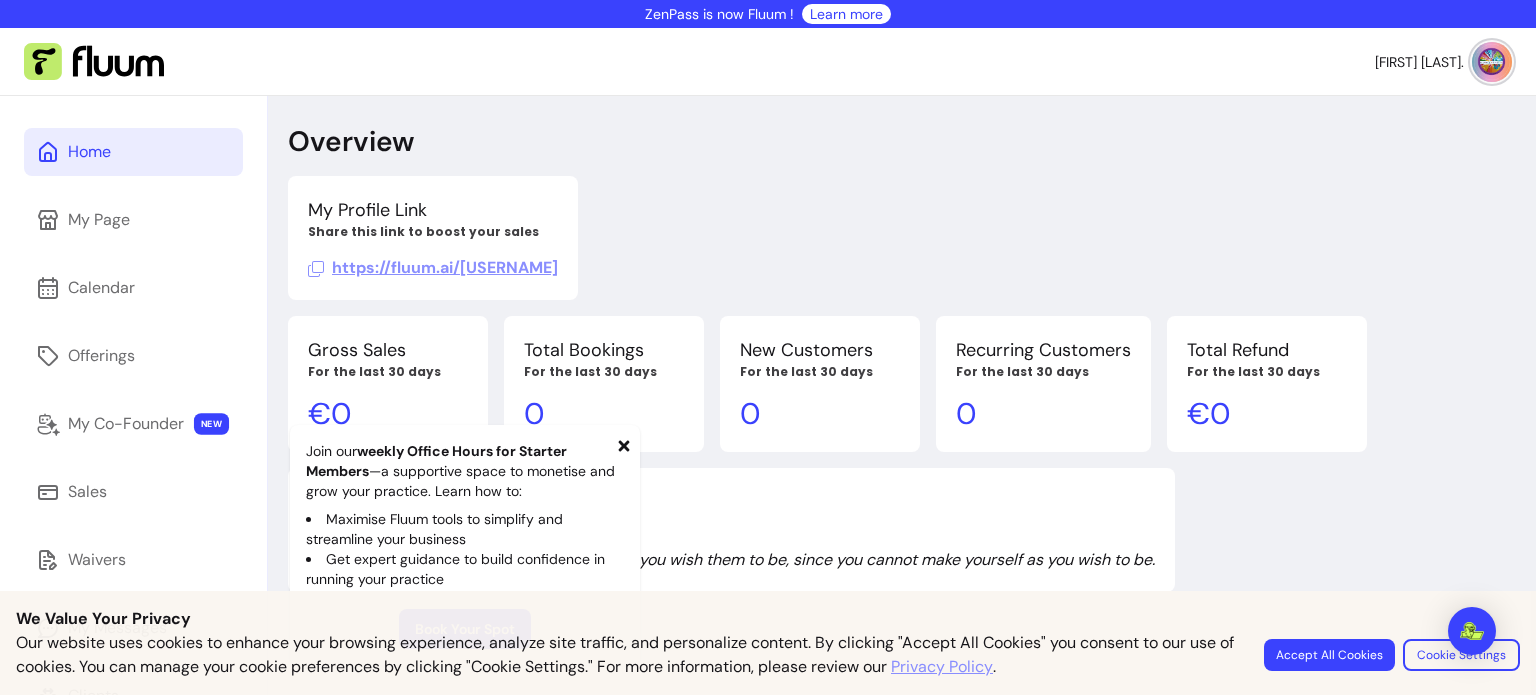 click 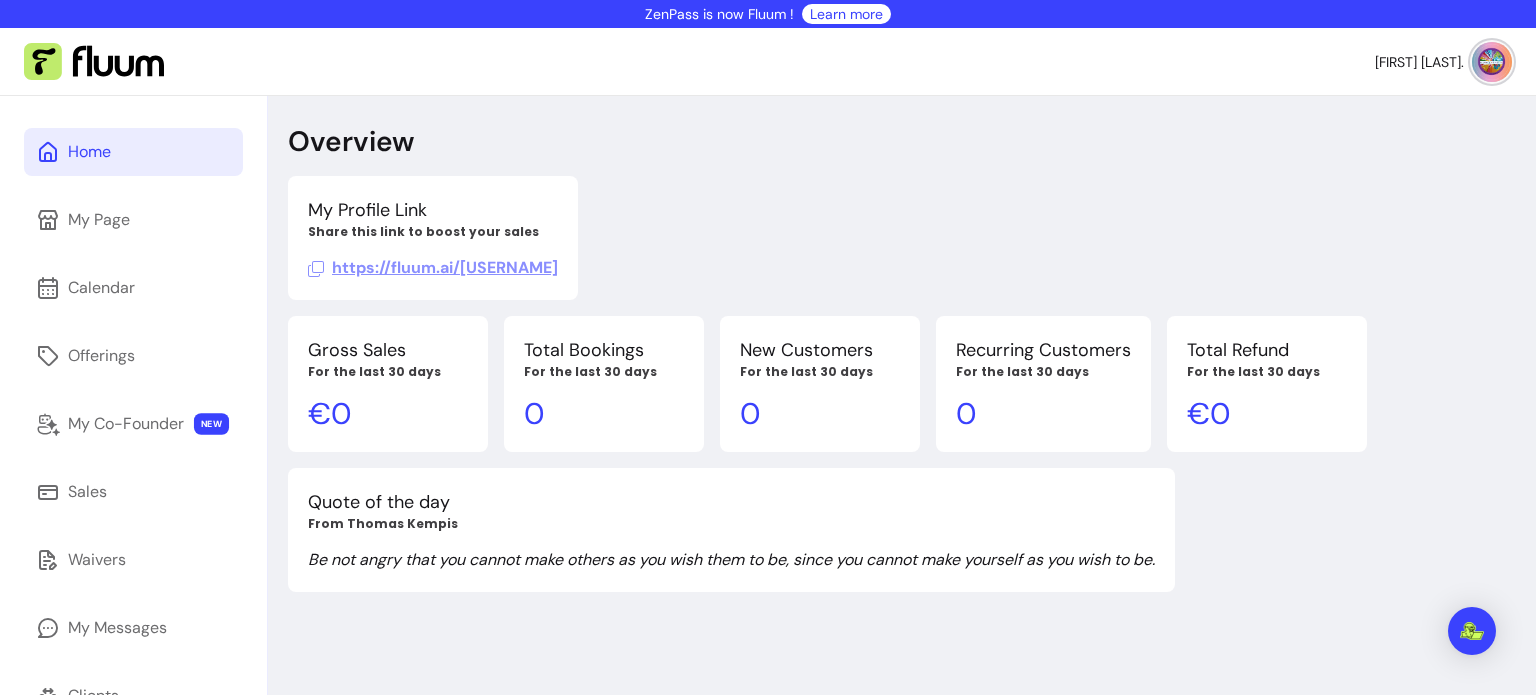 click on "Overview My Profile Link Share this link to boost your sales https://fluum.ai/[USERNAME] Gross Sales For the last 30 days € 0 Total Bookings For the last 30 days 0 New Customers For the last 30 days 0 Recurring Customers For the last 30 days 0 Total Refund For the last 30 days € 0 Quote of the day From Thomas Kempis Be not angry that you cannot make others as you wish them to be, since you cannot make yourself as you wish to be." at bounding box center (902, 526) 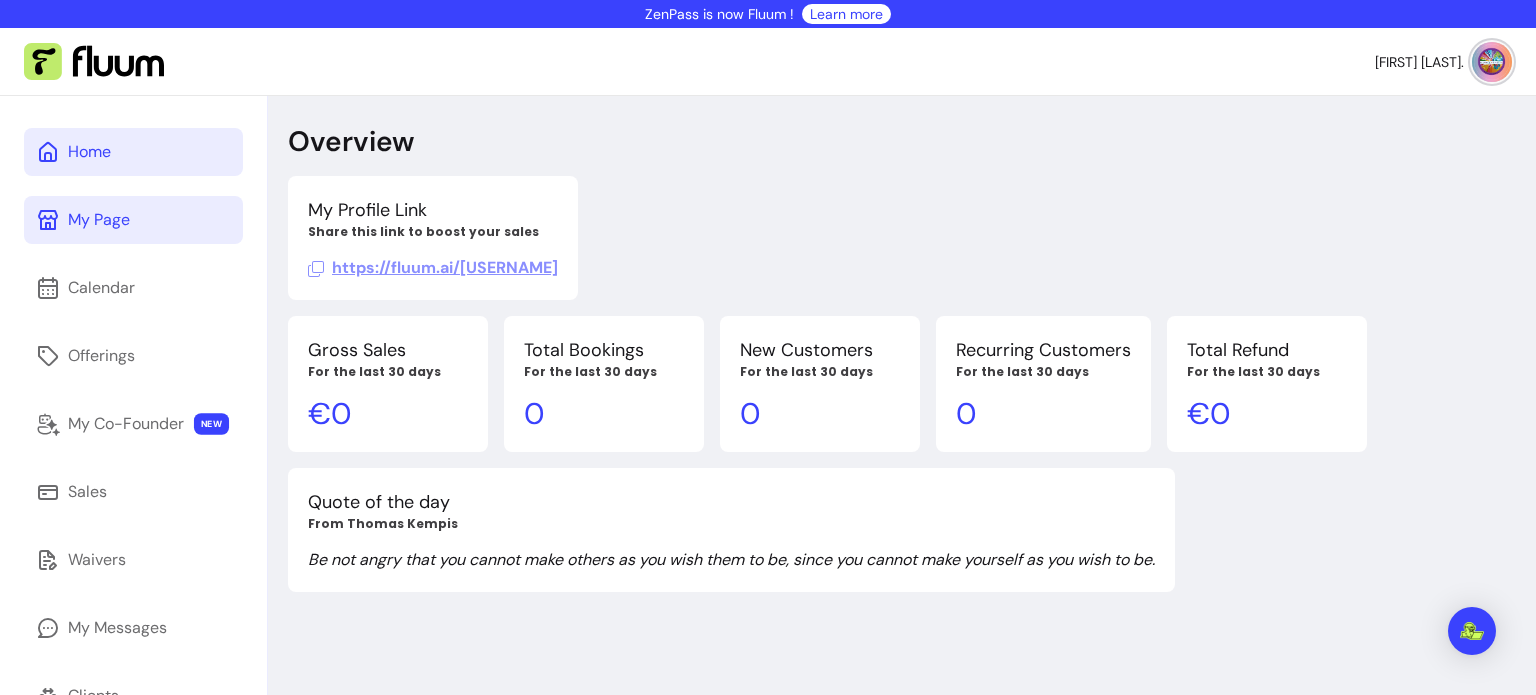 click on "My Page" at bounding box center [99, 220] 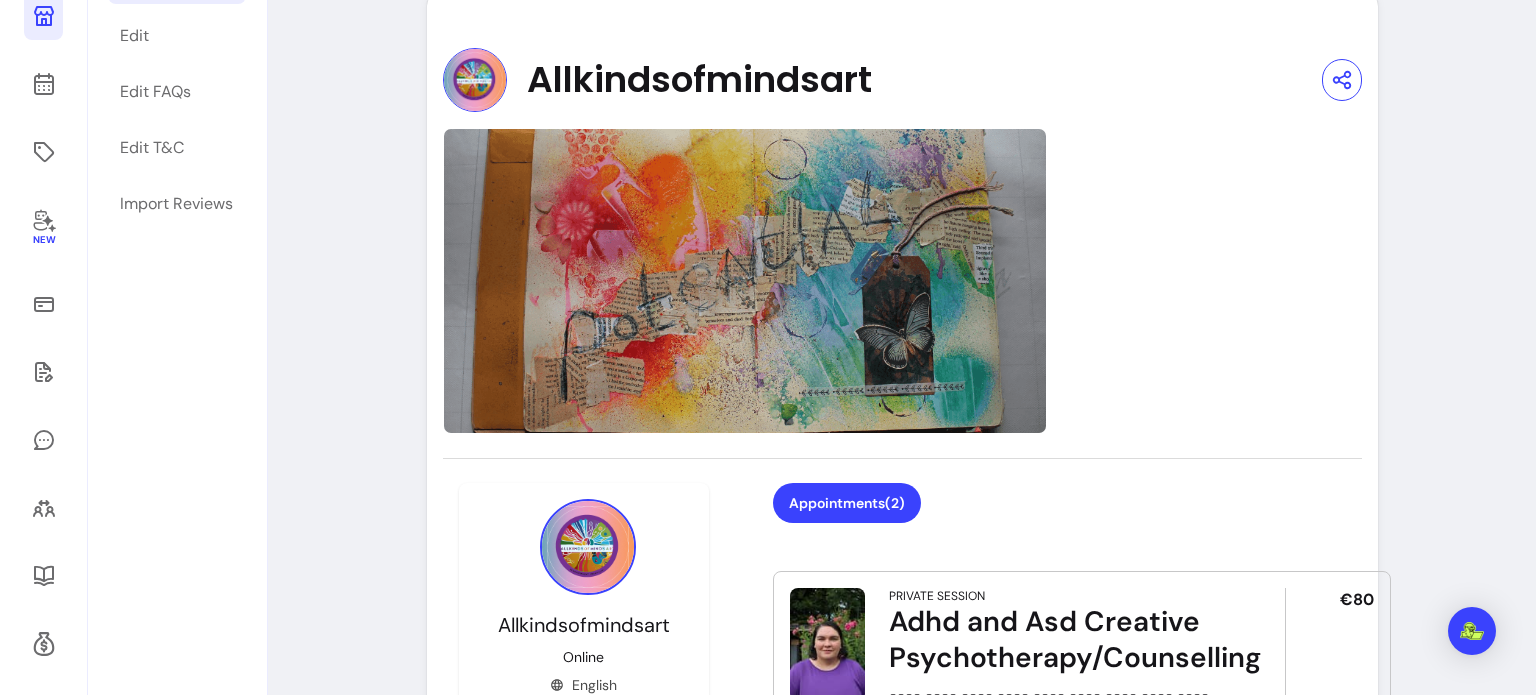scroll, scrollTop: 212, scrollLeft: 0, axis: vertical 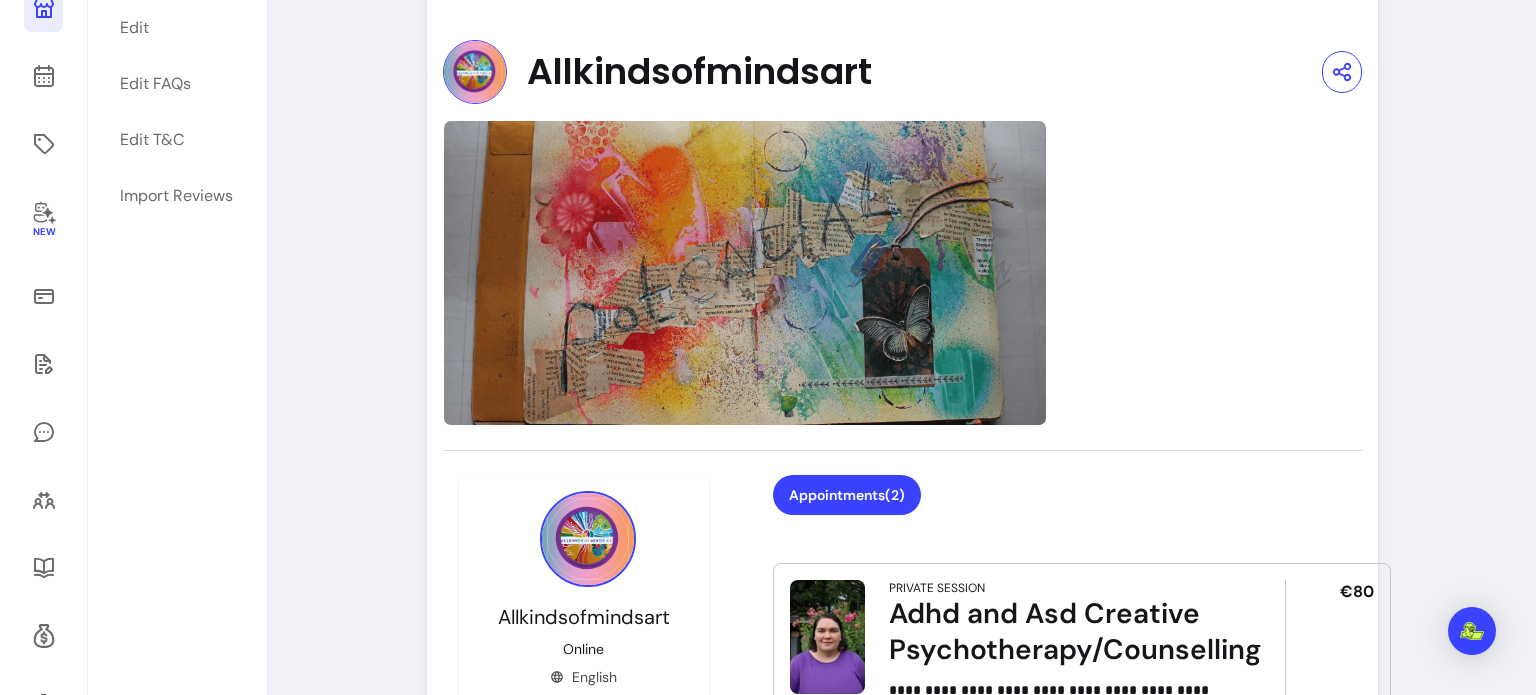 click at bounding box center [902, 273] 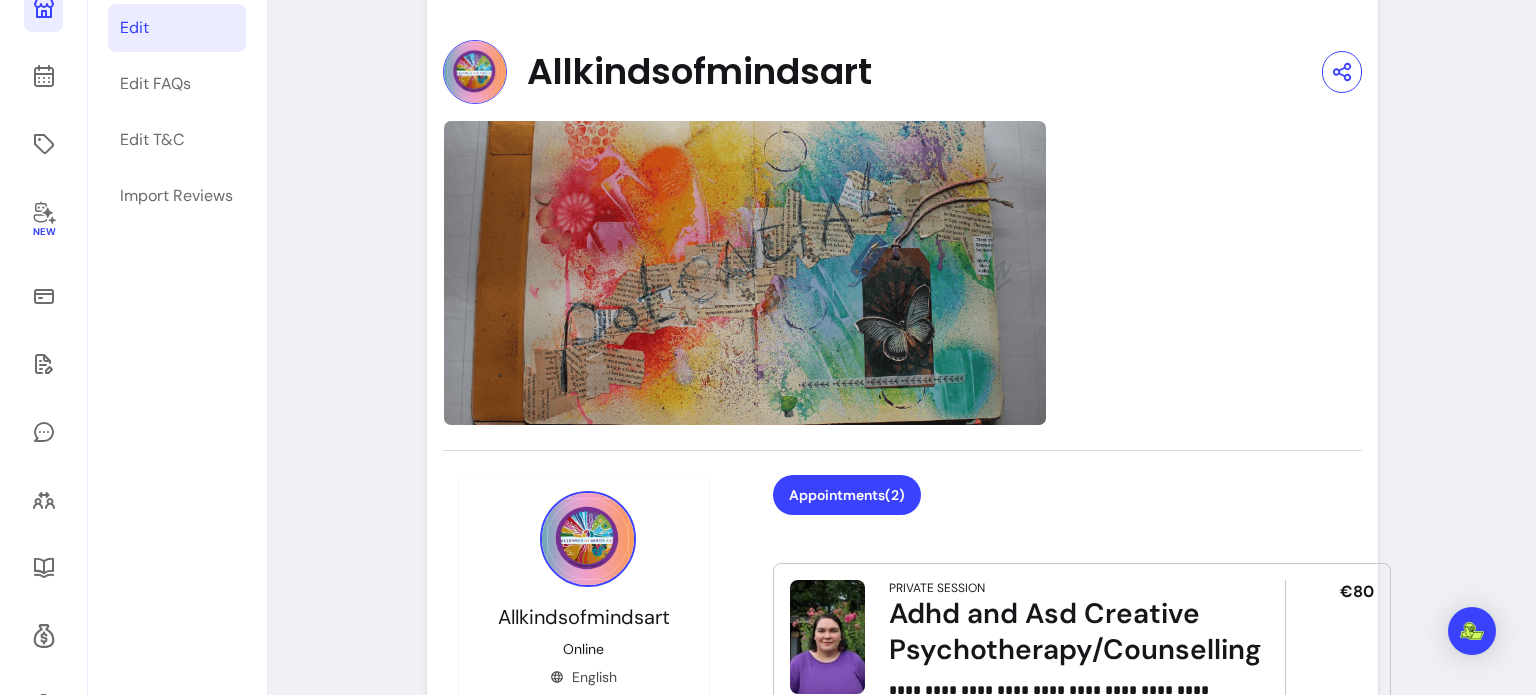 click on "Edit" at bounding box center [177, 28] 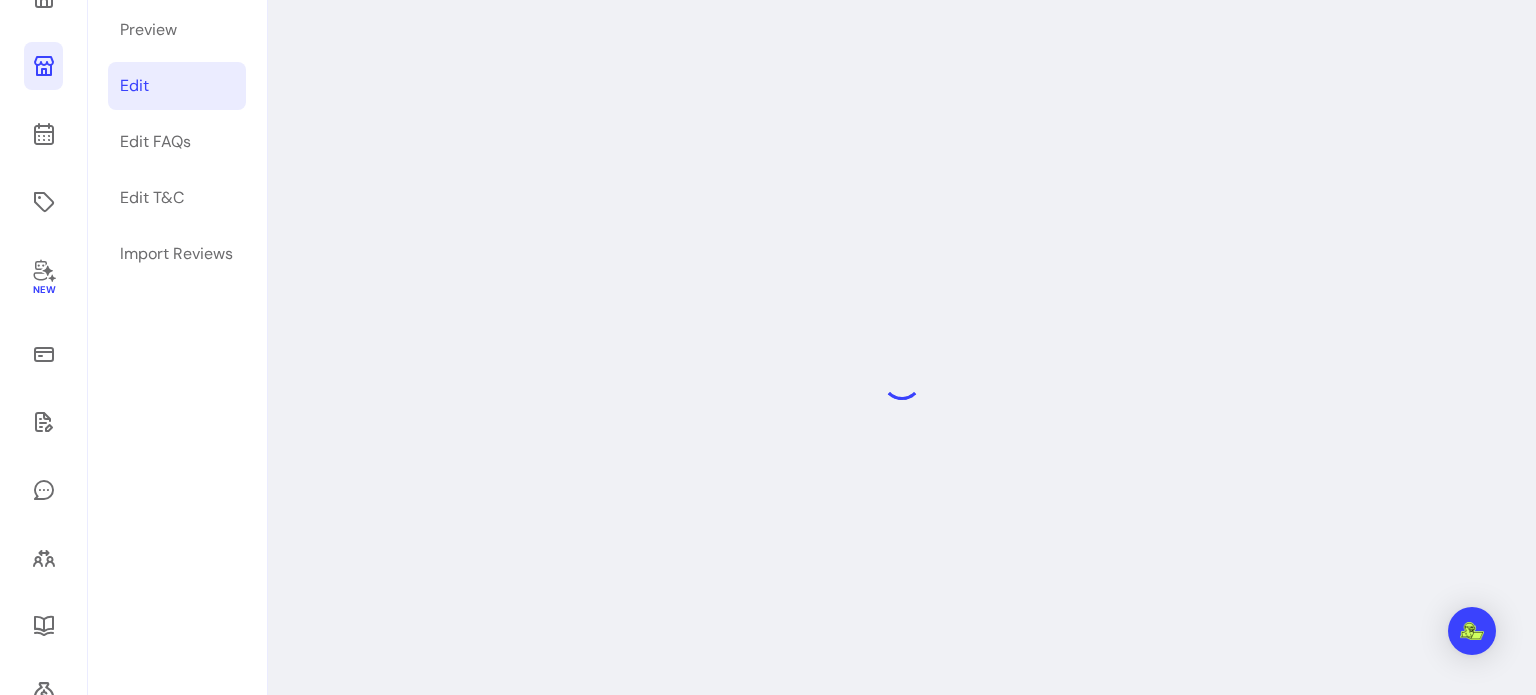 scroll, scrollTop: 96, scrollLeft: 0, axis: vertical 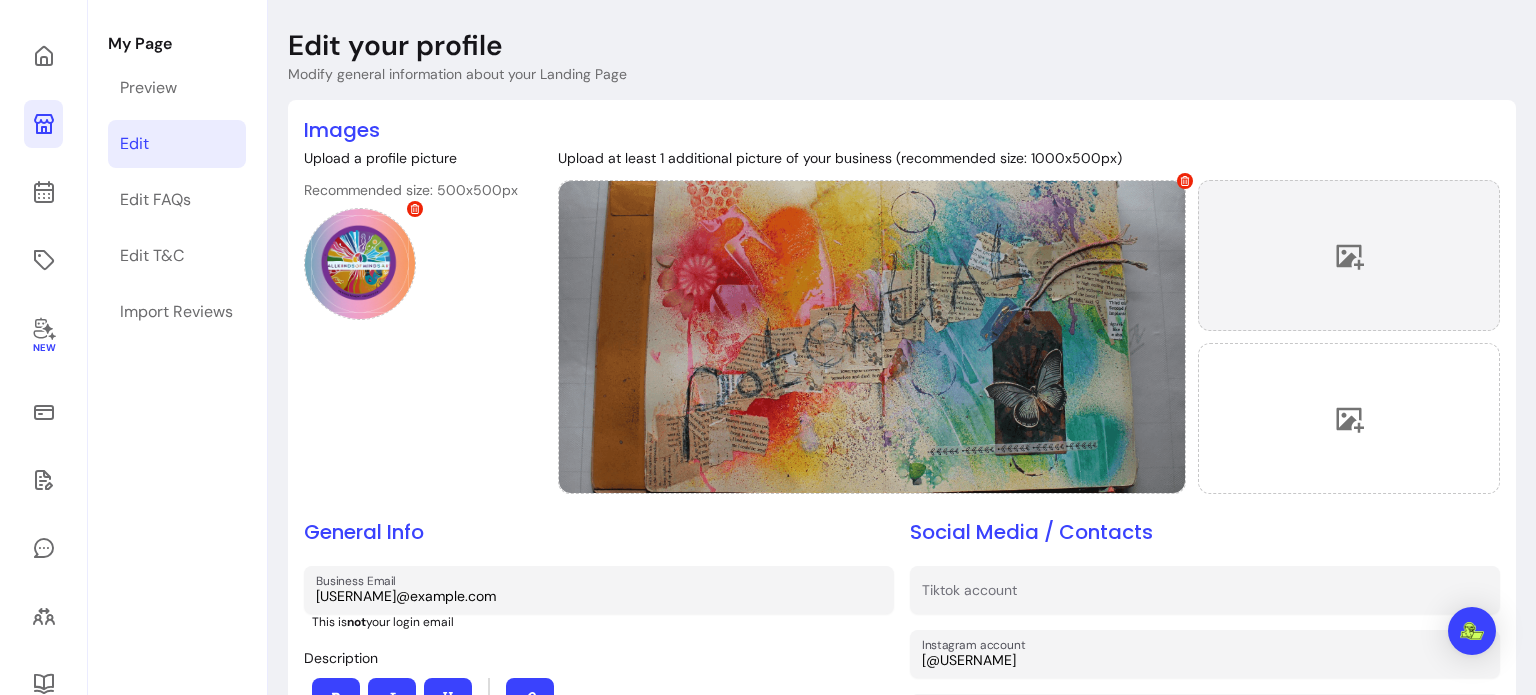 click at bounding box center (1349, 255) 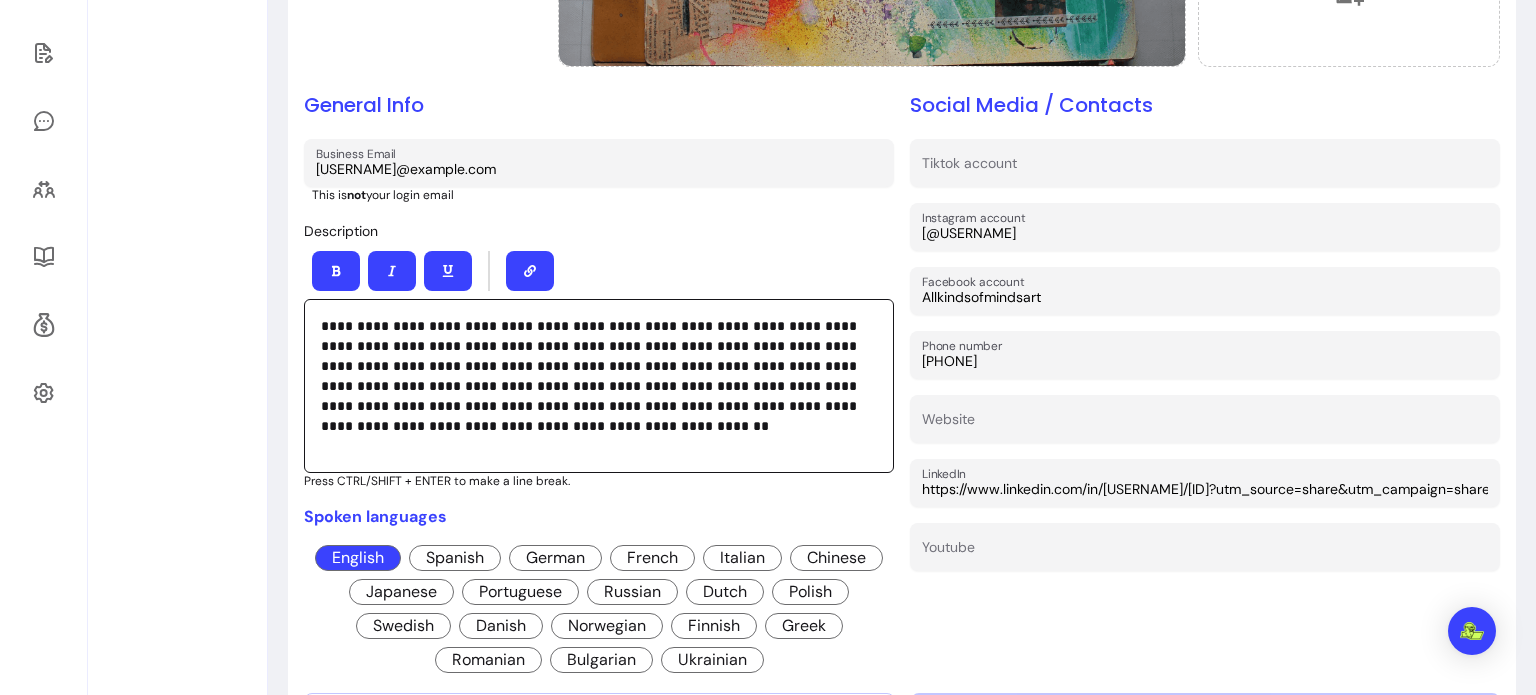 scroll, scrollTop: 528, scrollLeft: 0, axis: vertical 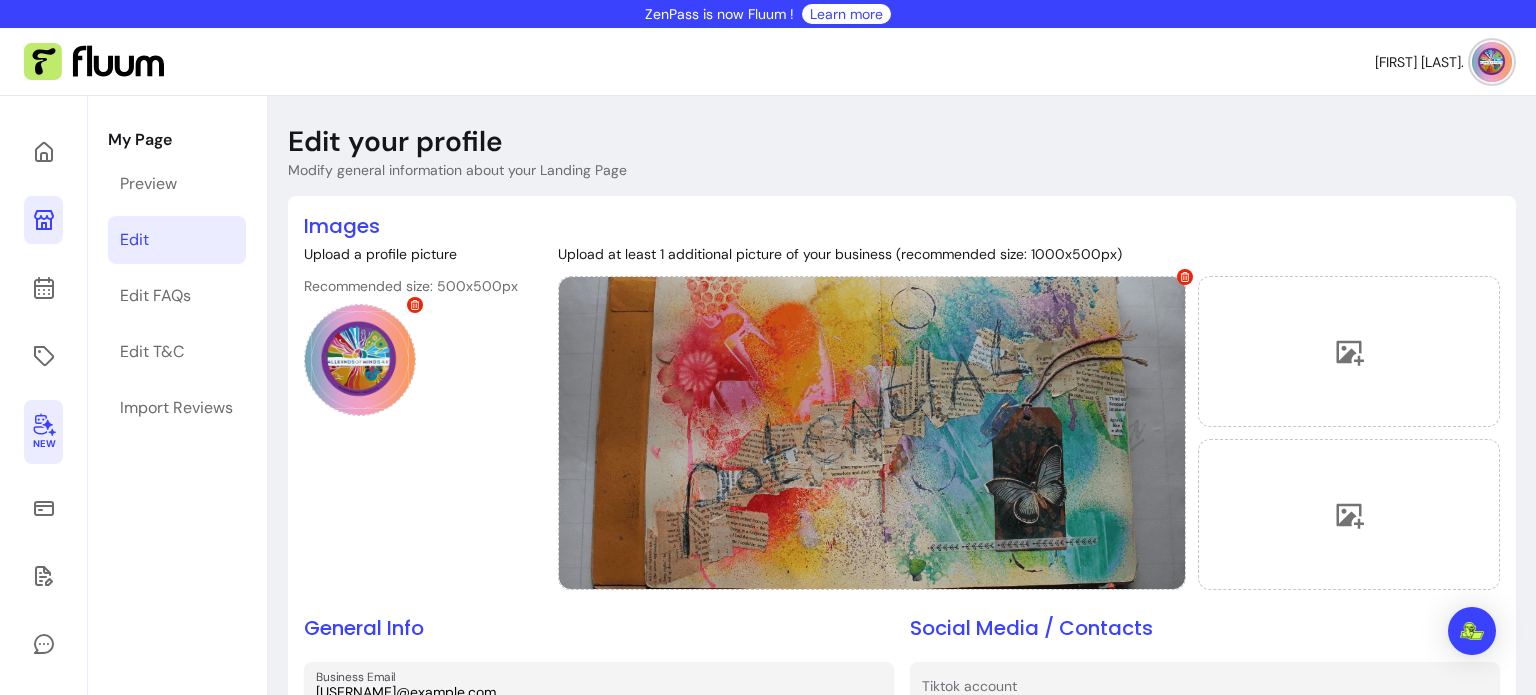 click on "New" at bounding box center (43, 444) 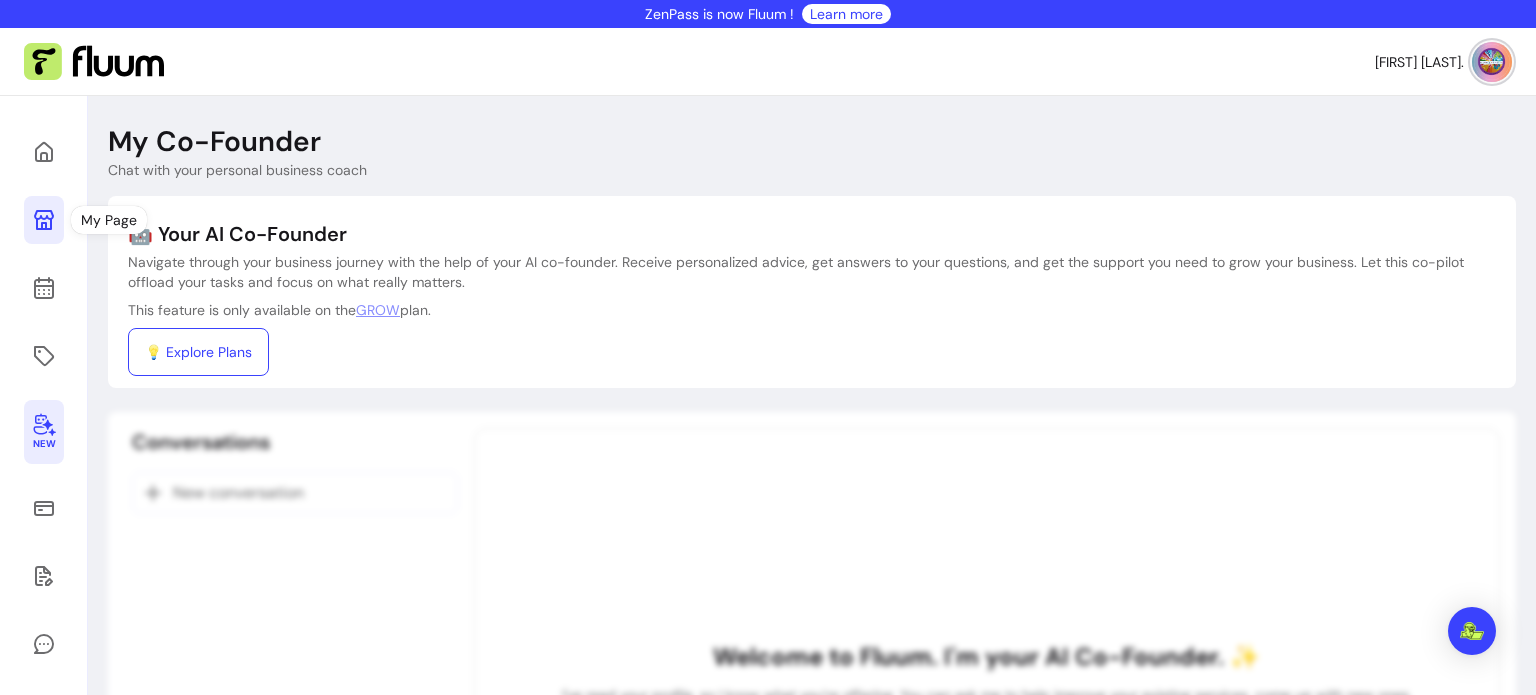 click 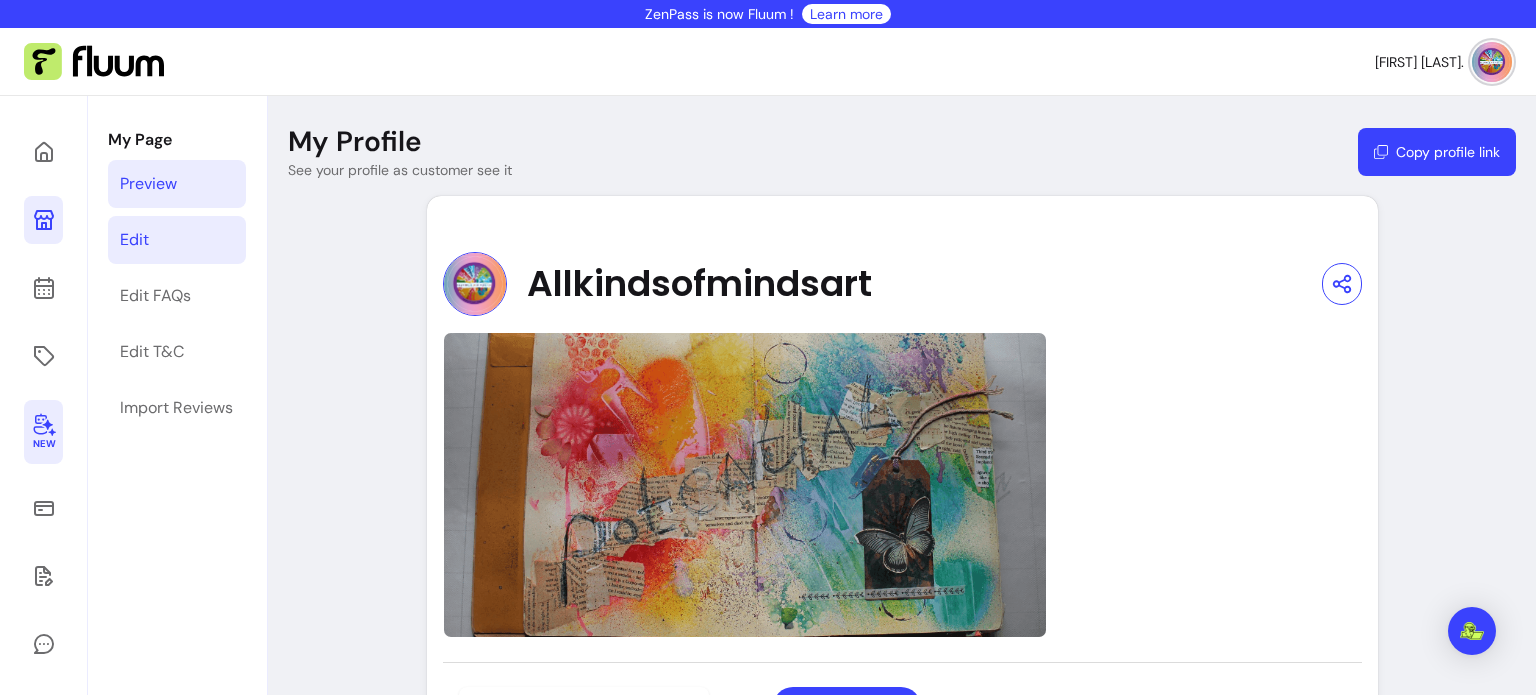 click on "Edit" at bounding box center [134, 240] 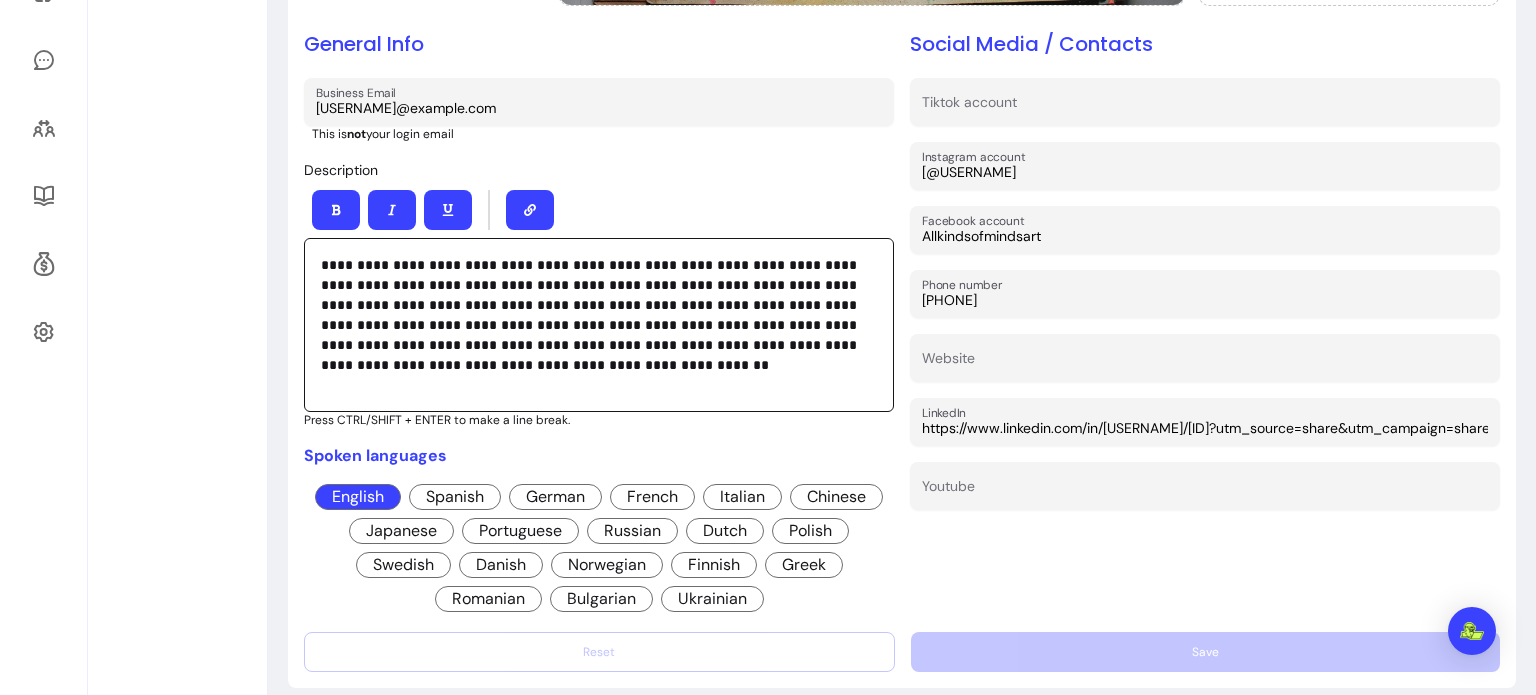 scroll, scrollTop: 589, scrollLeft: 0, axis: vertical 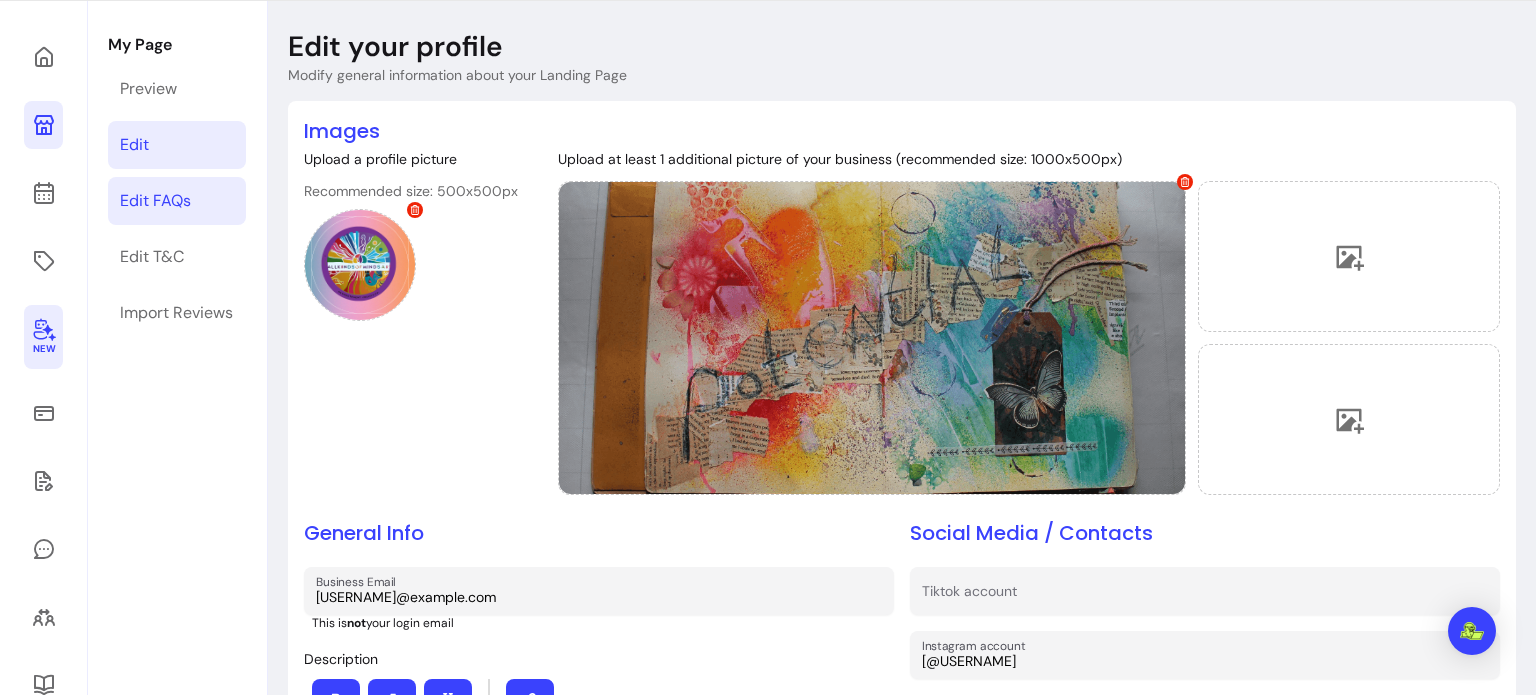 click on "Edit FAQs" at bounding box center [155, 201] 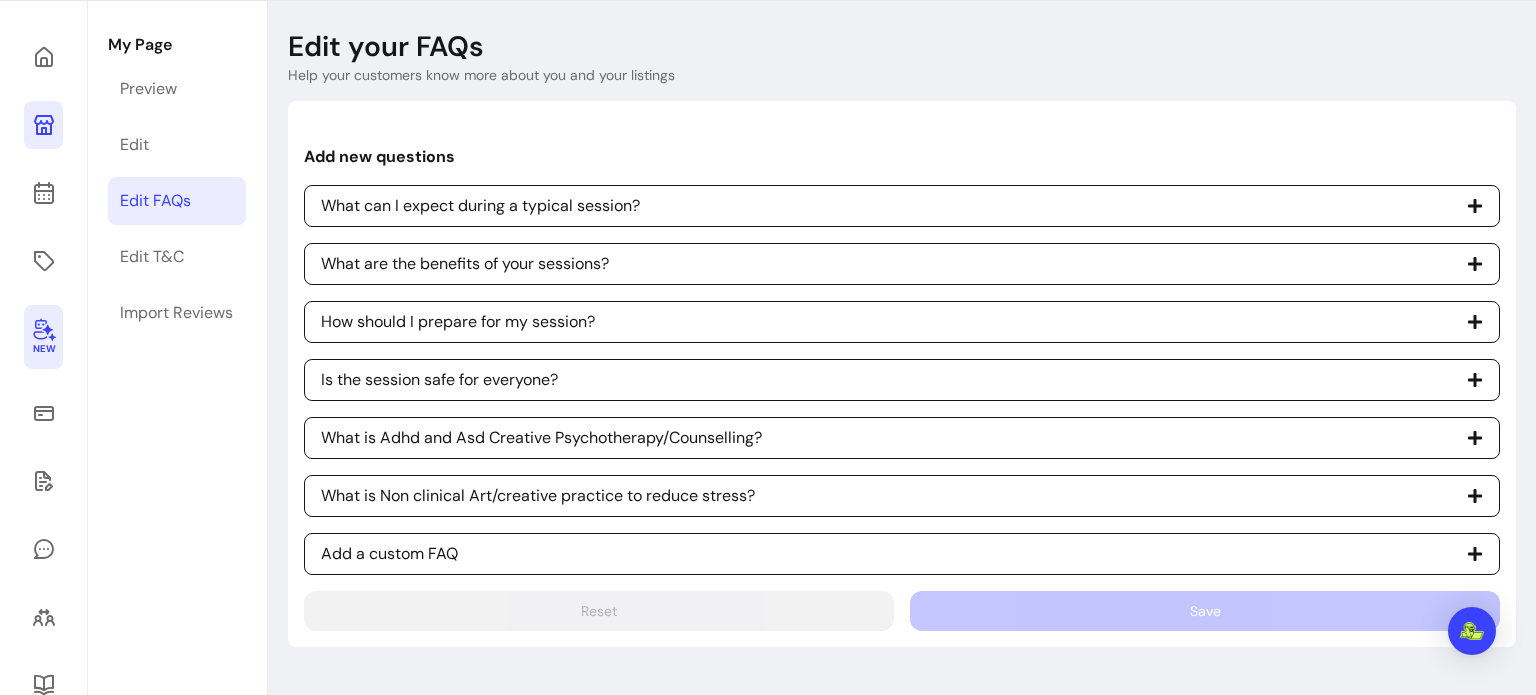 click 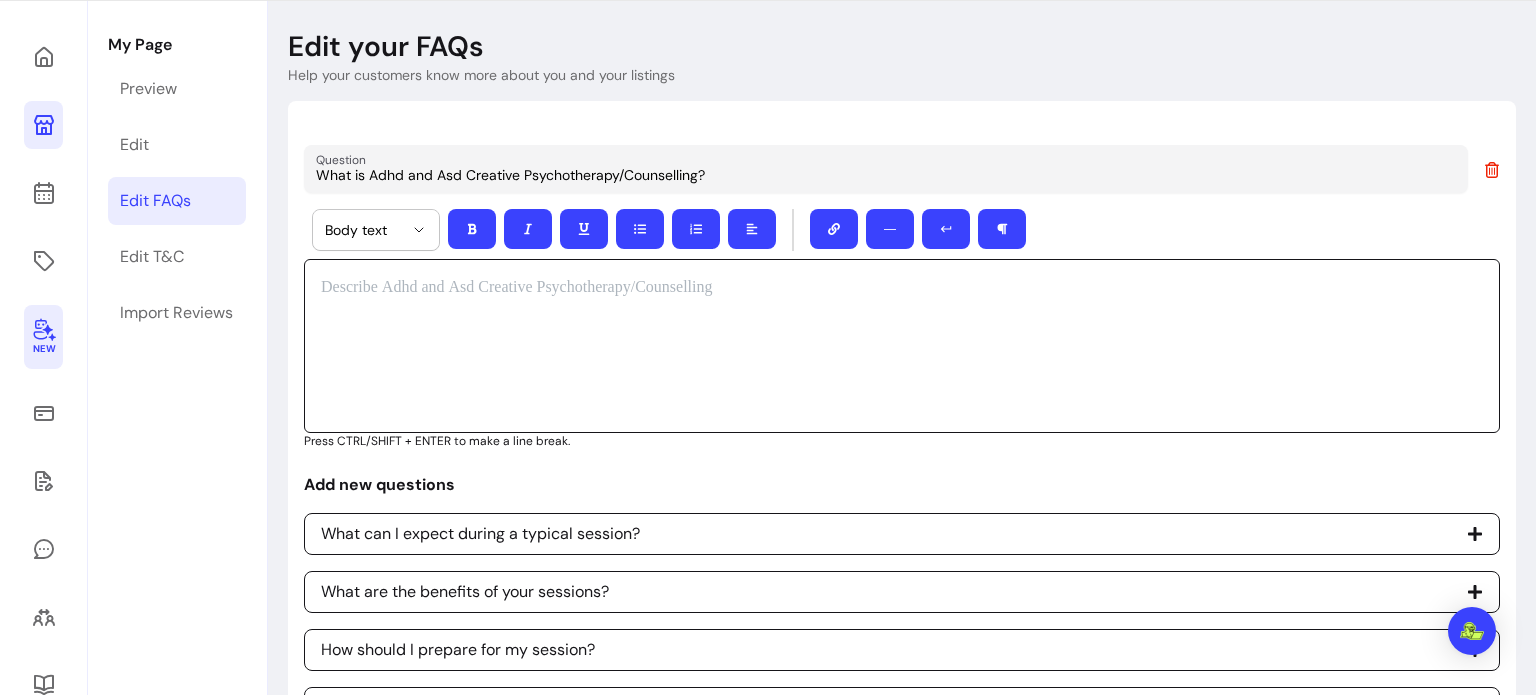 click at bounding box center (902, 346) 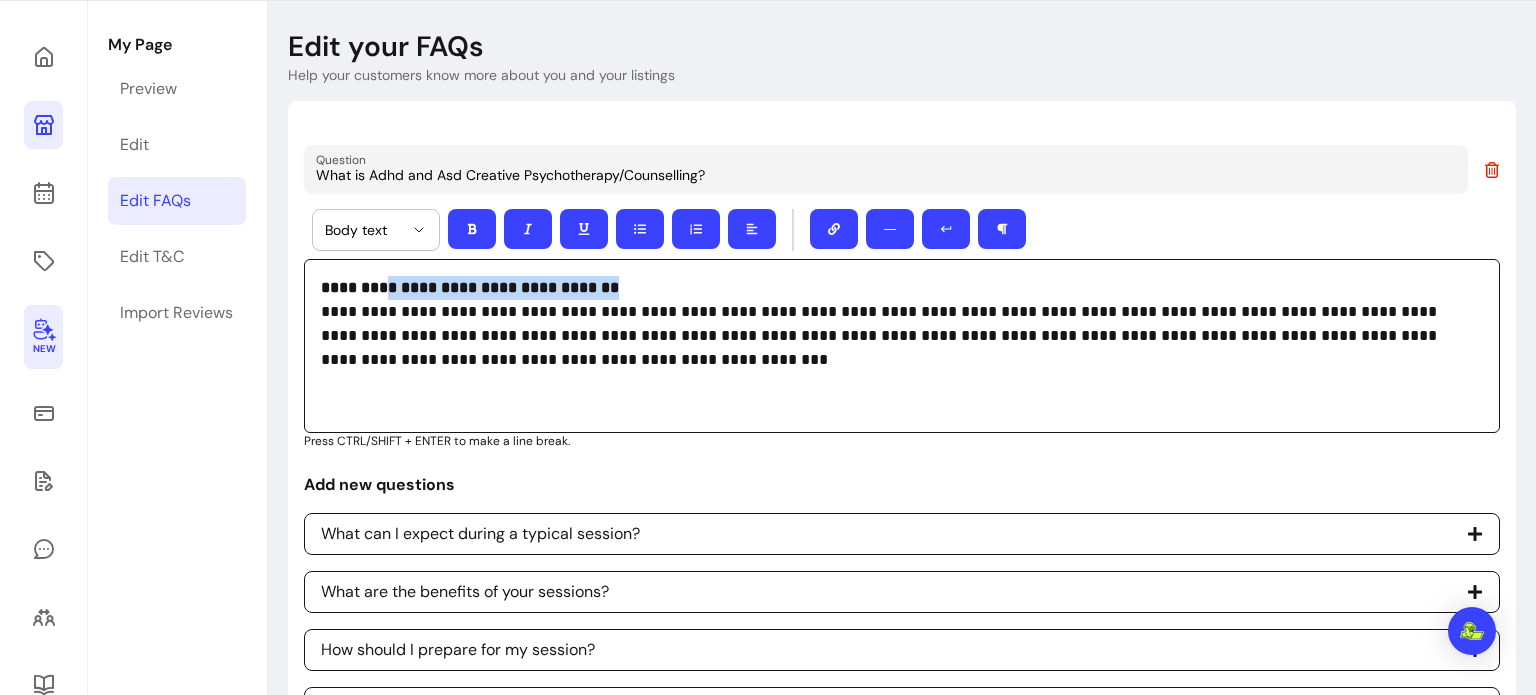 drag, startPoint x: 628, startPoint y: 285, endPoint x: 386, endPoint y: 289, distance: 242.03305 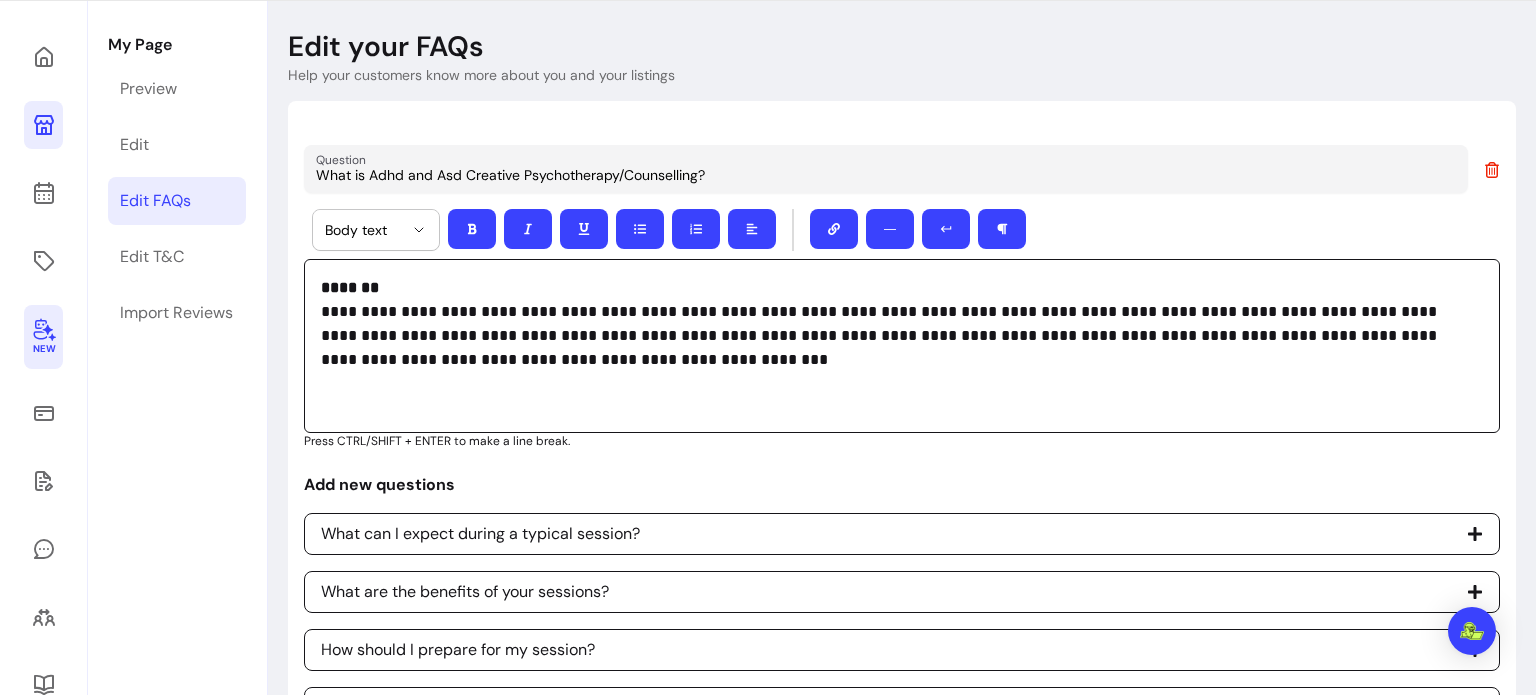 type 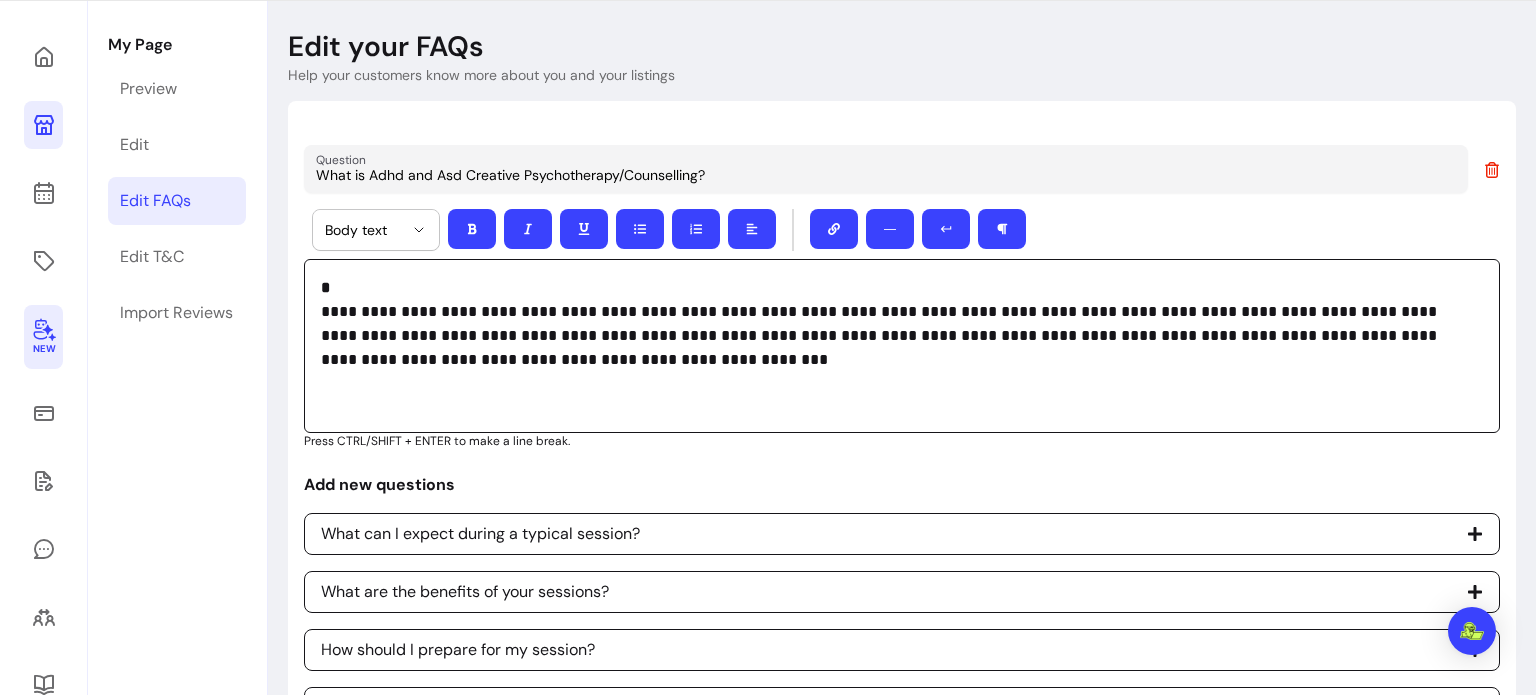 click on "**********" at bounding box center [894, 324] 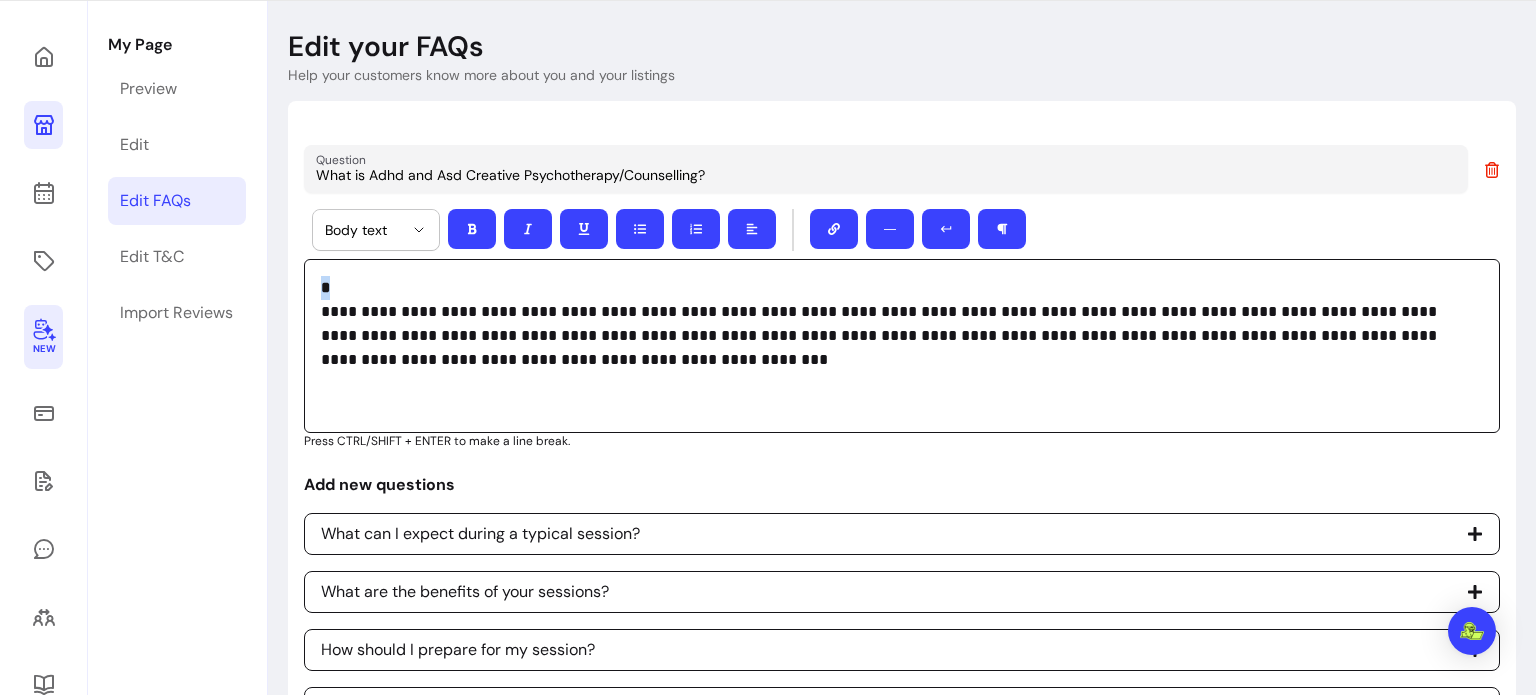 drag, startPoint x: 332, startPoint y: 287, endPoint x: 309, endPoint y: 283, distance: 23.345236 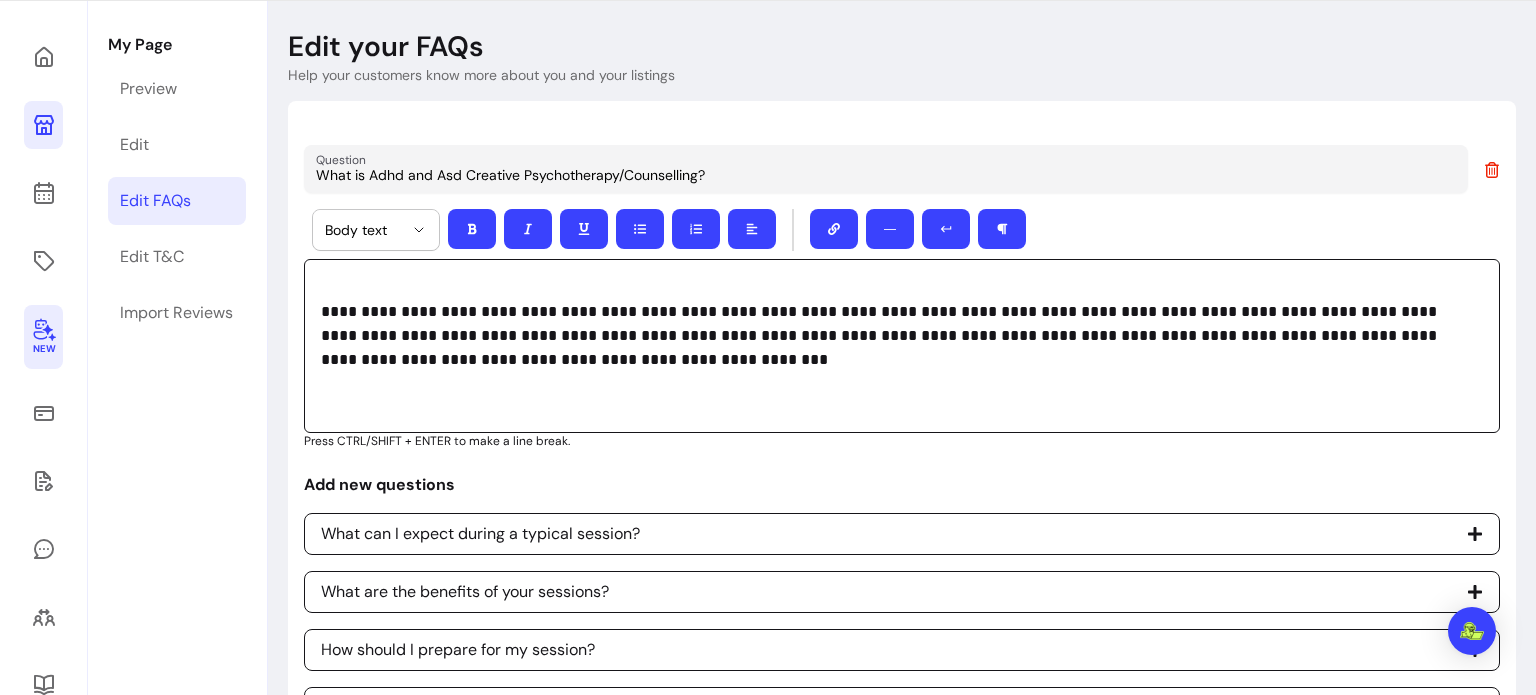 click on "What can I expect during a typical session?" at bounding box center [480, 534] 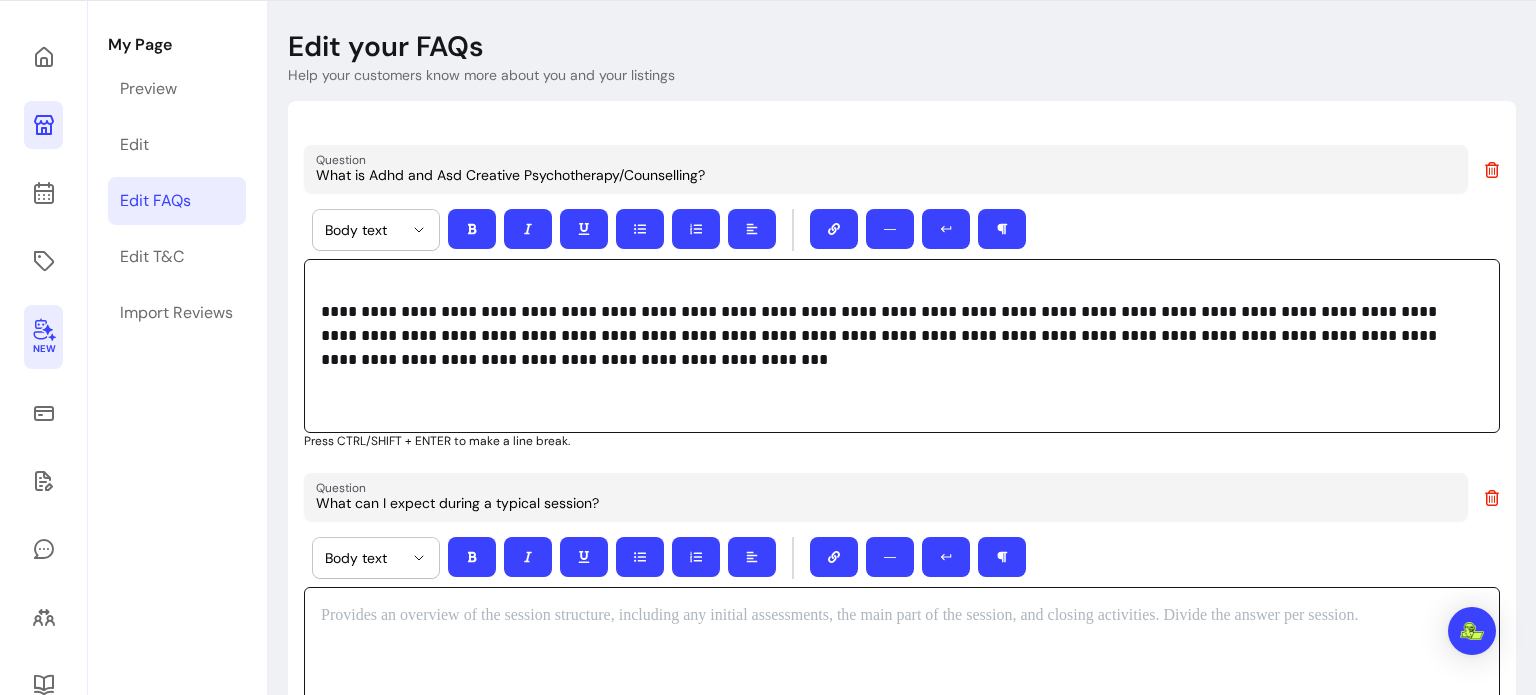 click at bounding box center [902, 616] 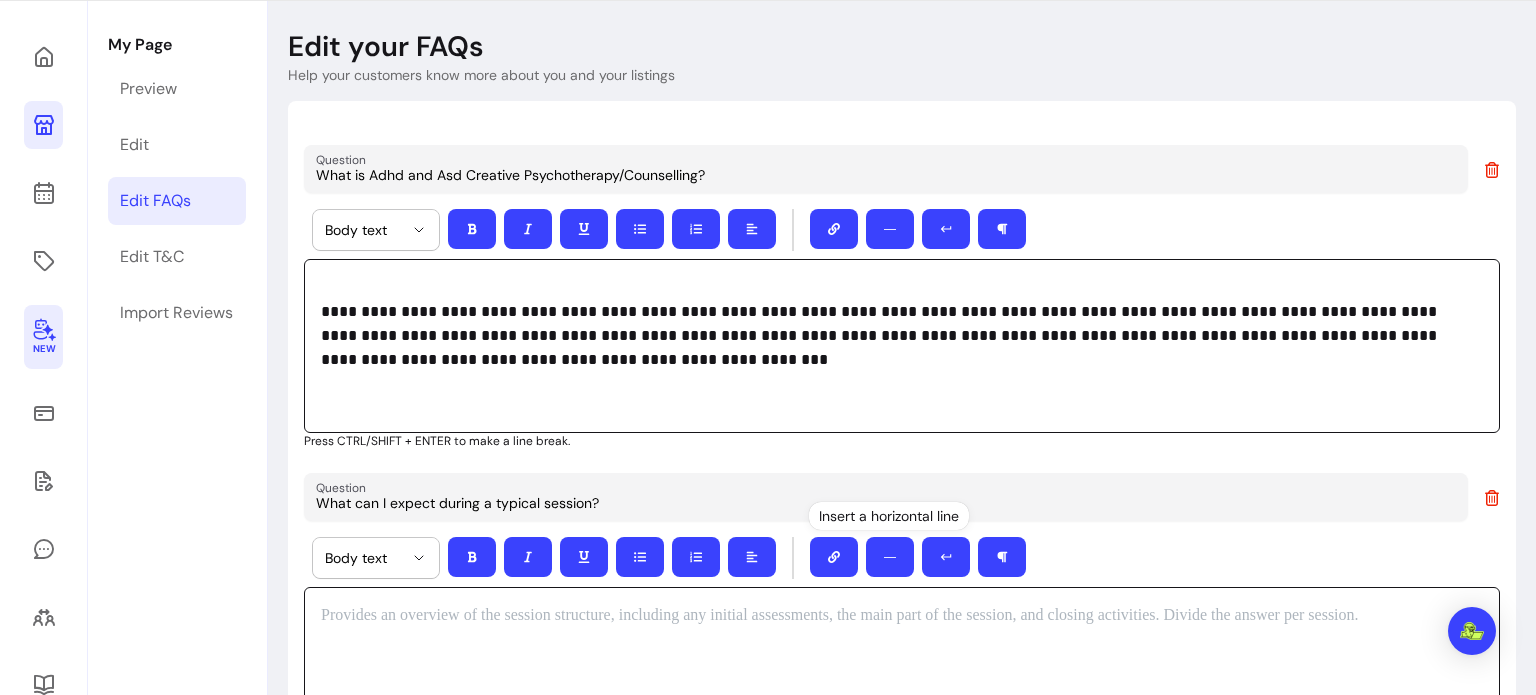 click at bounding box center (902, 616) 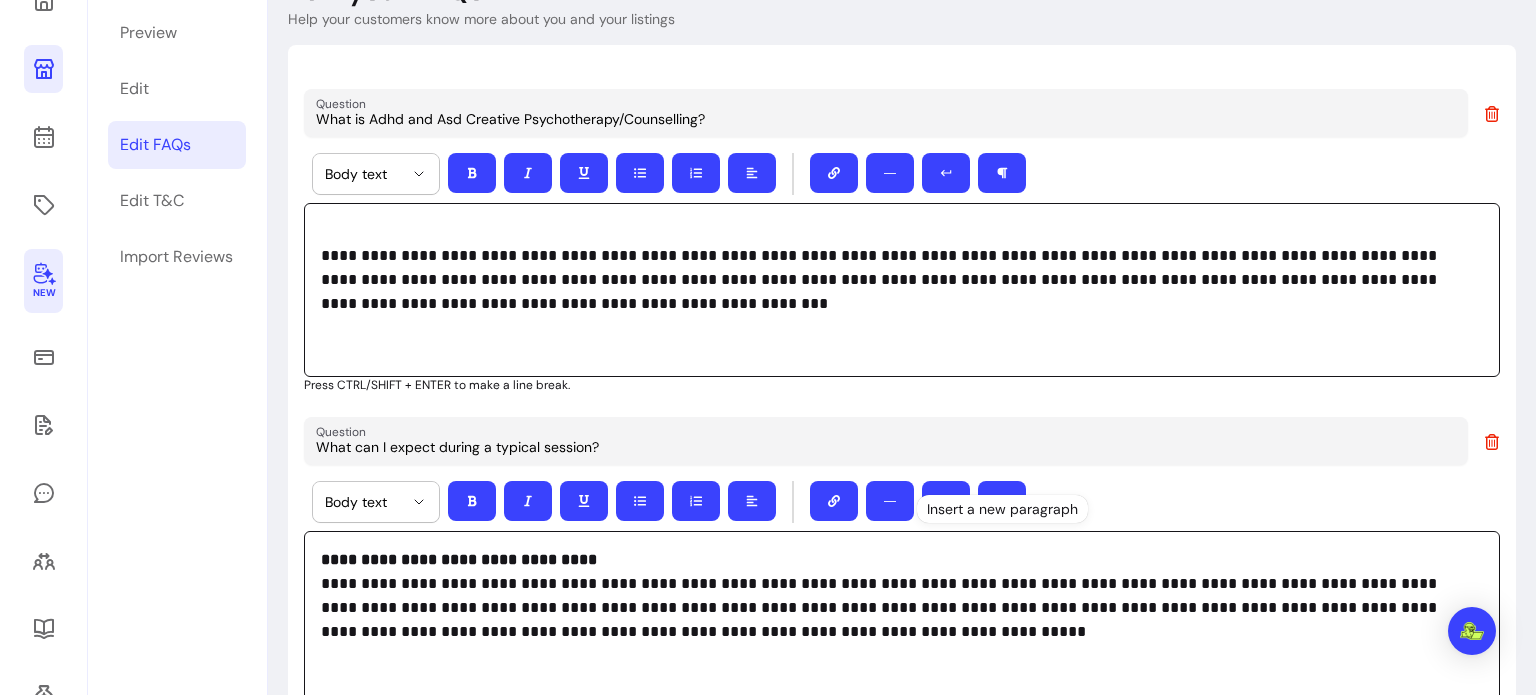 scroll, scrollTop: 161, scrollLeft: 0, axis: vertical 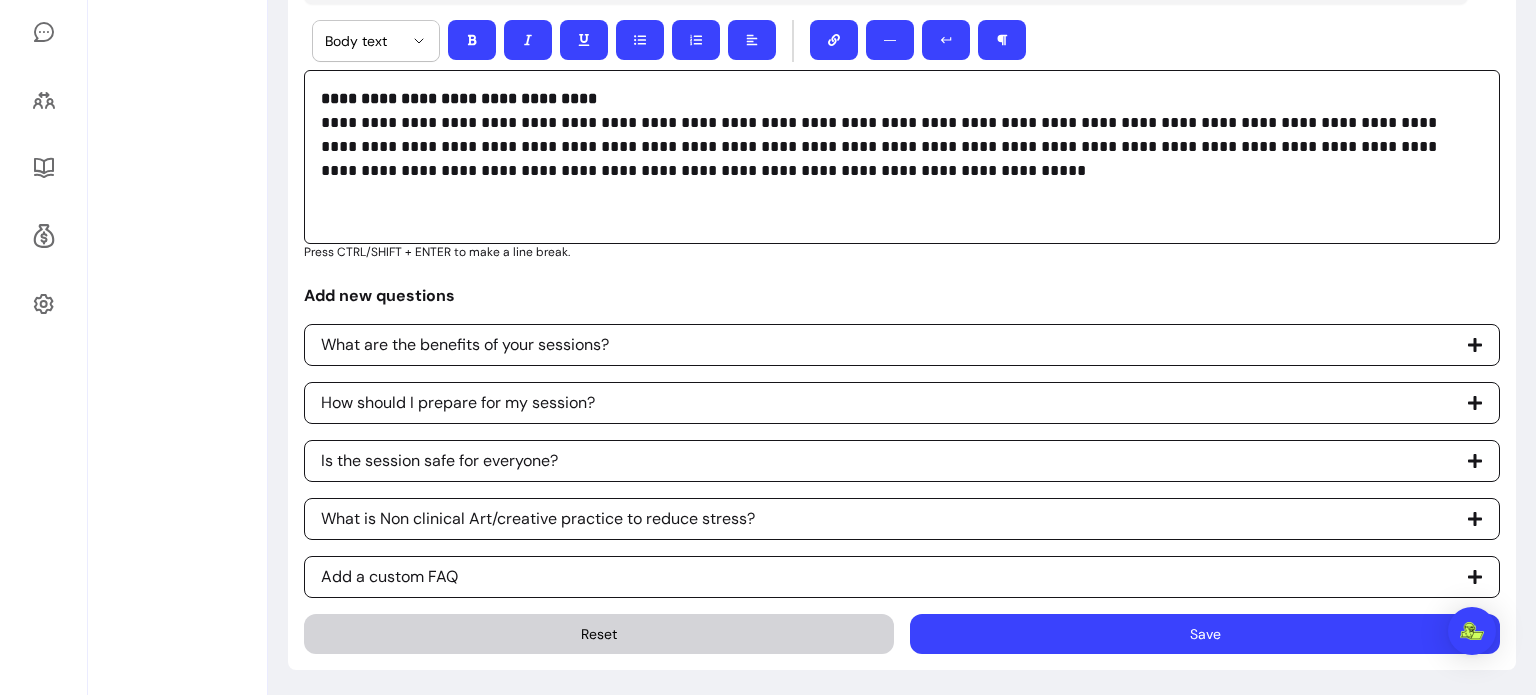 click 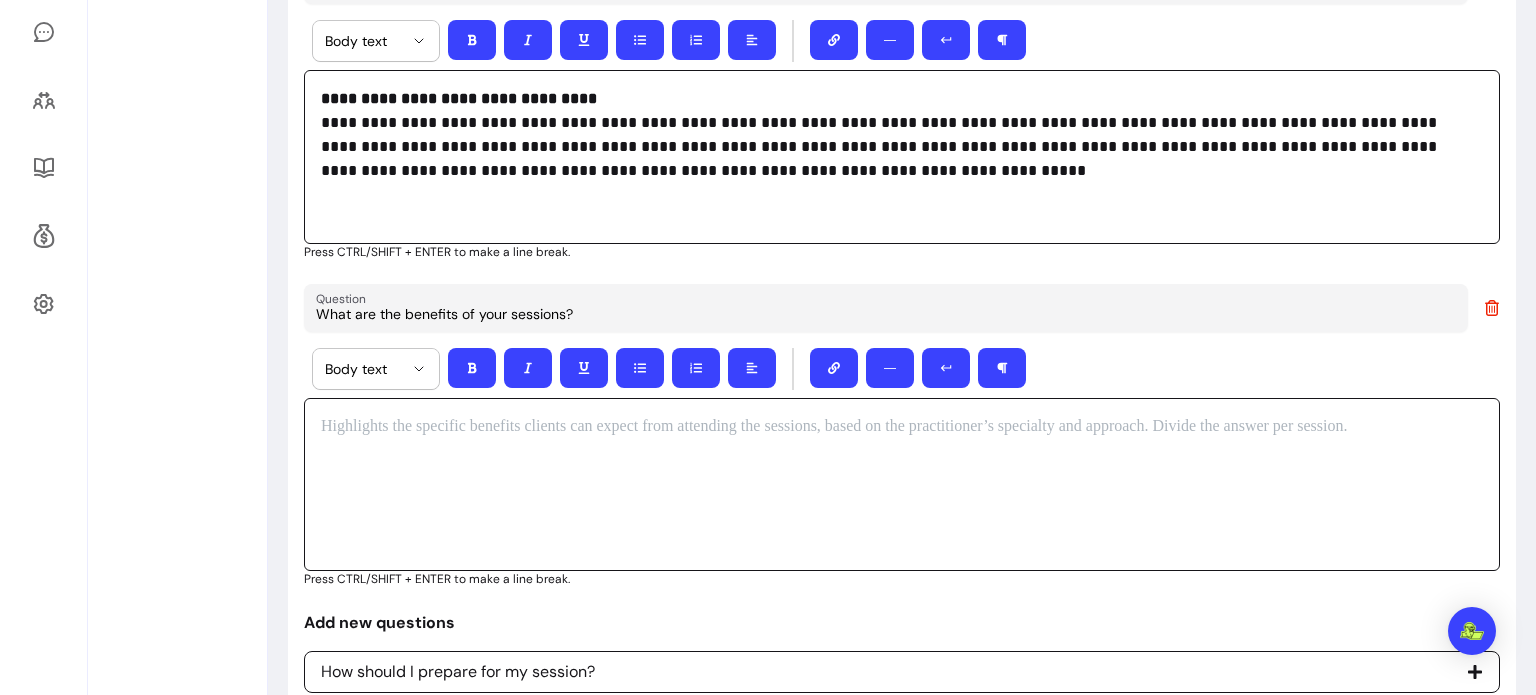 click at bounding box center [902, 485] 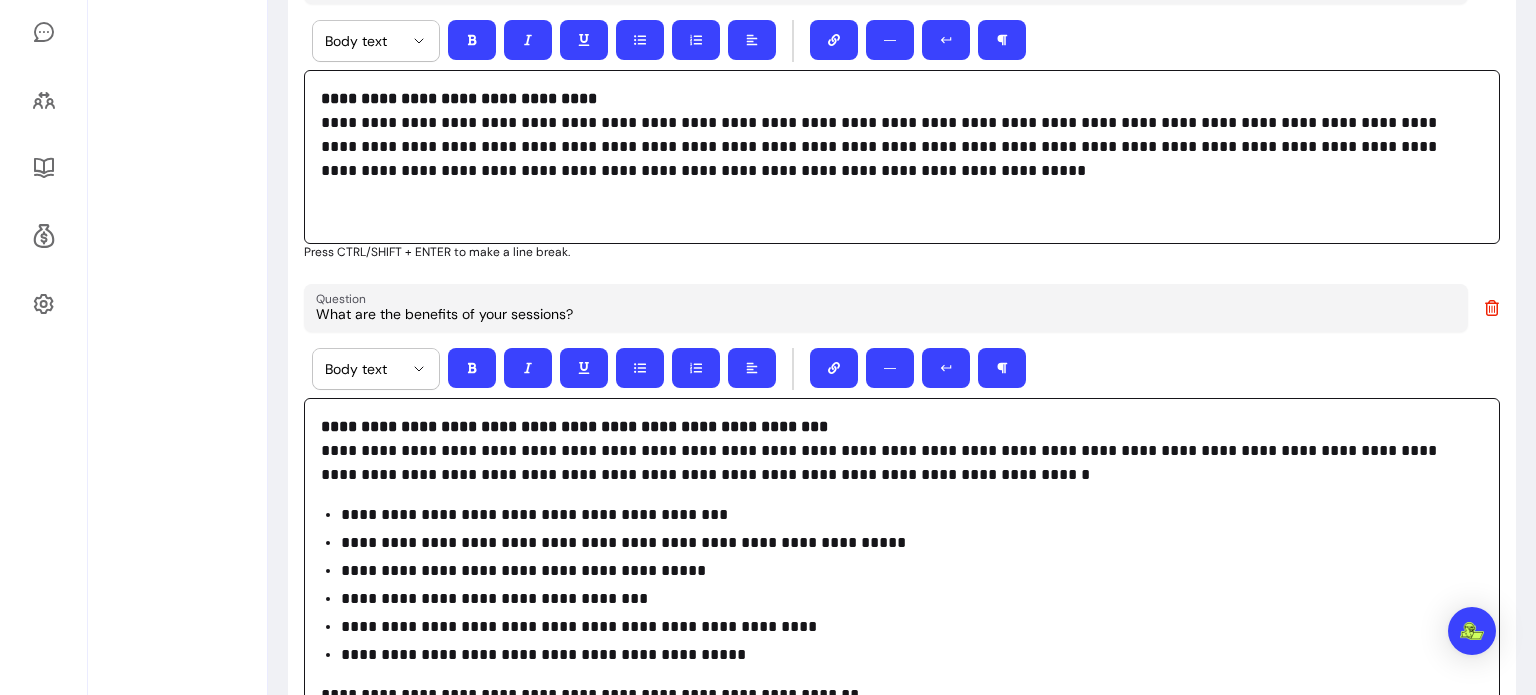 scroll, scrollTop: 625, scrollLeft: 0, axis: vertical 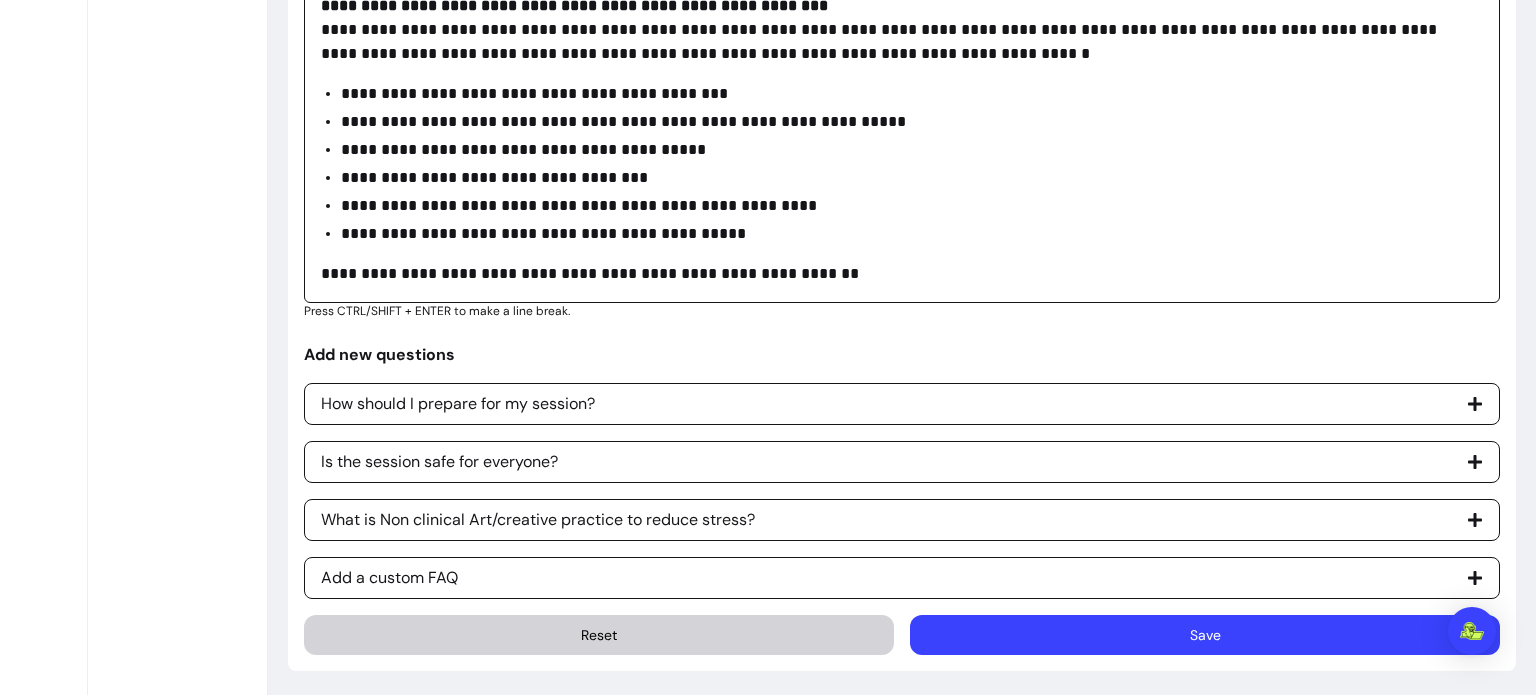 click on "How should I prepare for my session?" at bounding box center (902, 404) 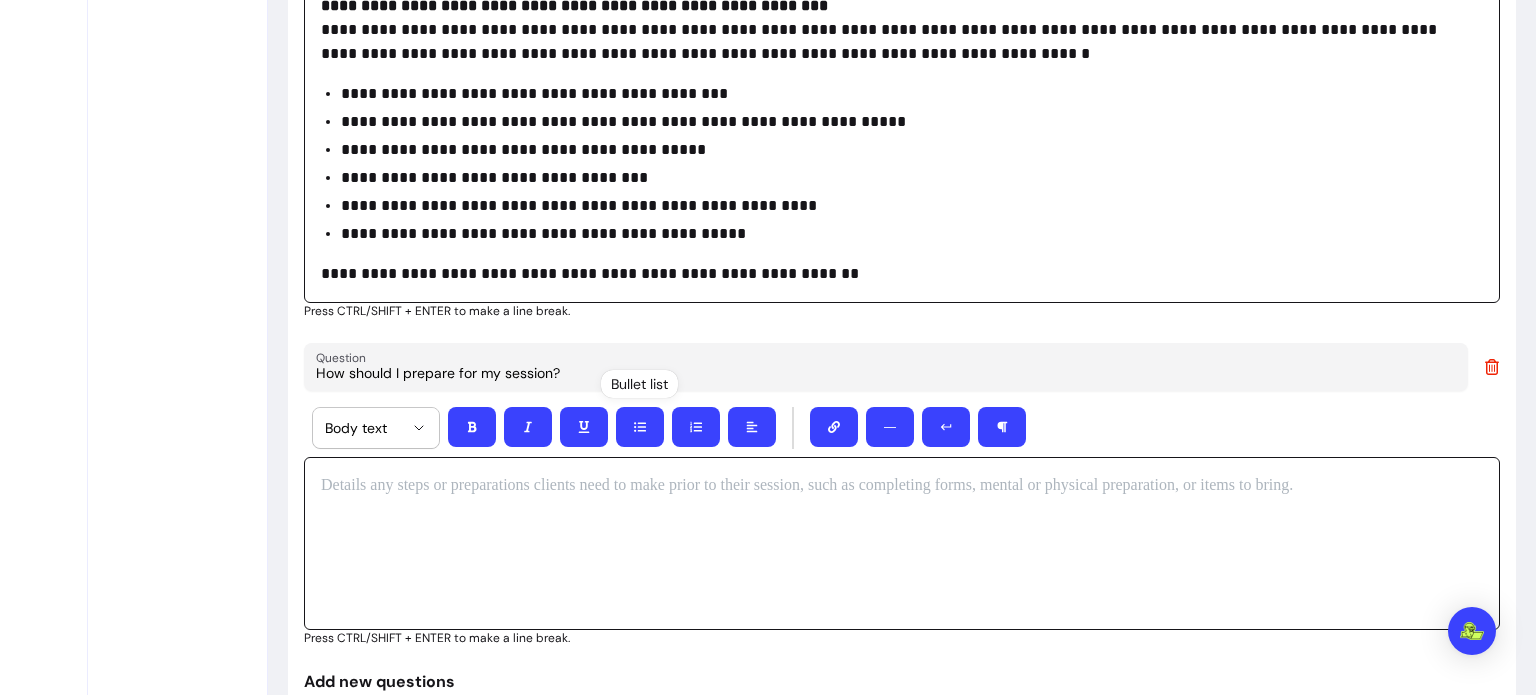 click at bounding box center (902, 486) 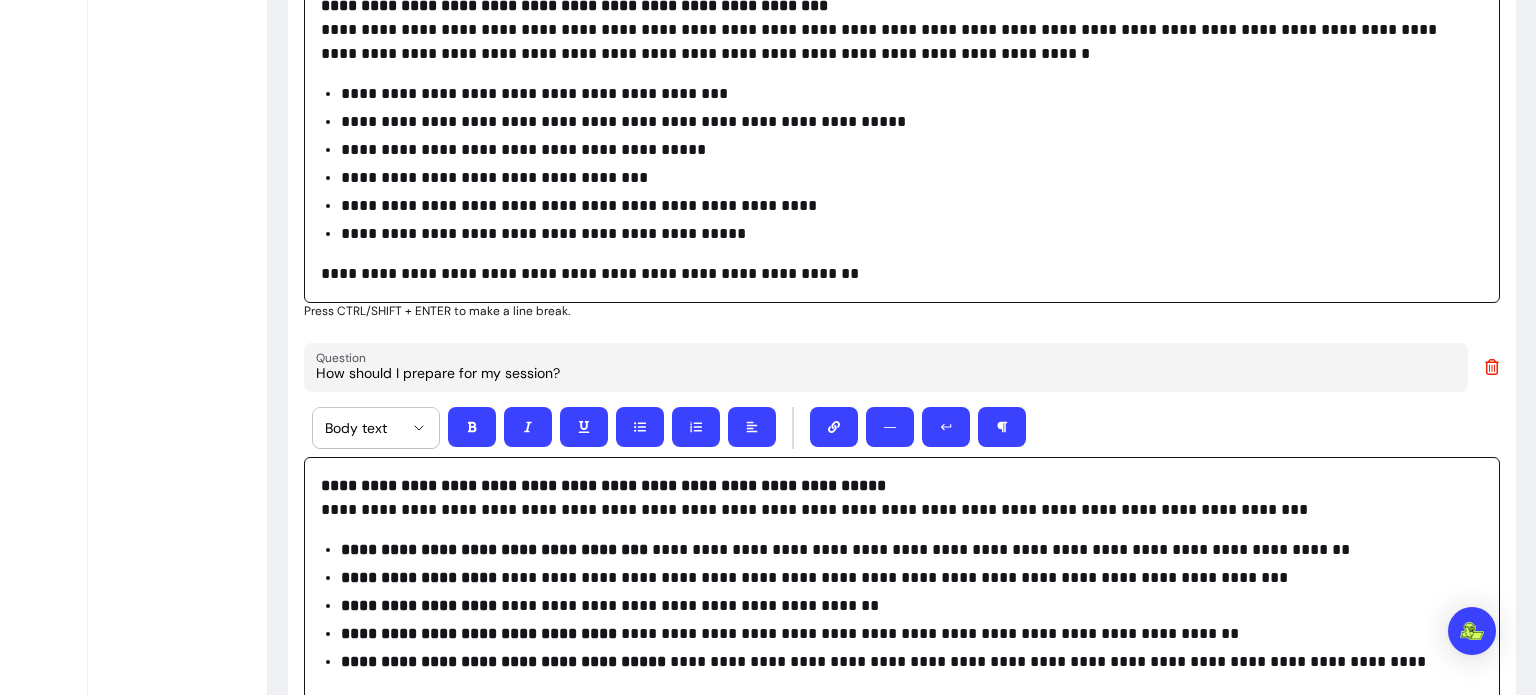 scroll, scrollTop: 1052, scrollLeft: 0, axis: vertical 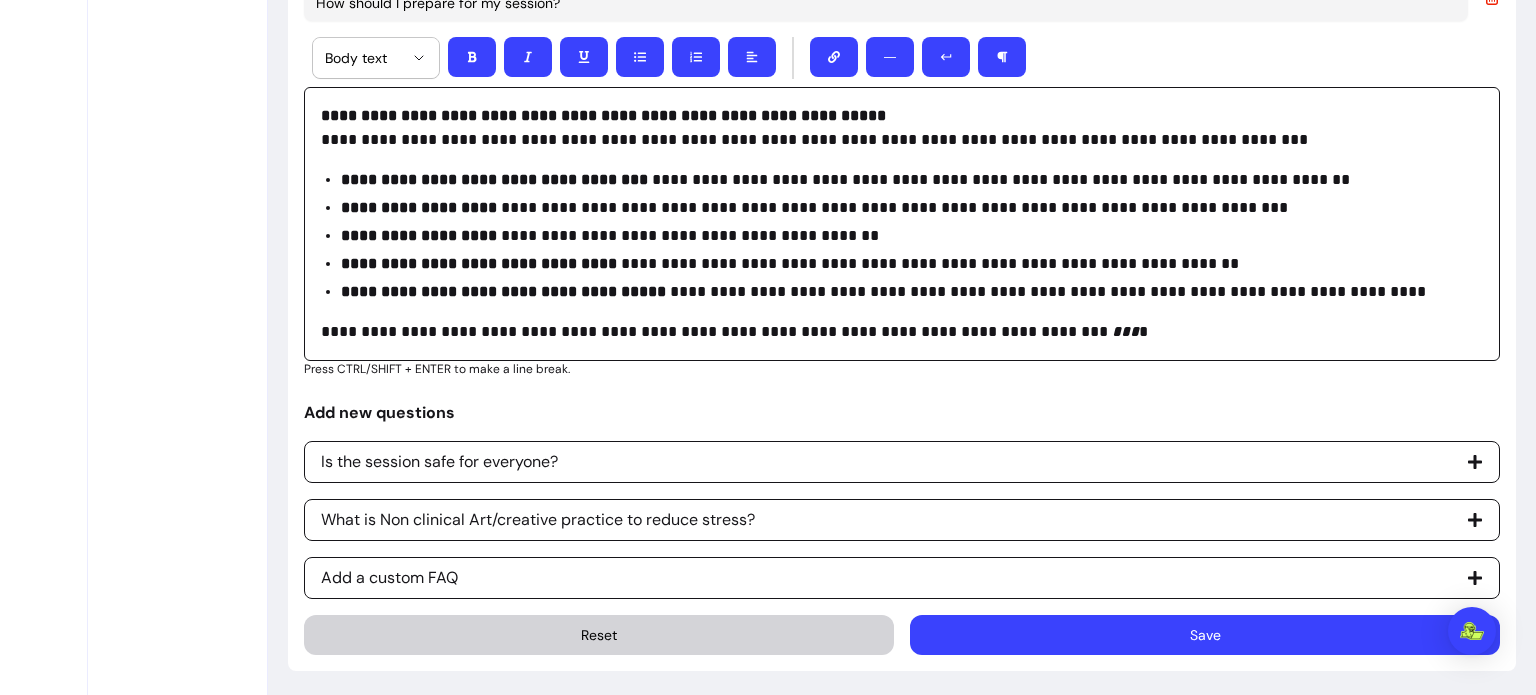 click on "Is the session safe for everyone?" at bounding box center [902, 462] 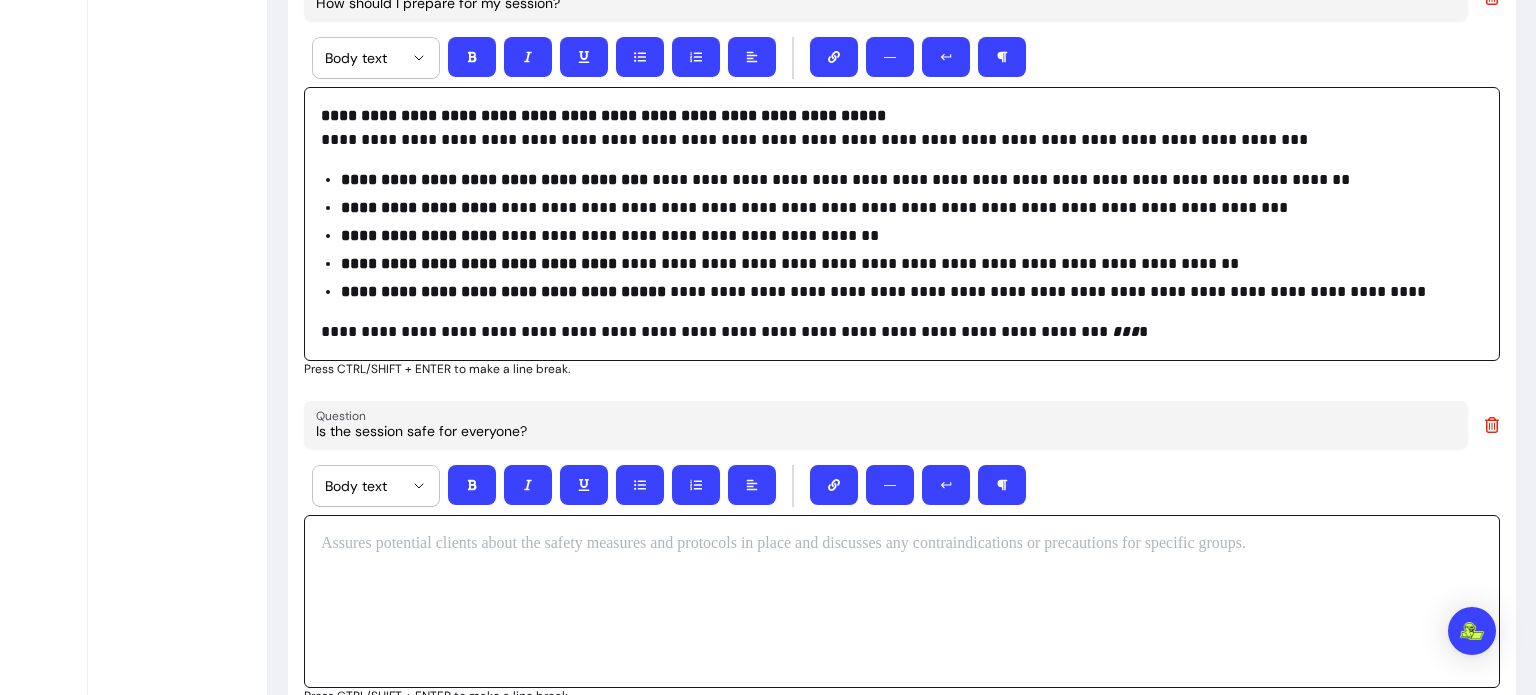 click at bounding box center (902, 602) 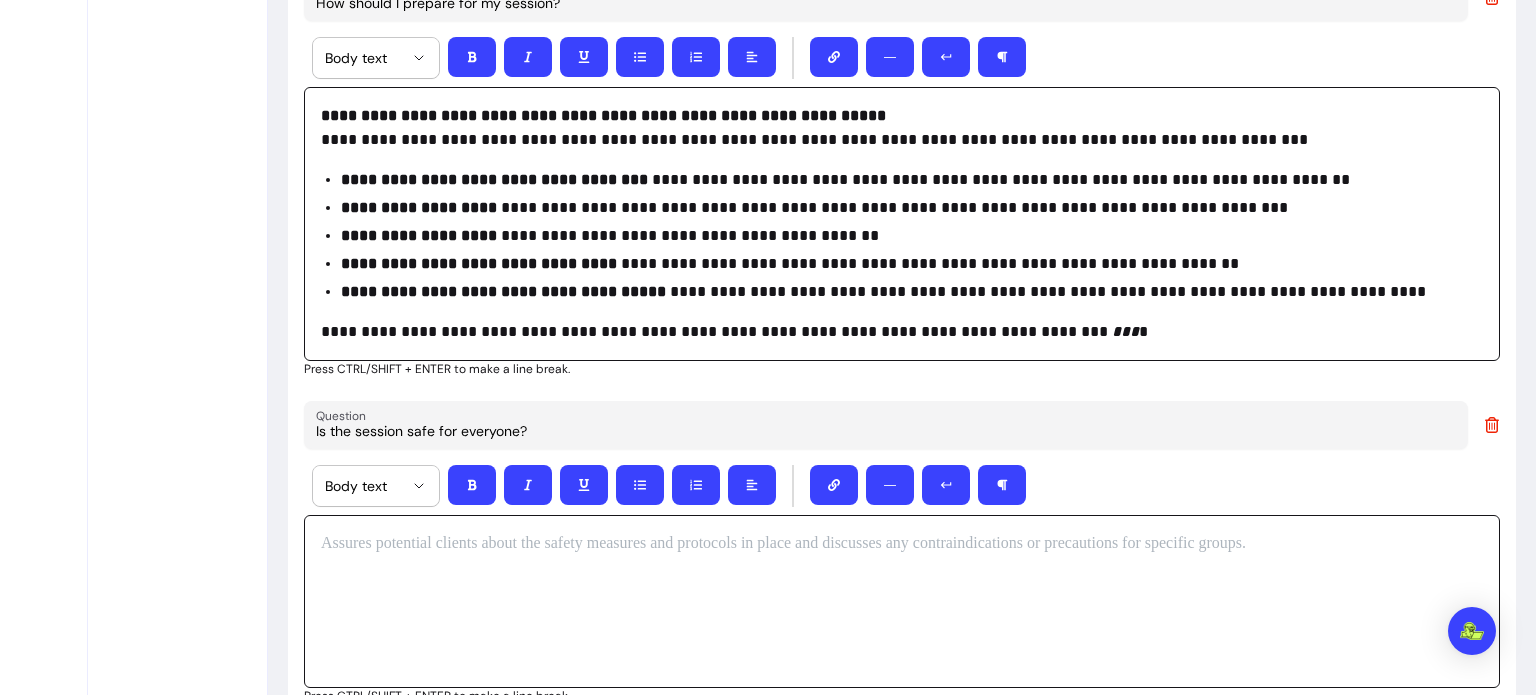 type 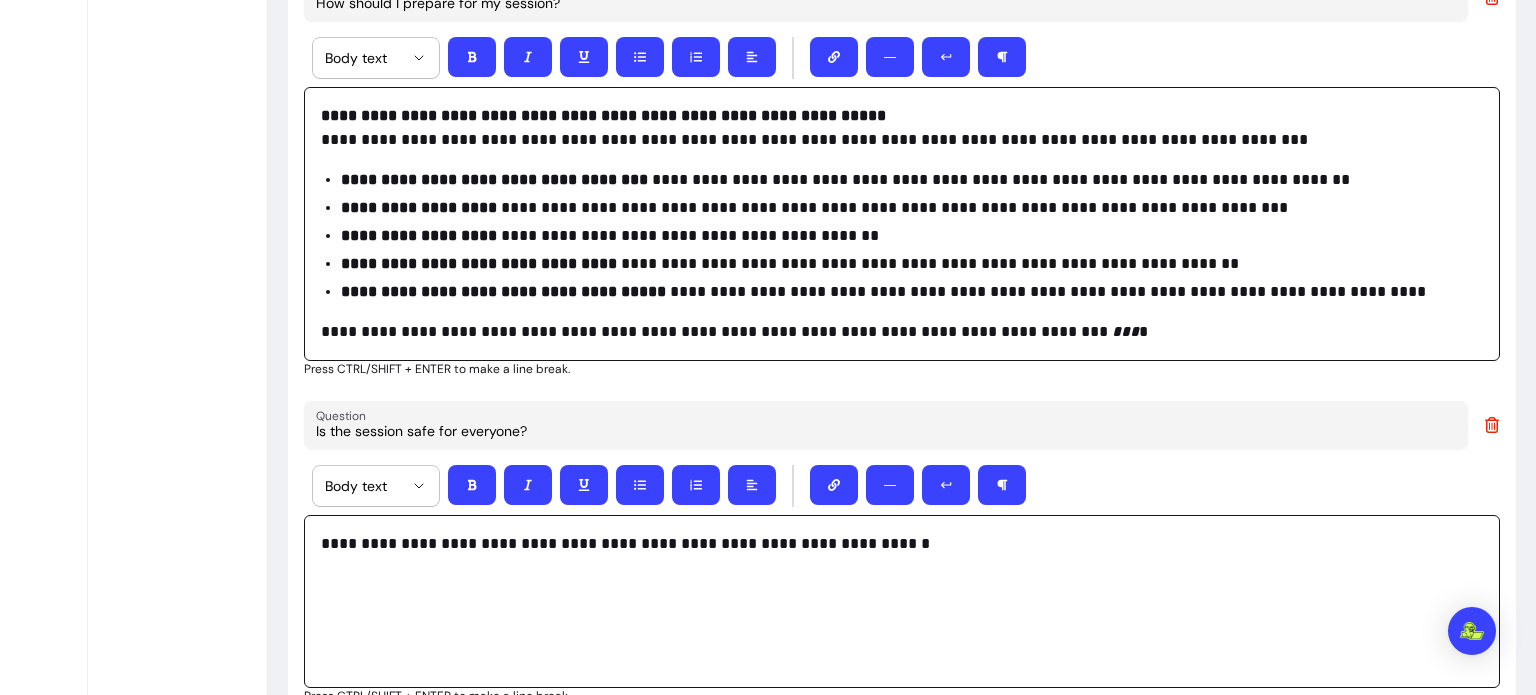 click on "**********" at bounding box center (894, 544) 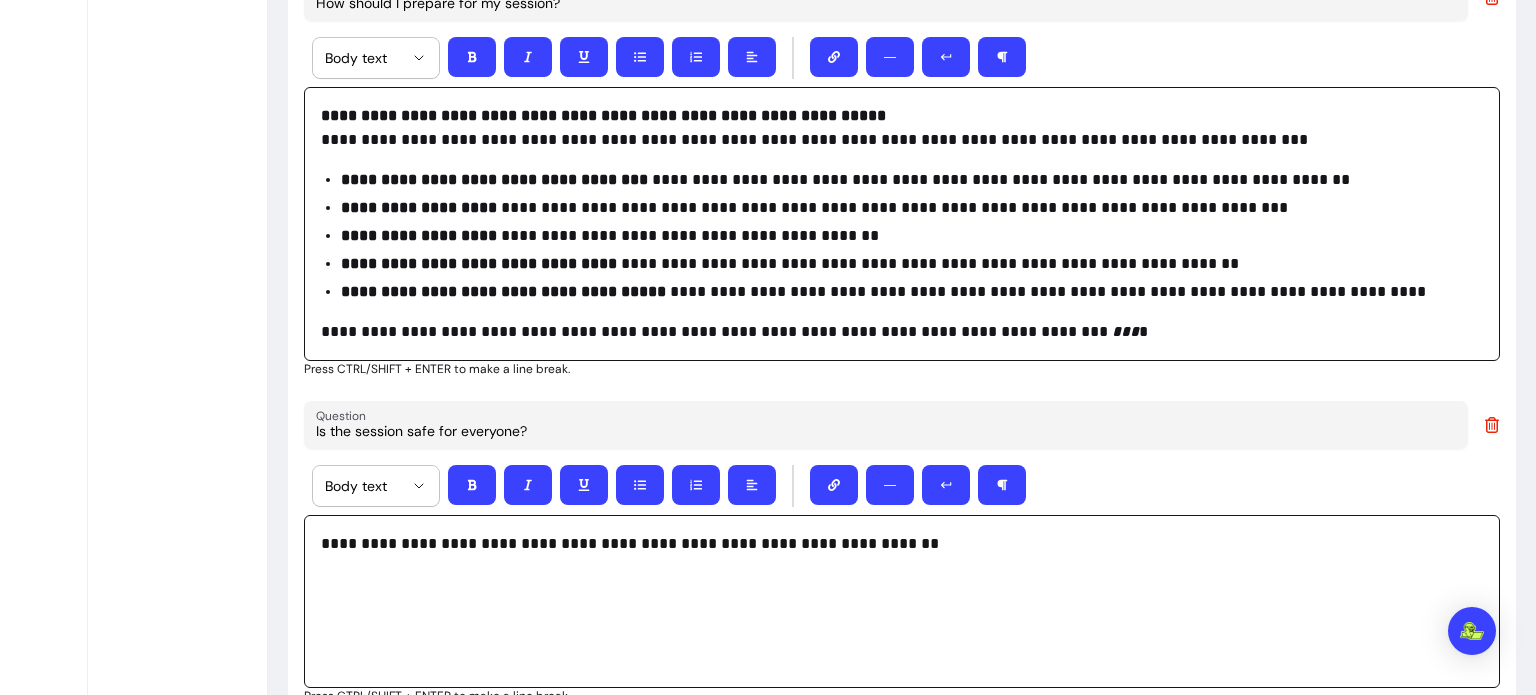 click on "**********" at bounding box center (894, 544) 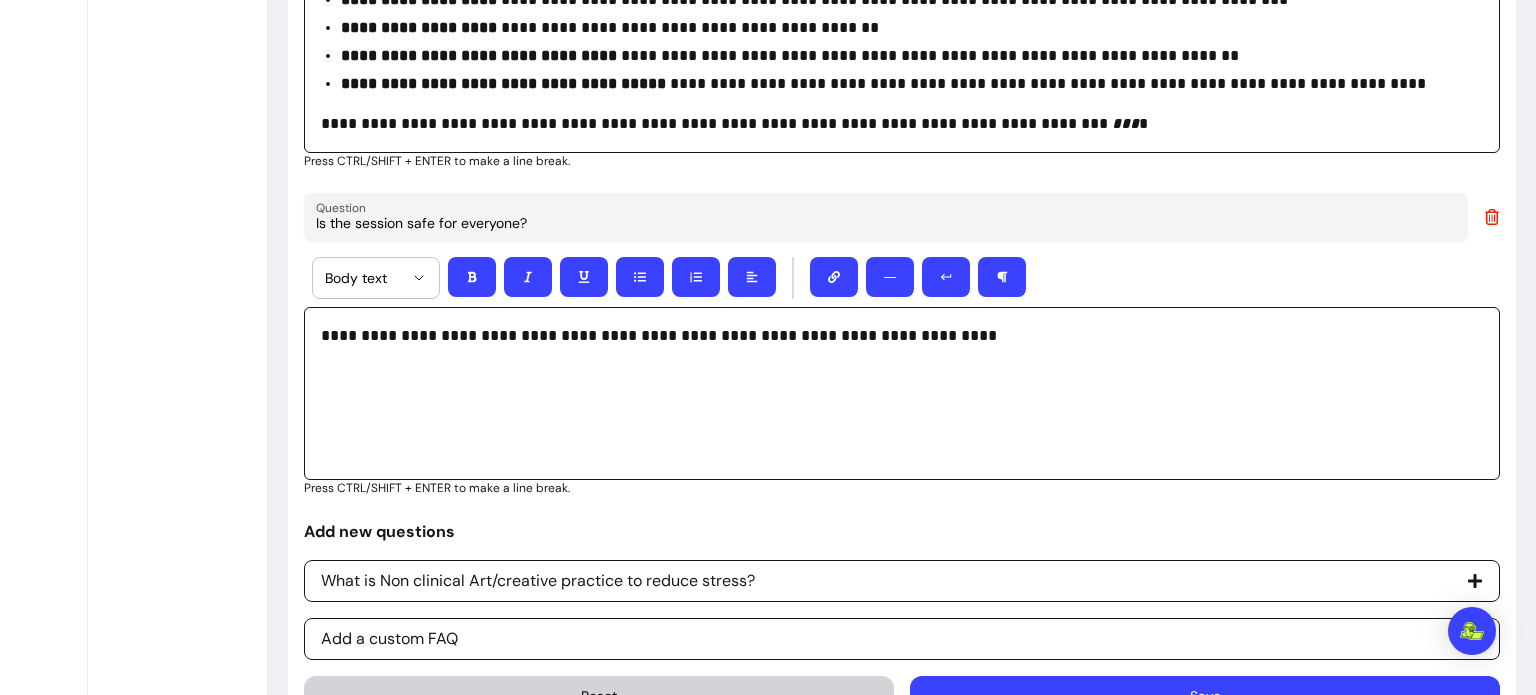 scroll, scrollTop: 1672, scrollLeft: 0, axis: vertical 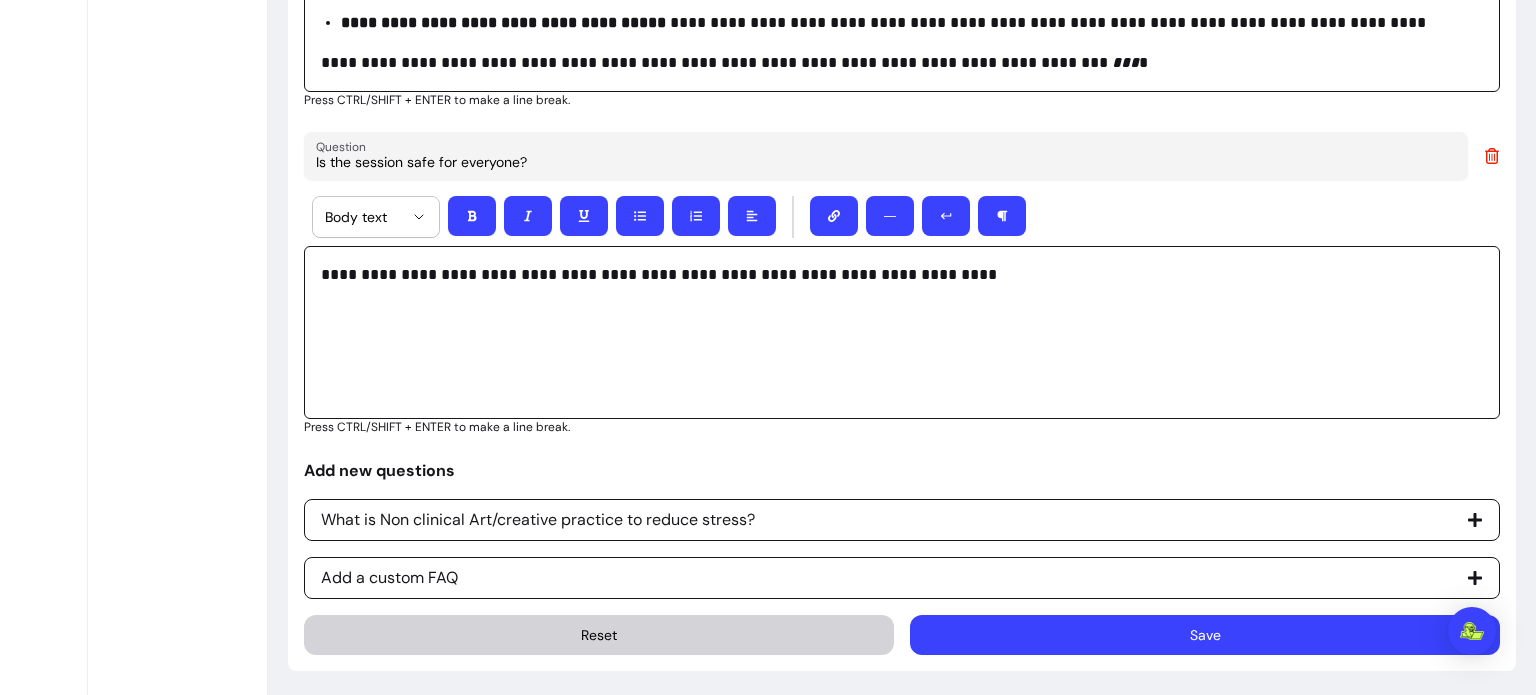 click 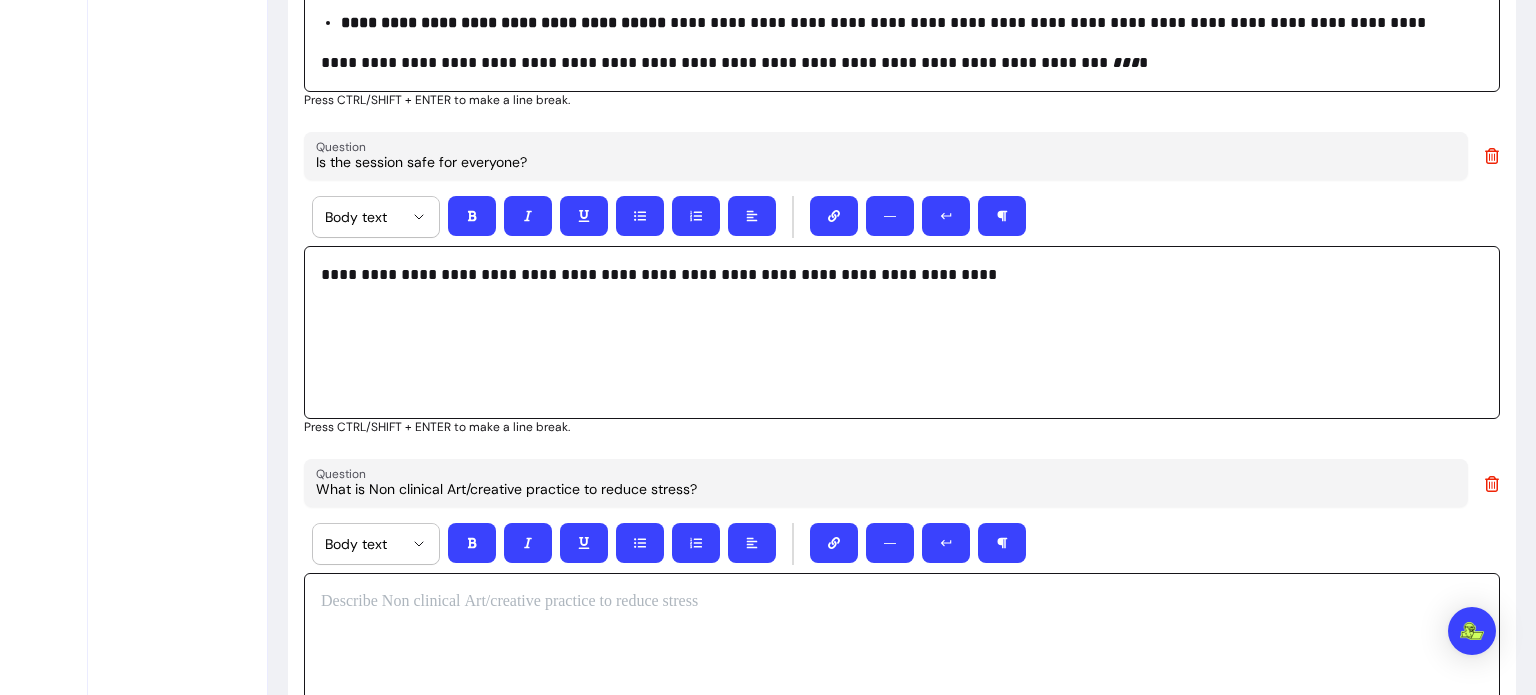 click at bounding box center (902, 602) 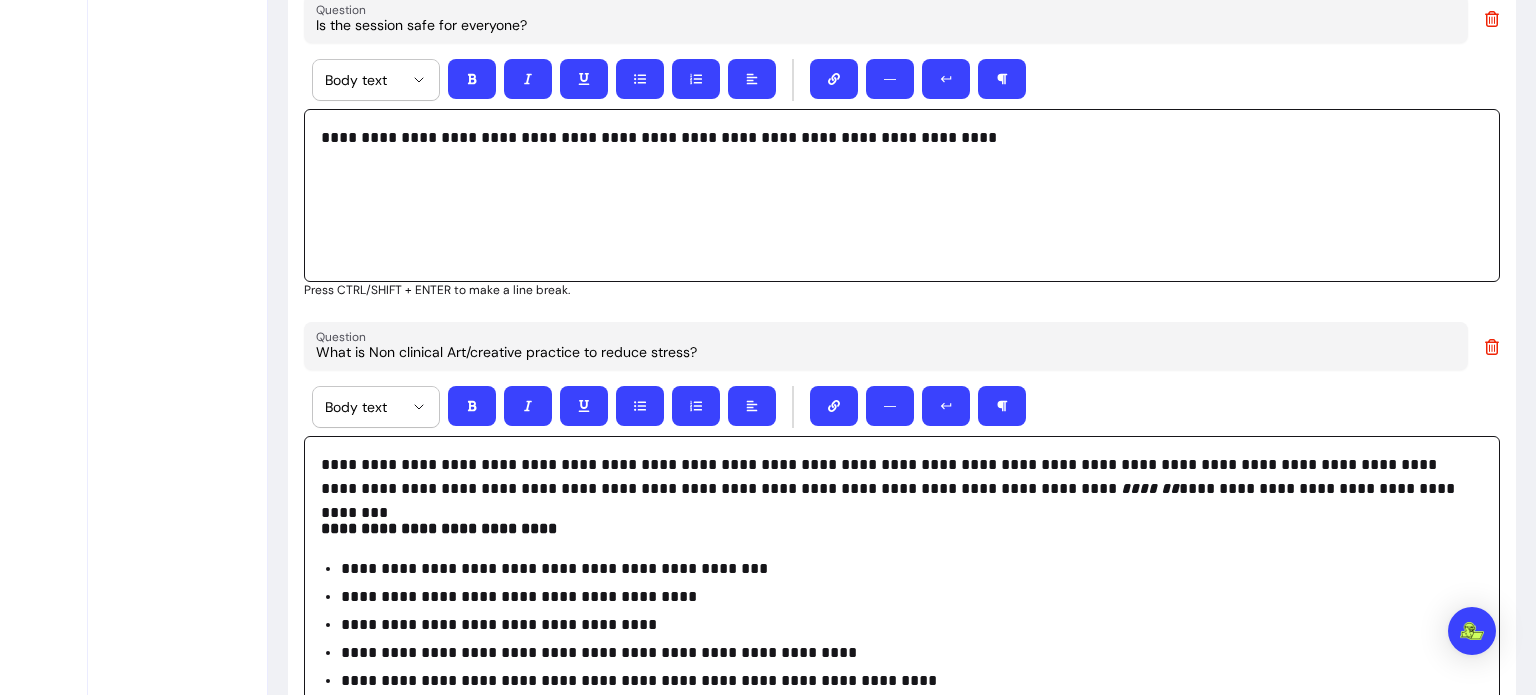 scroll, scrollTop: 1847, scrollLeft: 0, axis: vertical 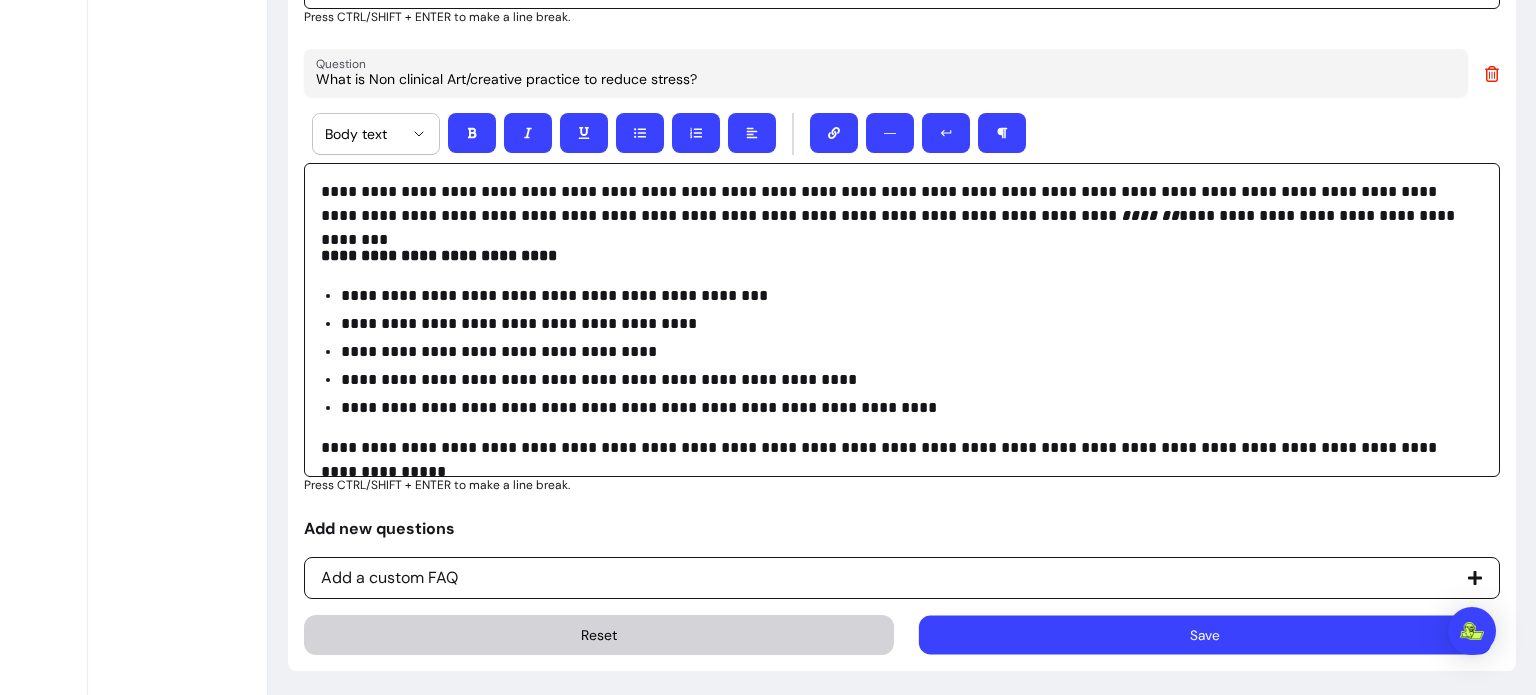 click on "Save" at bounding box center (1205, 635) 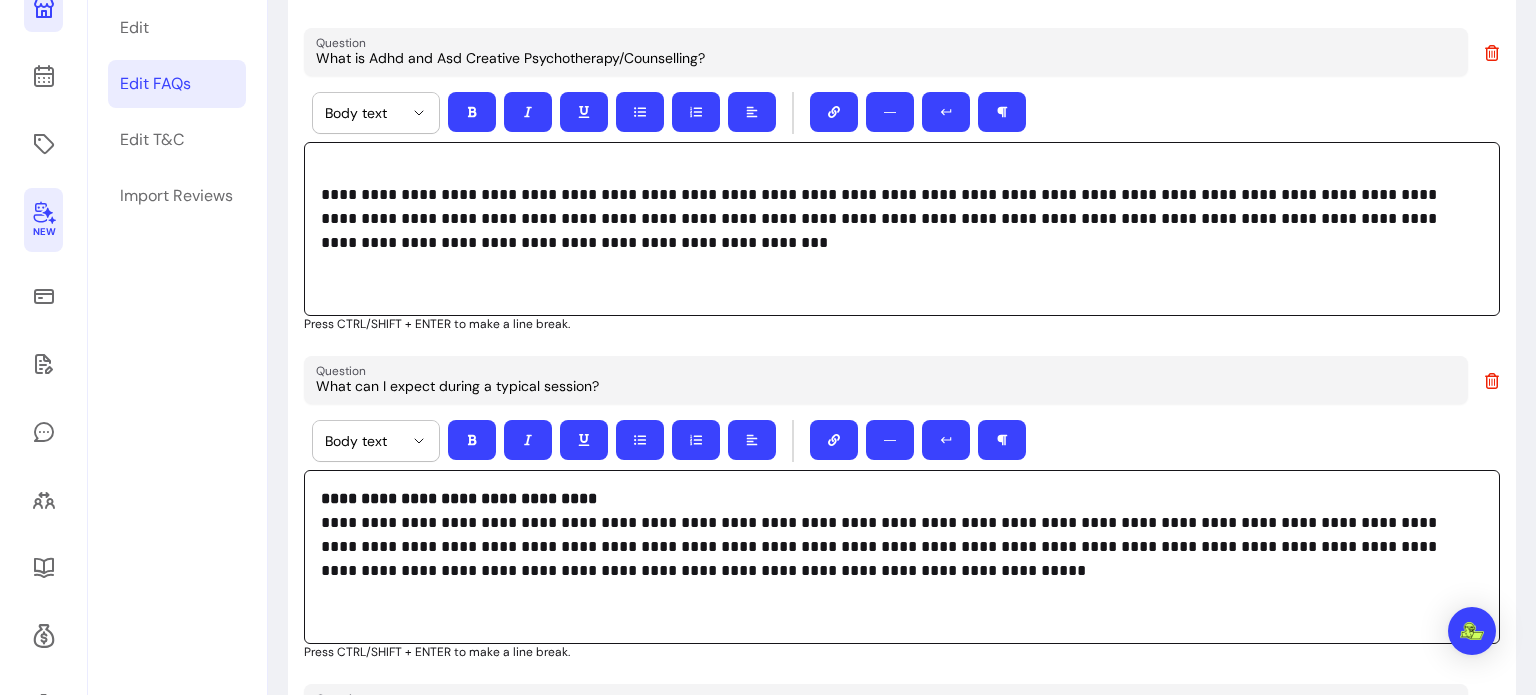 scroll, scrollTop: 19, scrollLeft: 0, axis: vertical 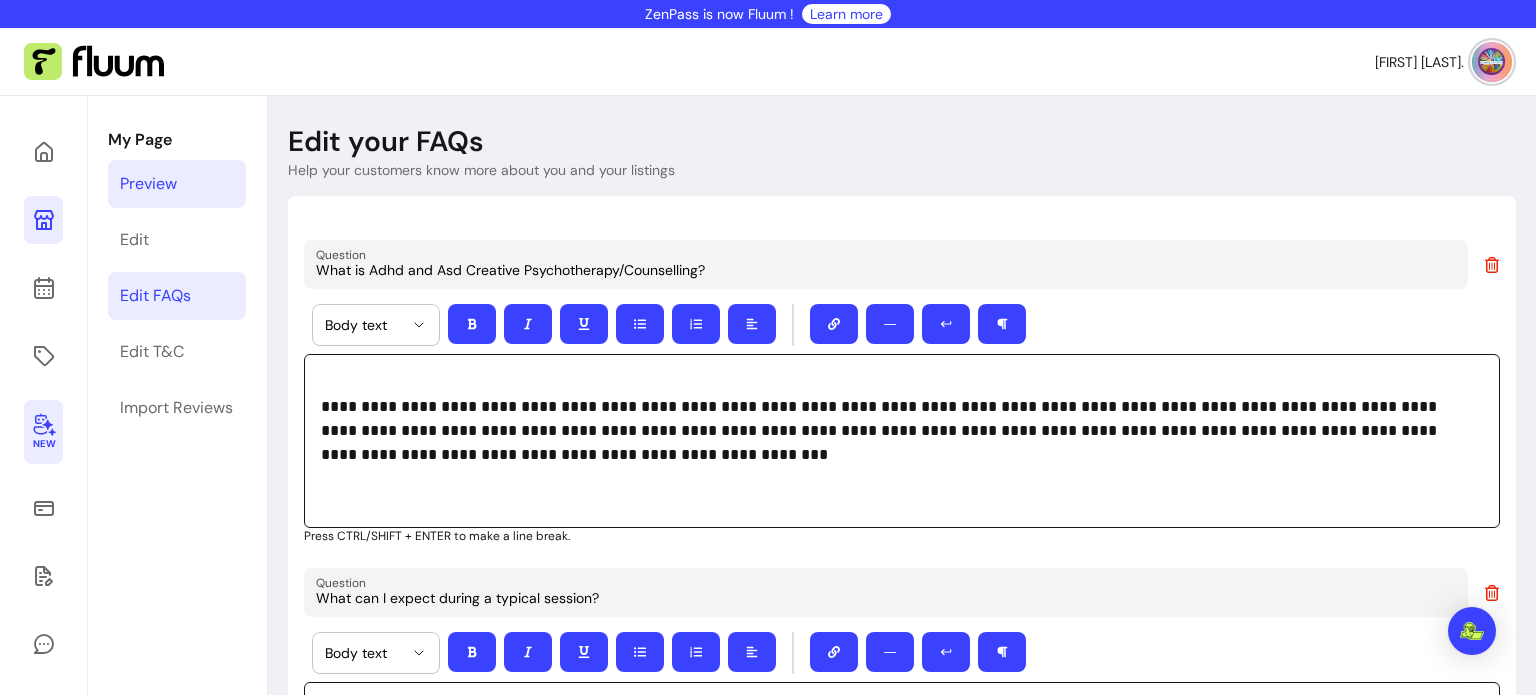 click on "Preview" at bounding box center [148, 184] 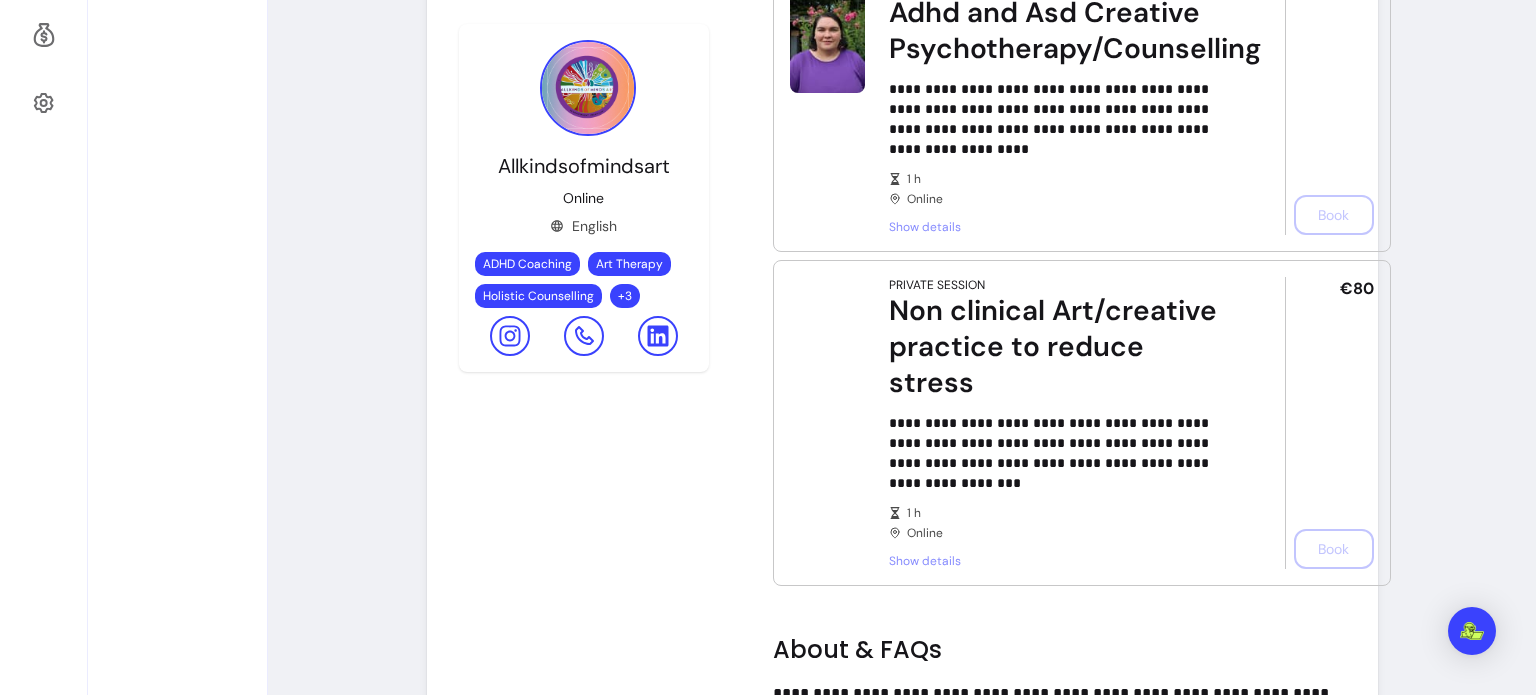 scroll, scrollTop: 832, scrollLeft: 0, axis: vertical 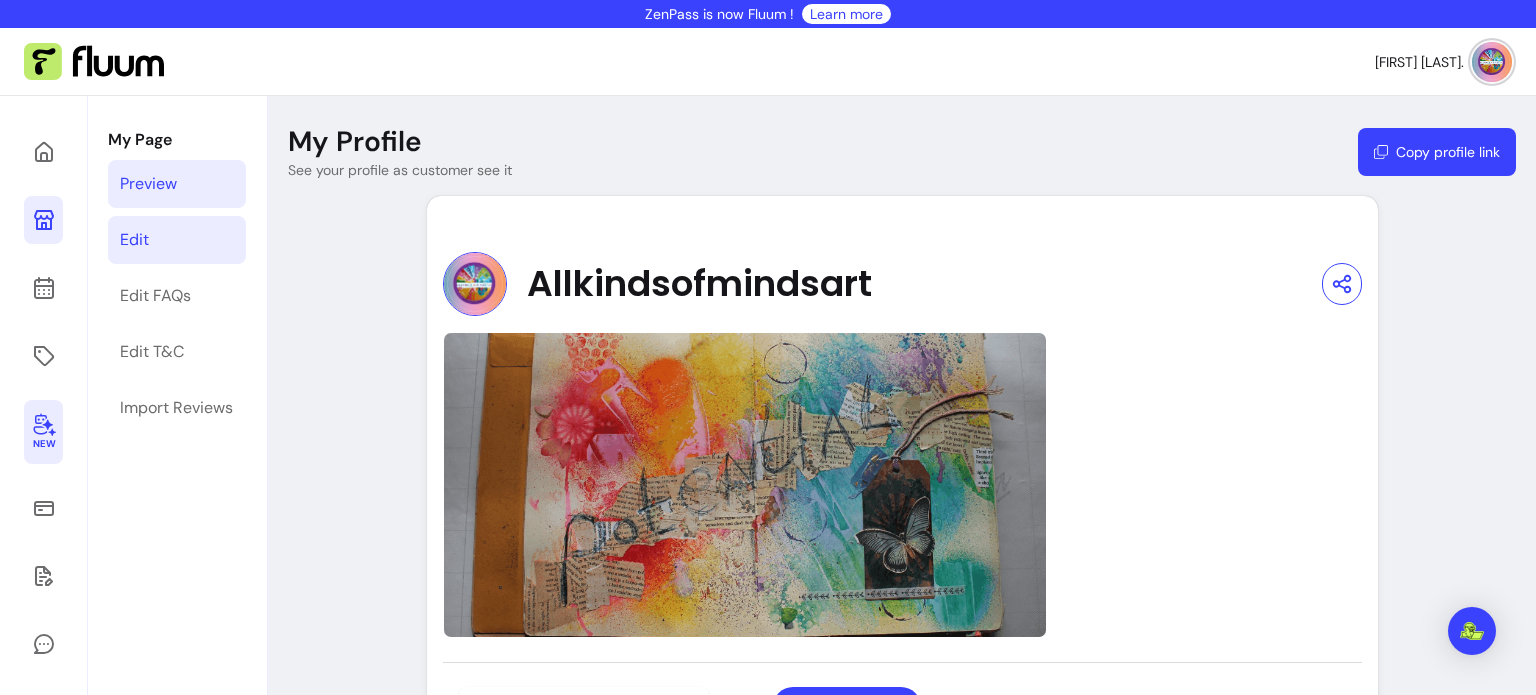click on "Edit" at bounding box center (177, 240) 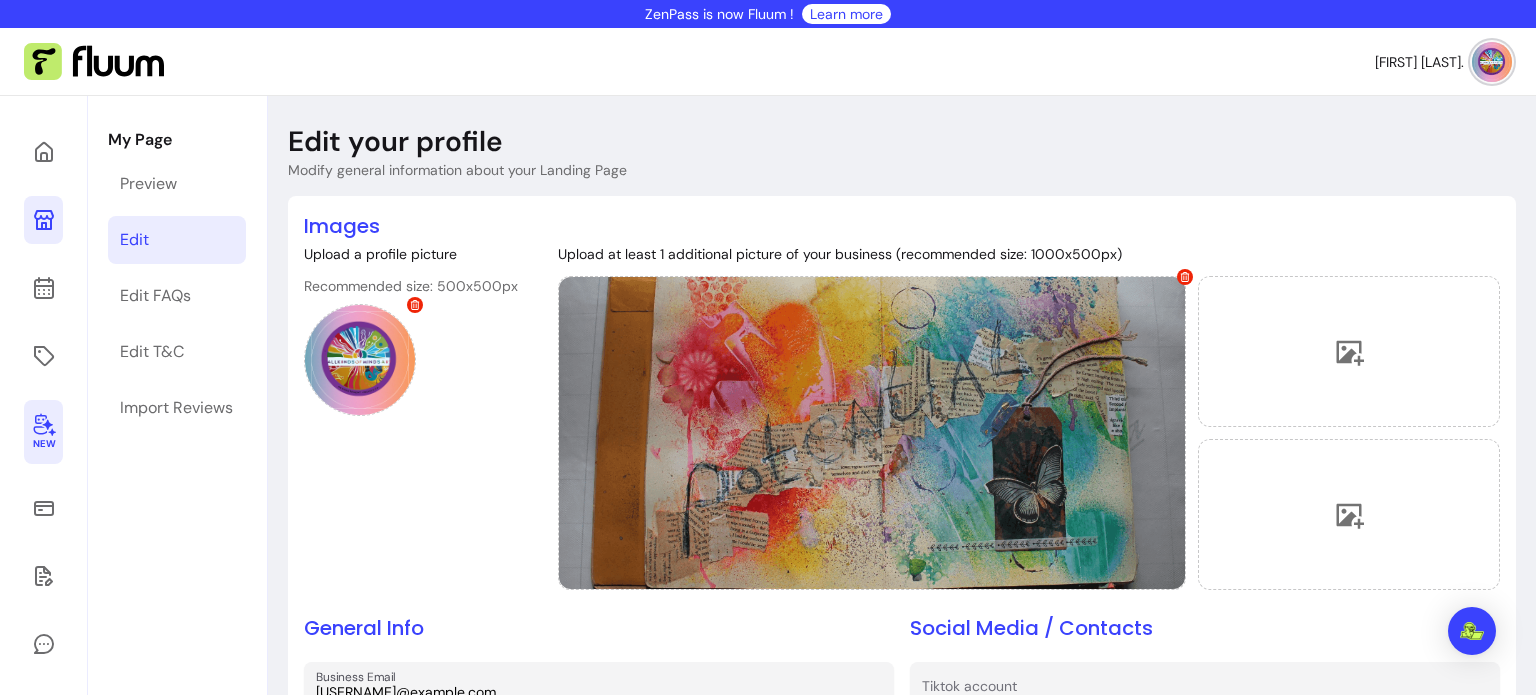 scroll, scrollTop: 0, scrollLeft: 0, axis: both 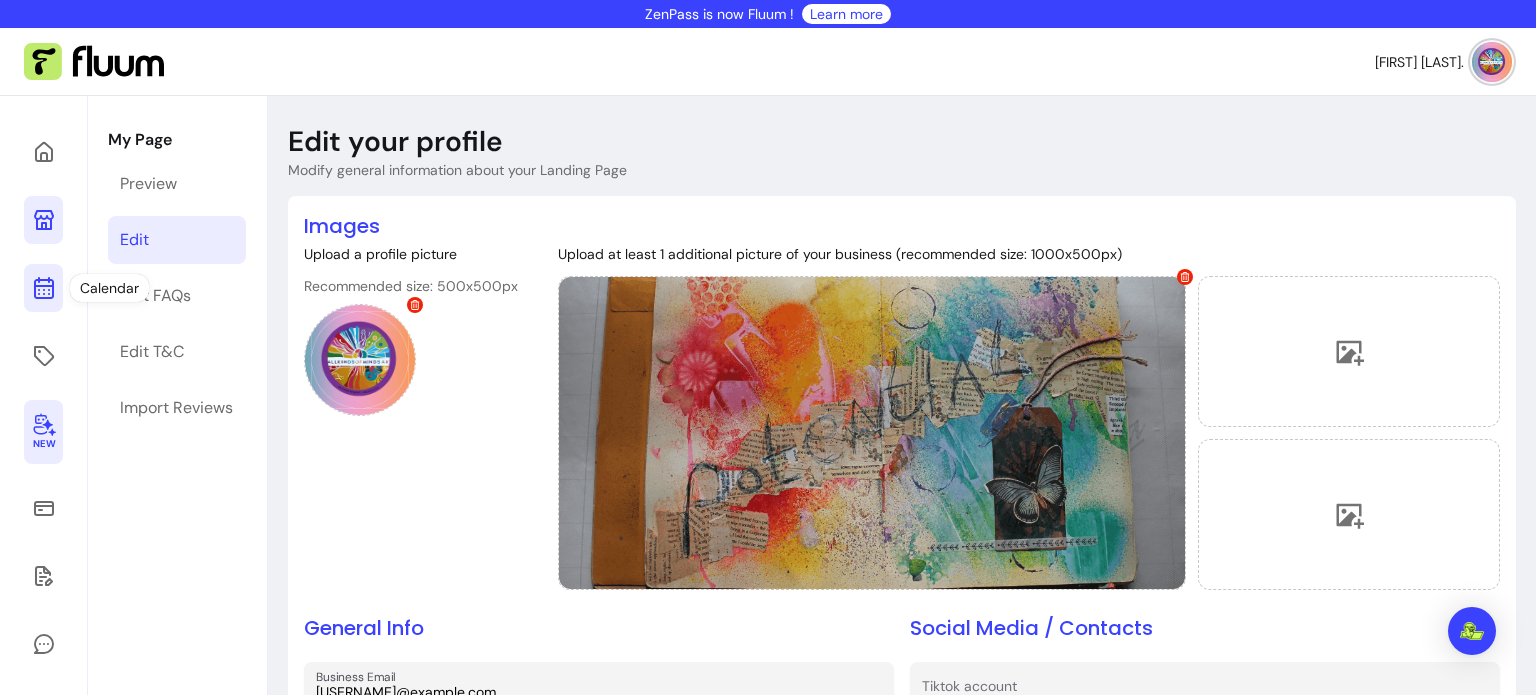 click at bounding box center (43, 288) 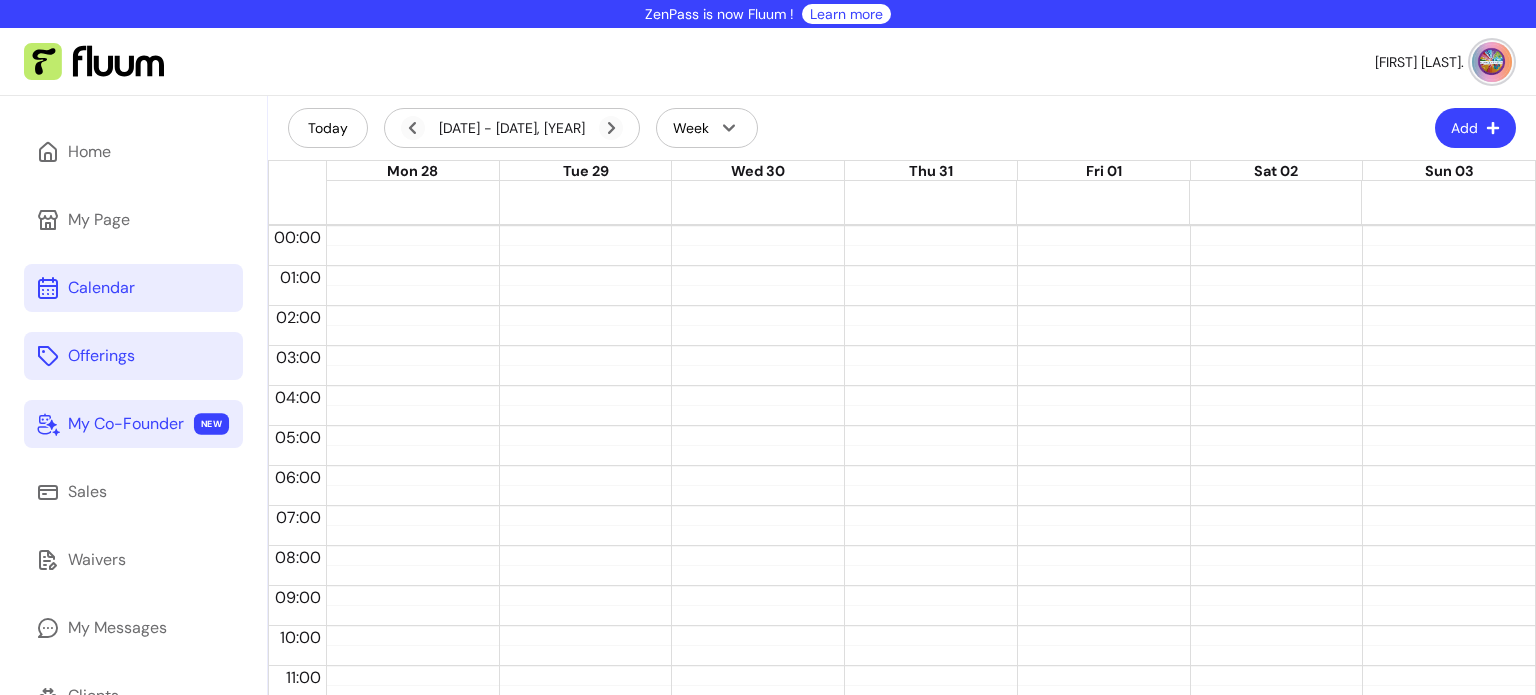 click on "Offerings" at bounding box center (133, 356) 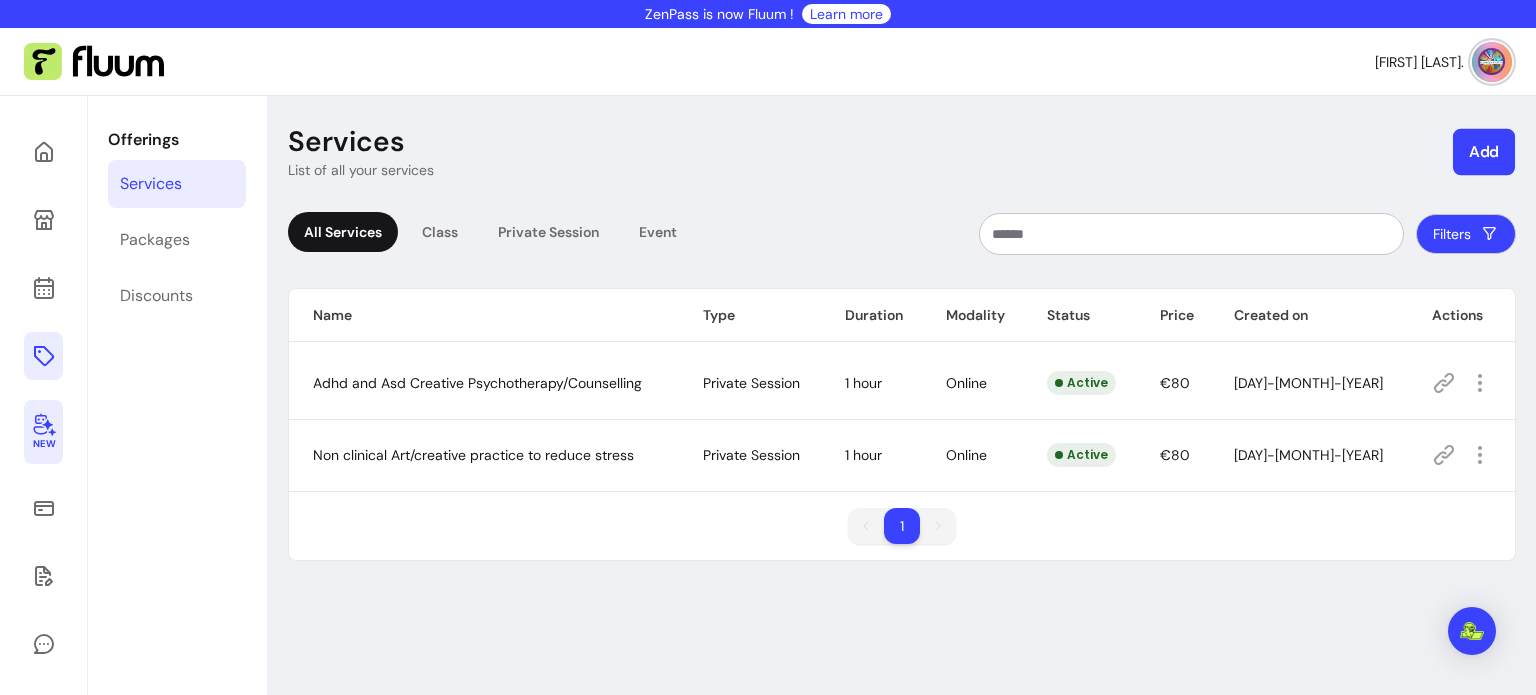 click on "Add" at bounding box center (1484, 152) 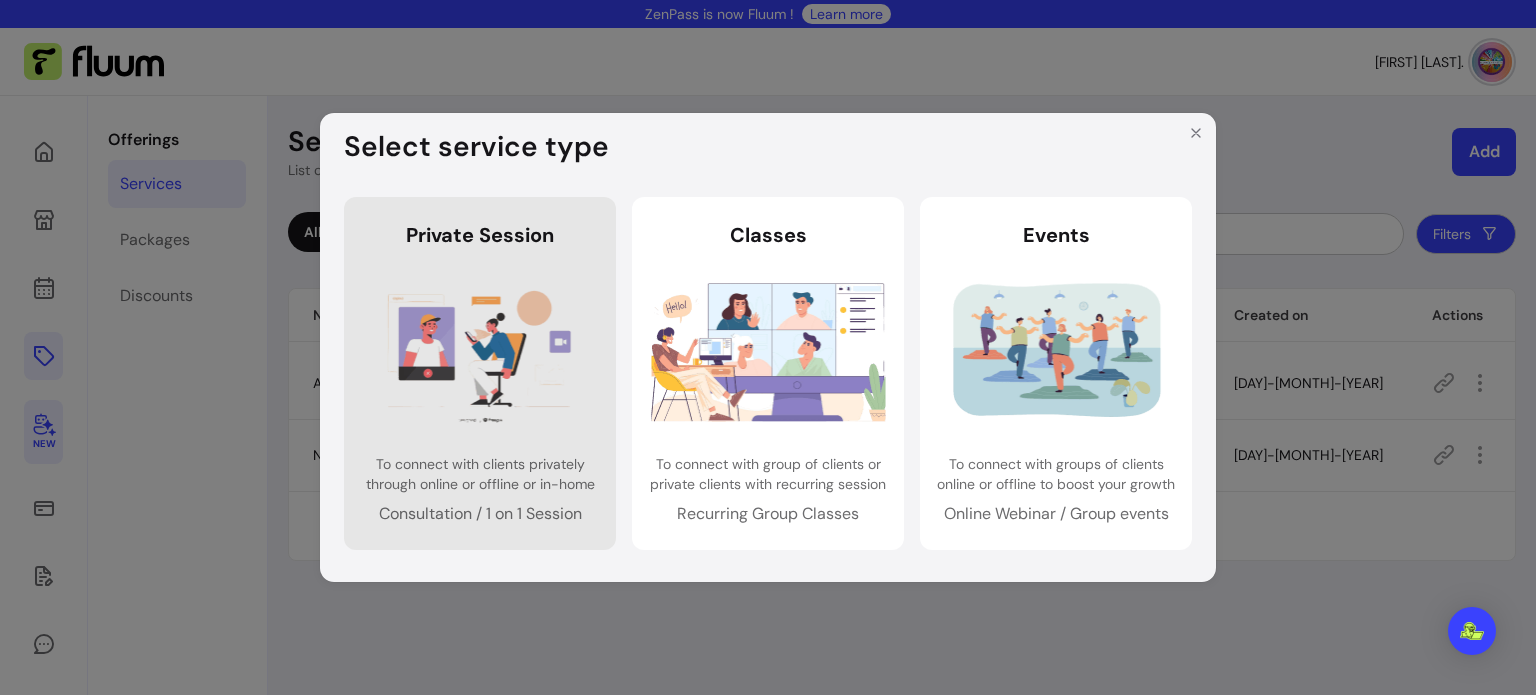 click at bounding box center (480, 351) 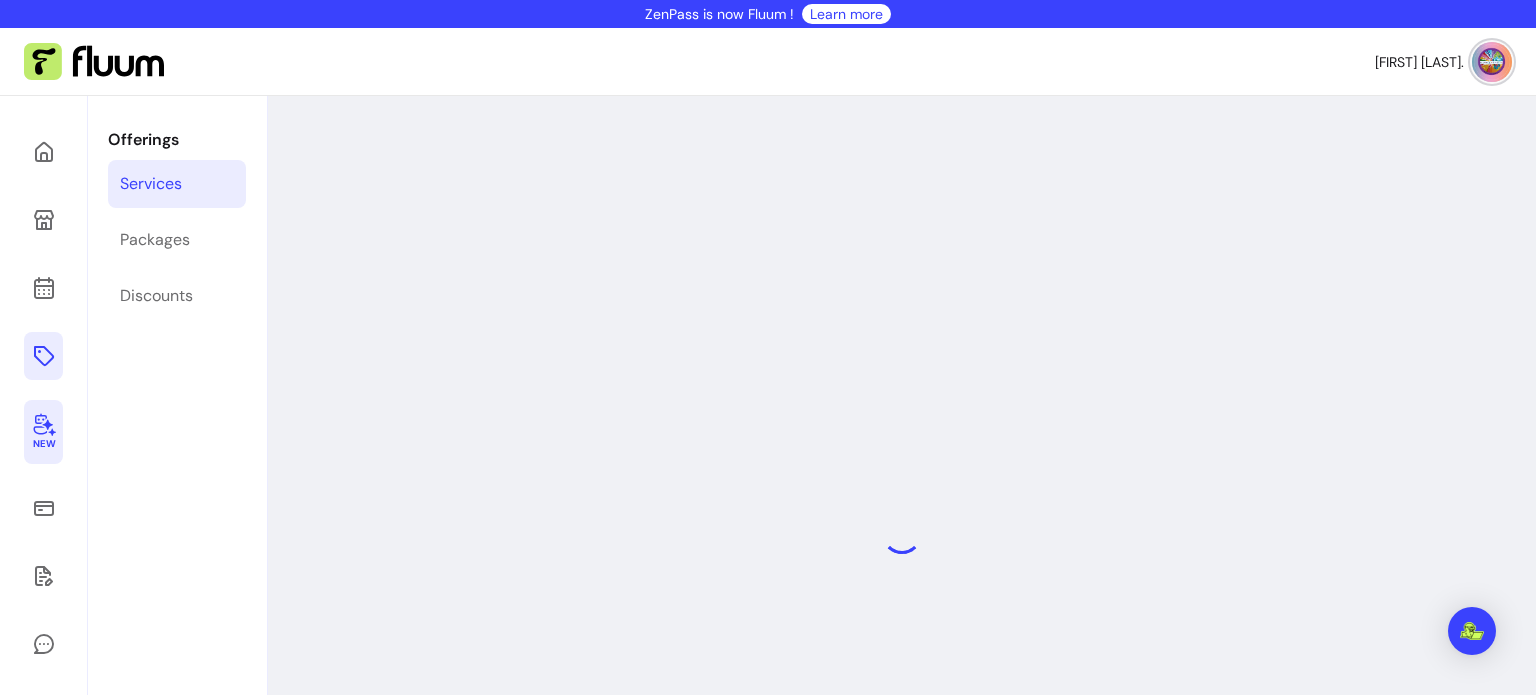 select on "***" 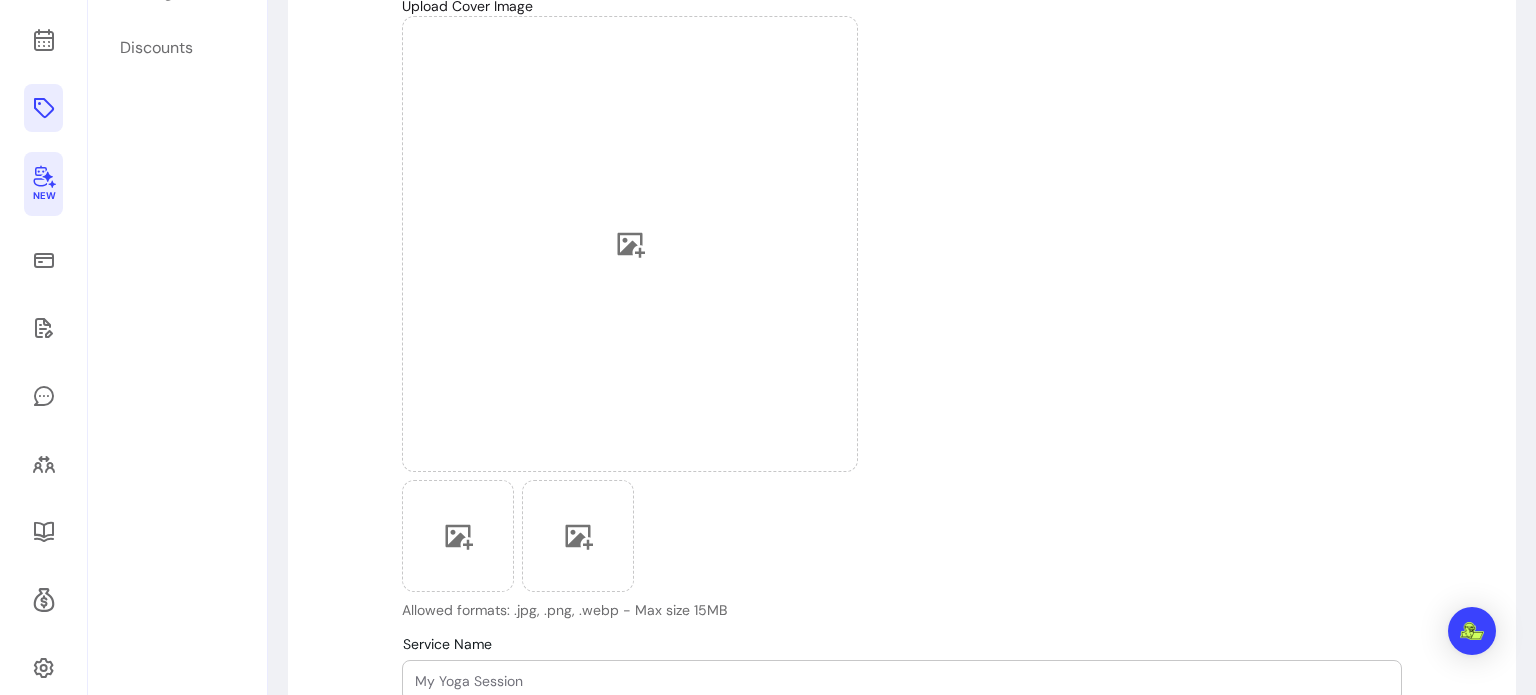 scroll, scrollTop: 271, scrollLeft: 0, axis: vertical 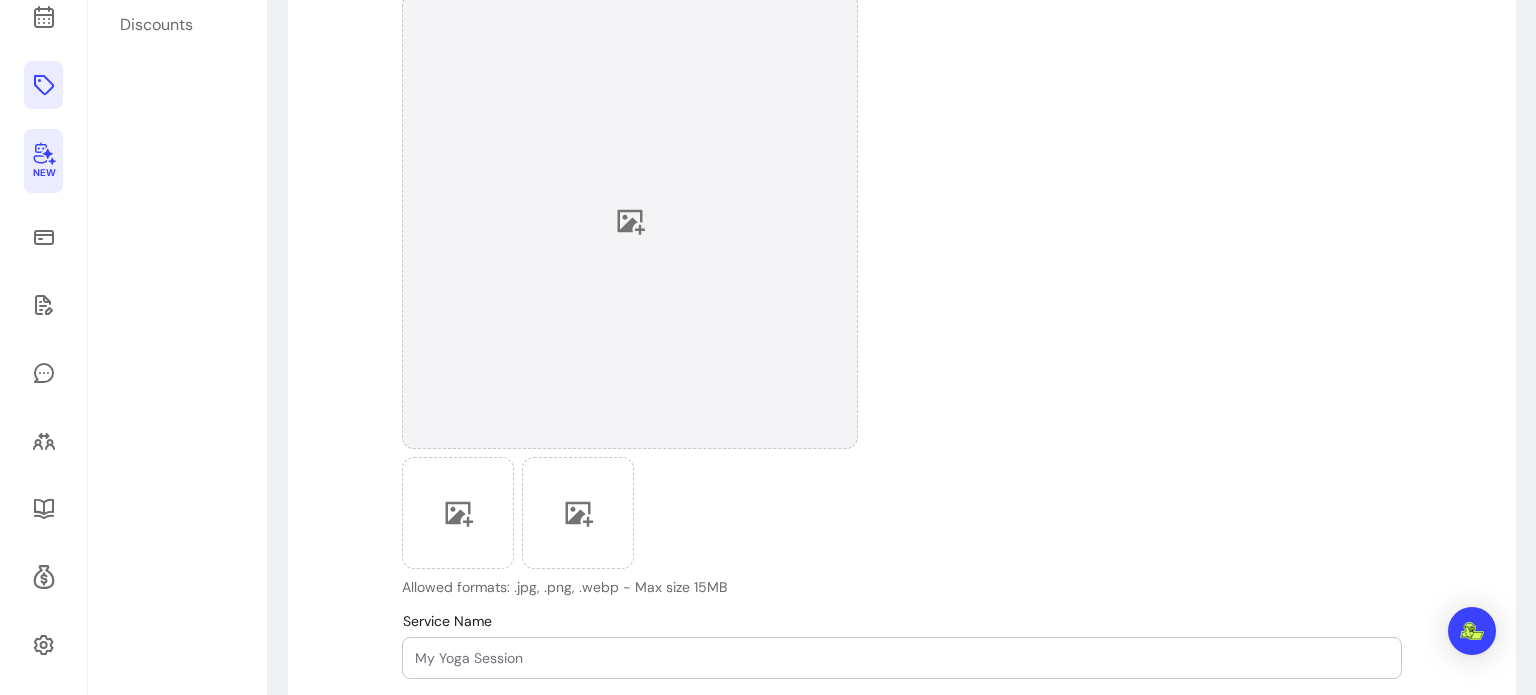 click at bounding box center [630, 221] 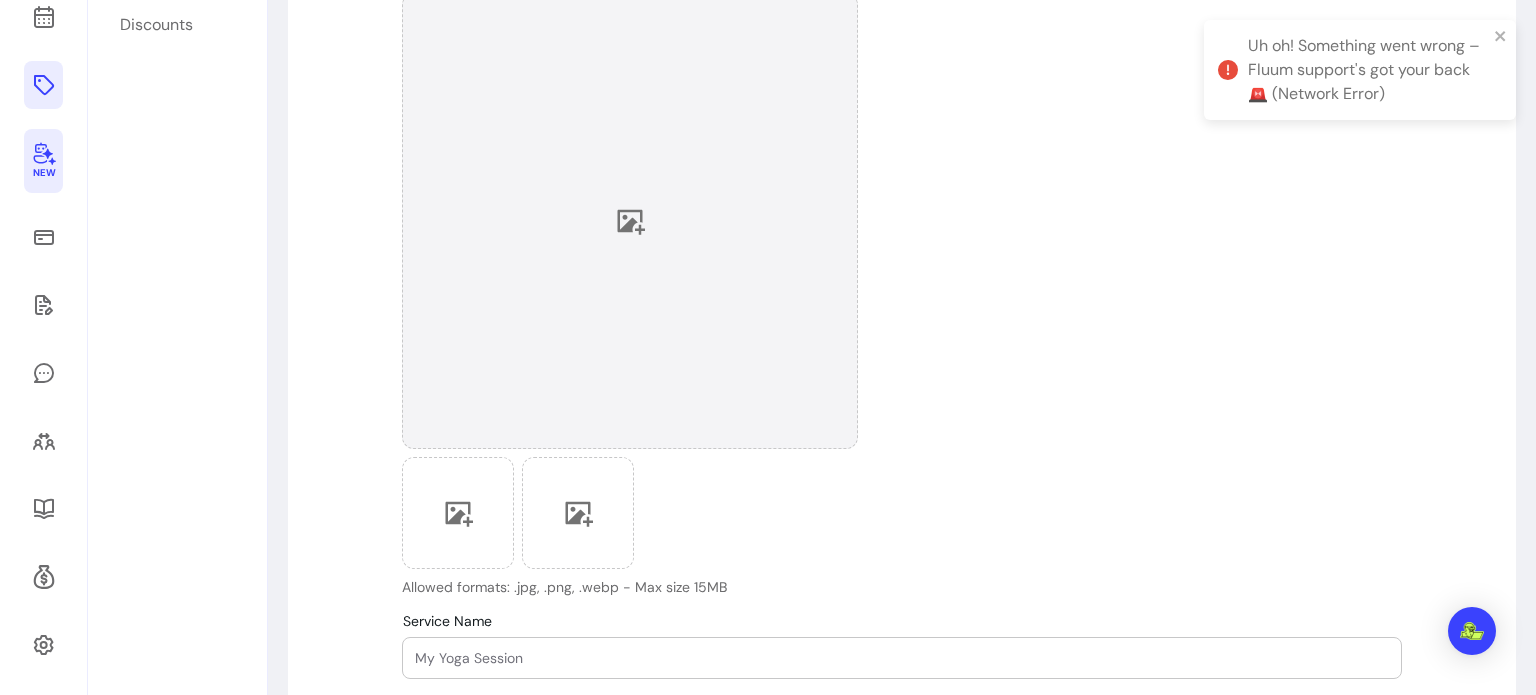 click at bounding box center (630, 221) 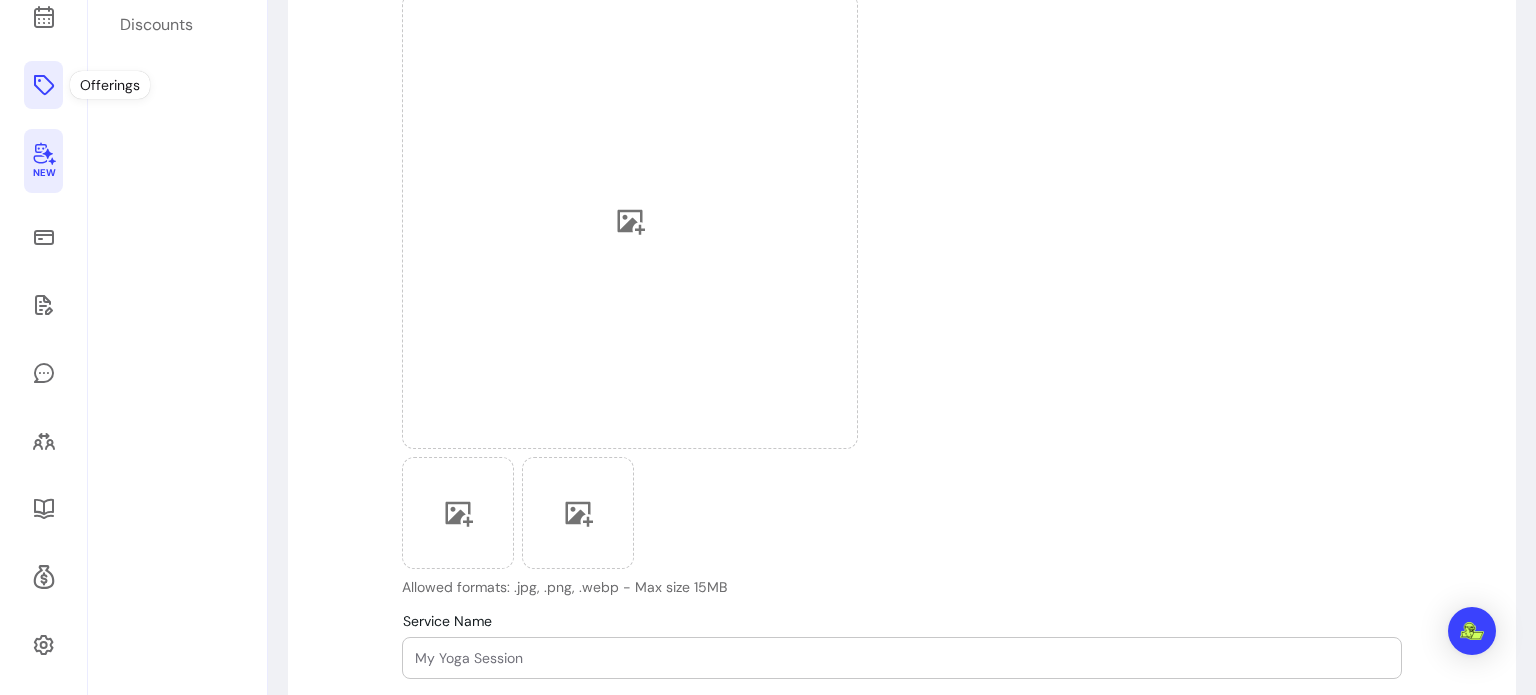 click 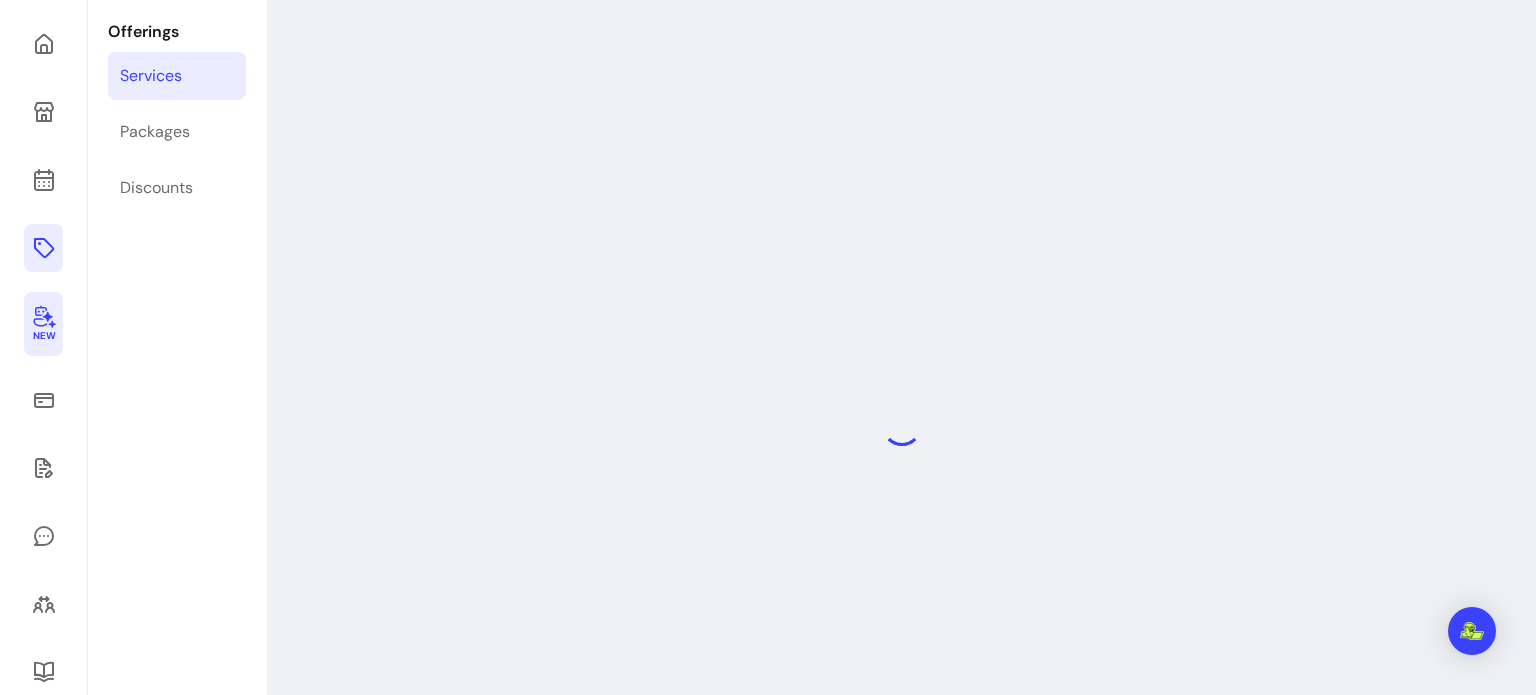 scroll, scrollTop: 96, scrollLeft: 0, axis: vertical 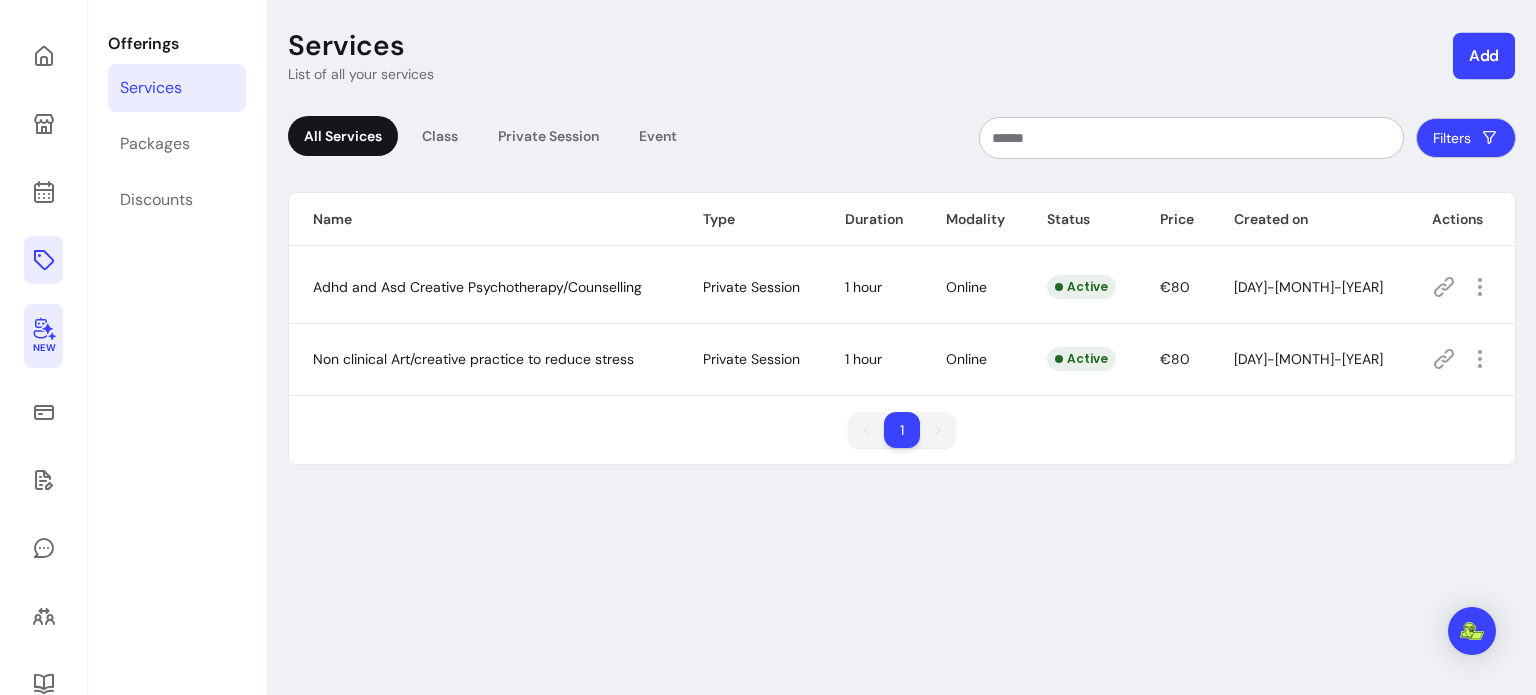 click on "Add" at bounding box center [1484, 56] 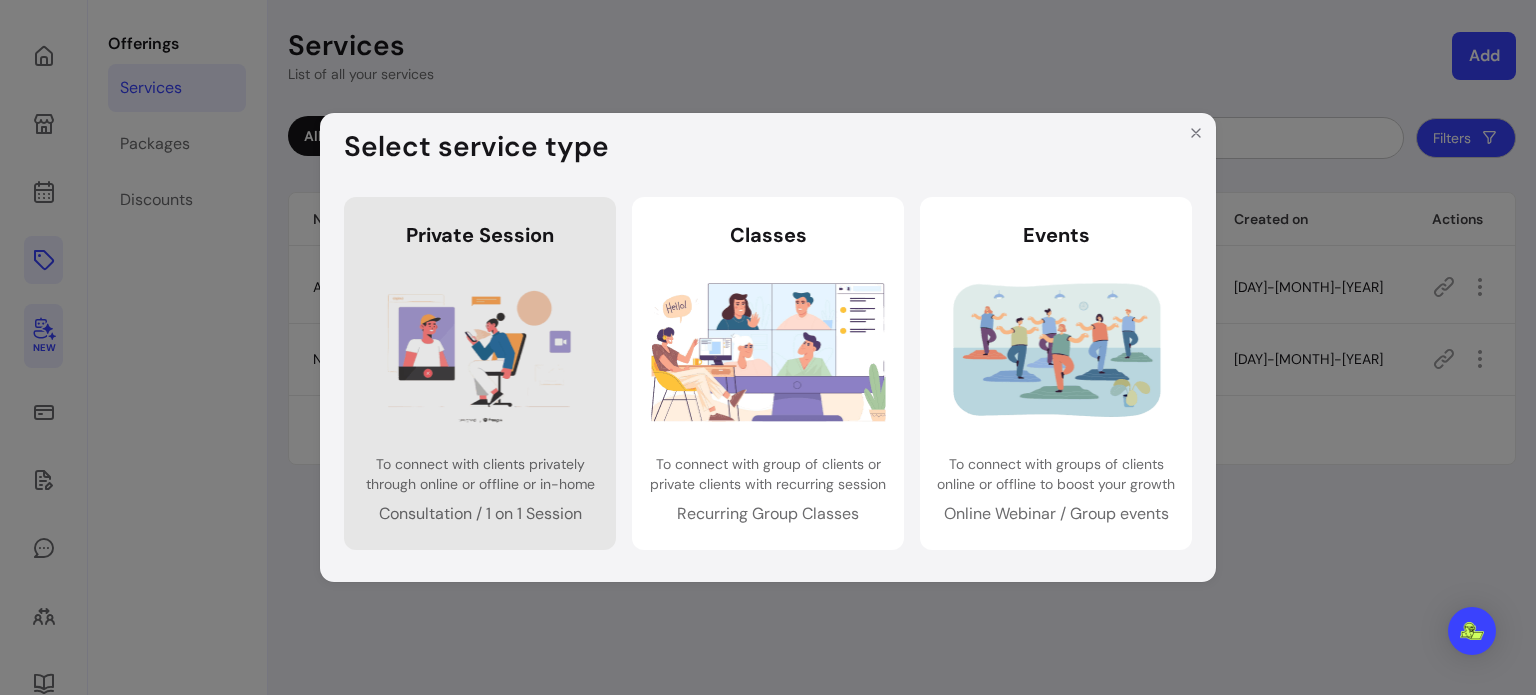 click on "Private Session Private Session To connect with clients privately through online or offline or in-home Consultation / 1 on 1 Session" at bounding box center (480, 373) 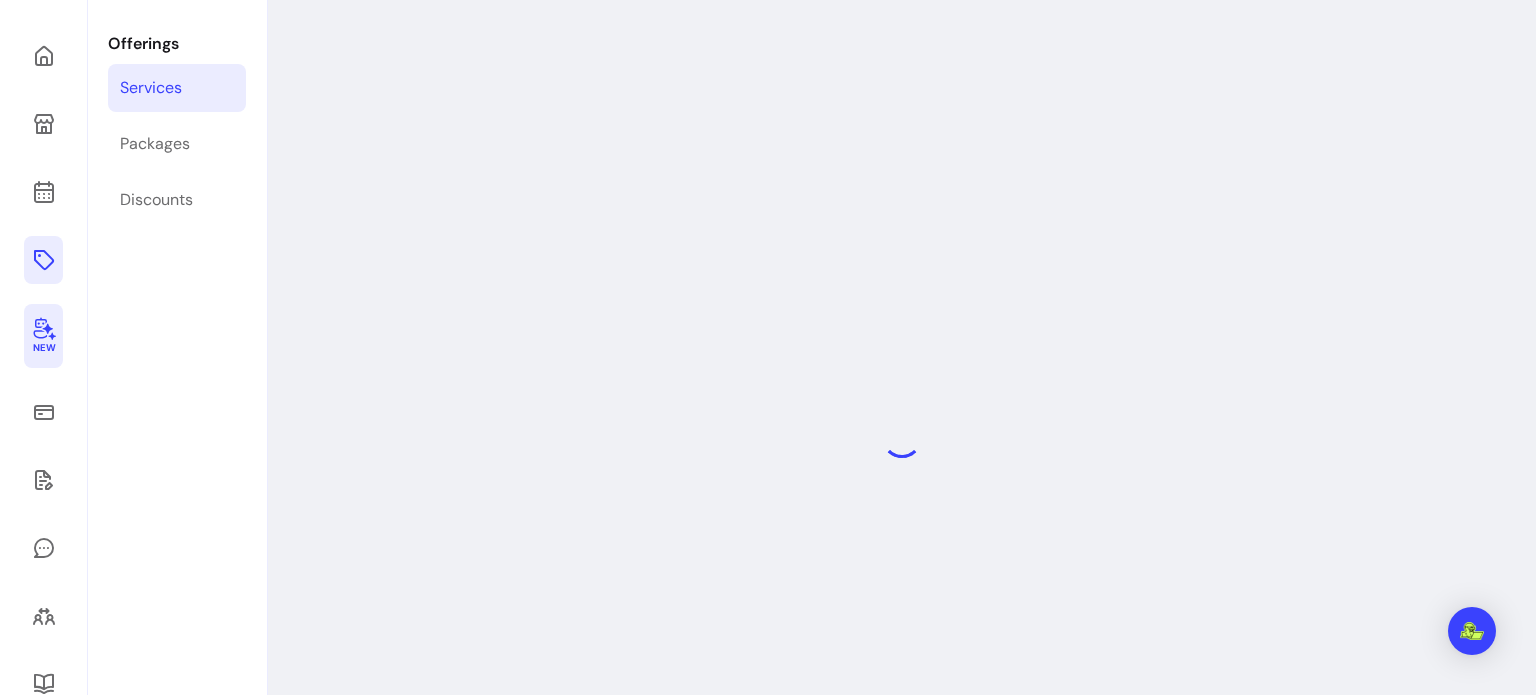 select on "***" 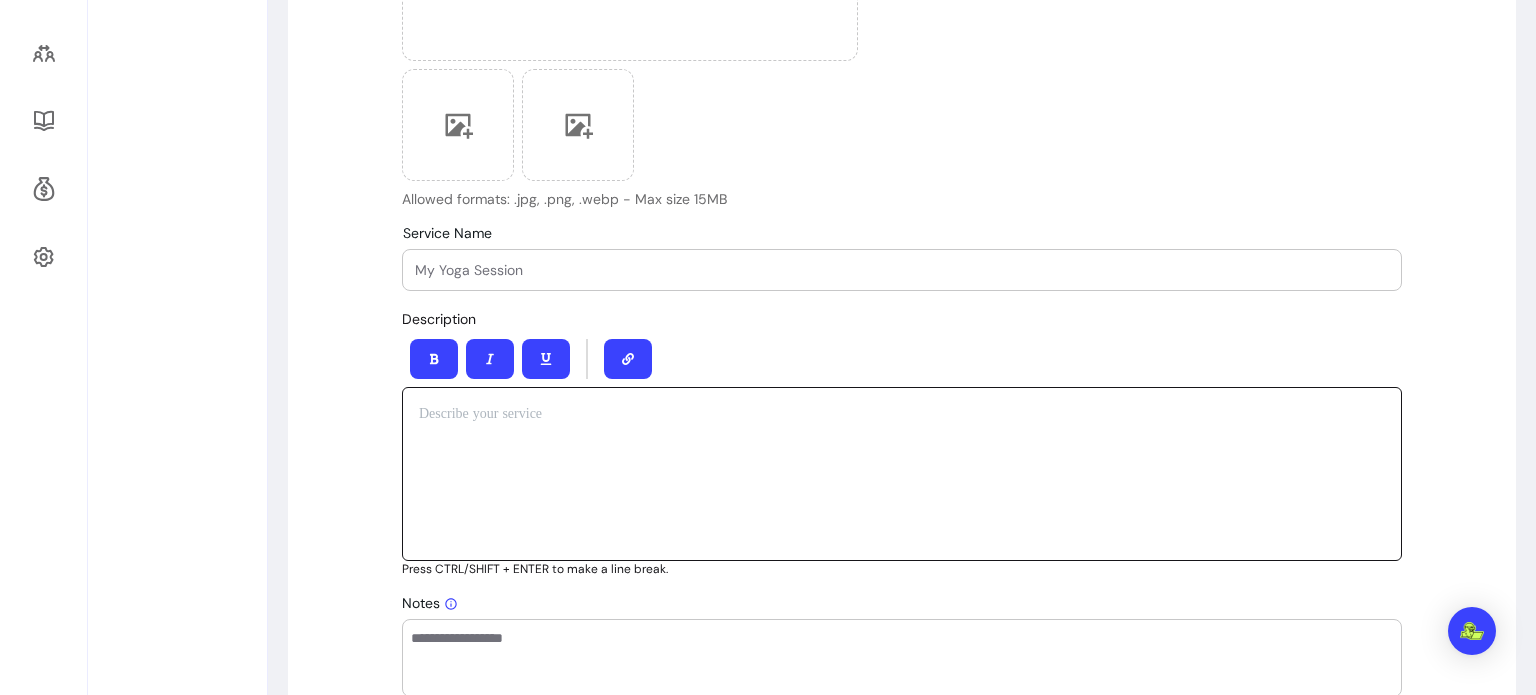 scroll, scrollTop: 672, scrollLeft: 0, axis: vertical 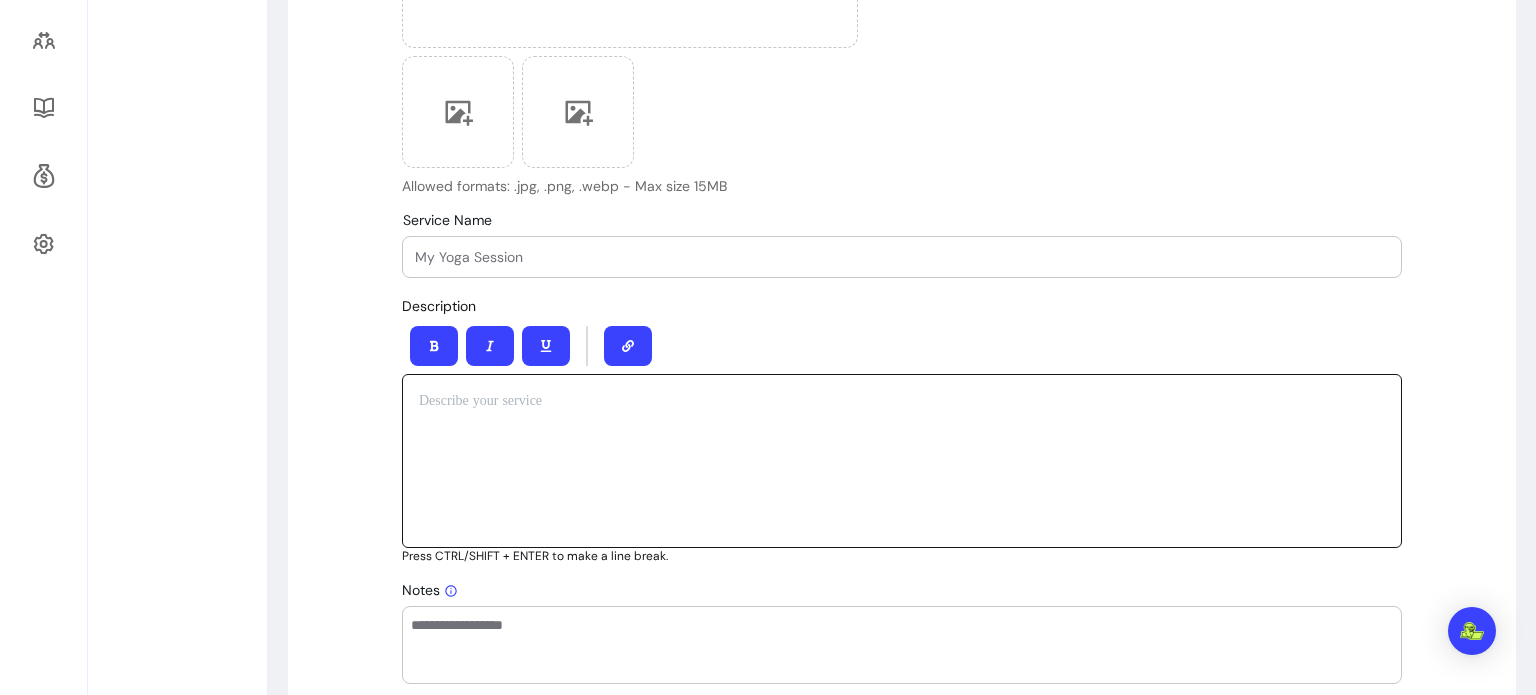 click at bounding box center [902, 257] 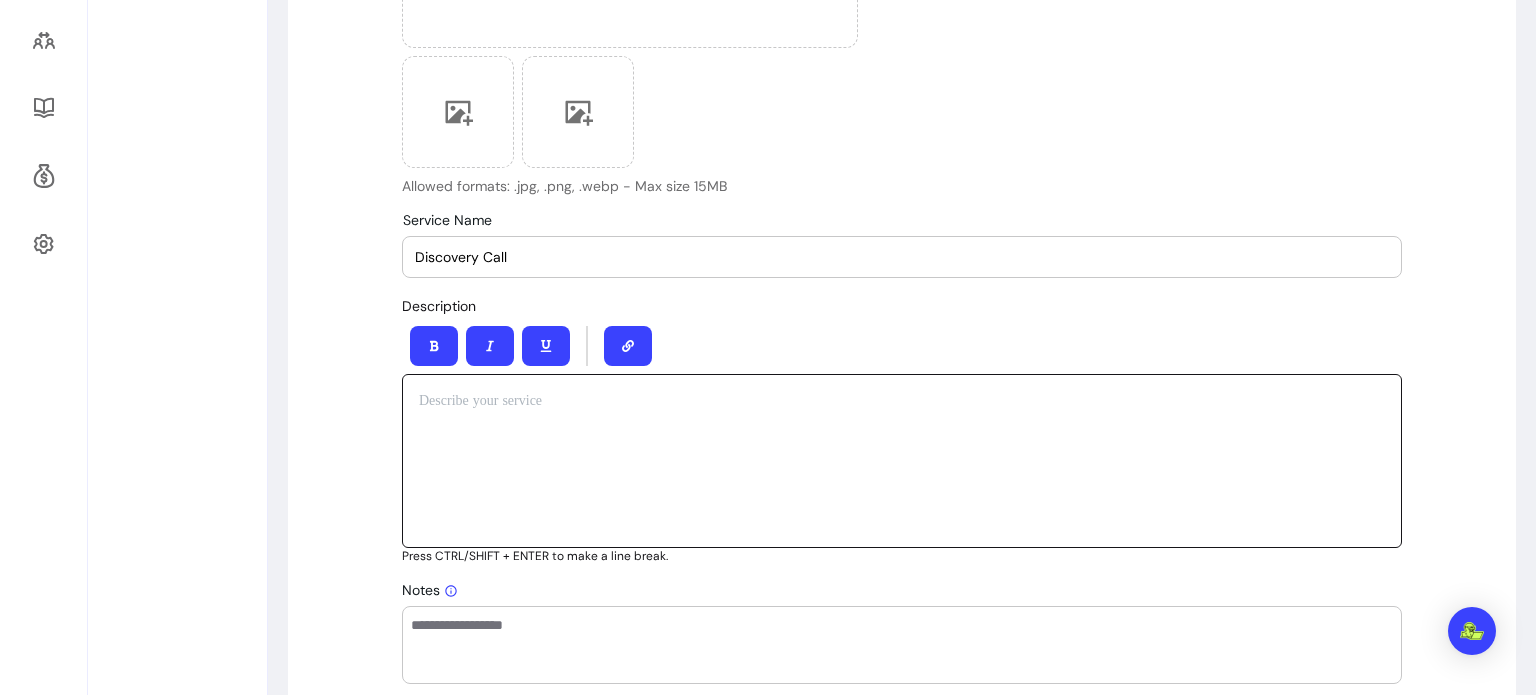 type on "Discovery Call" 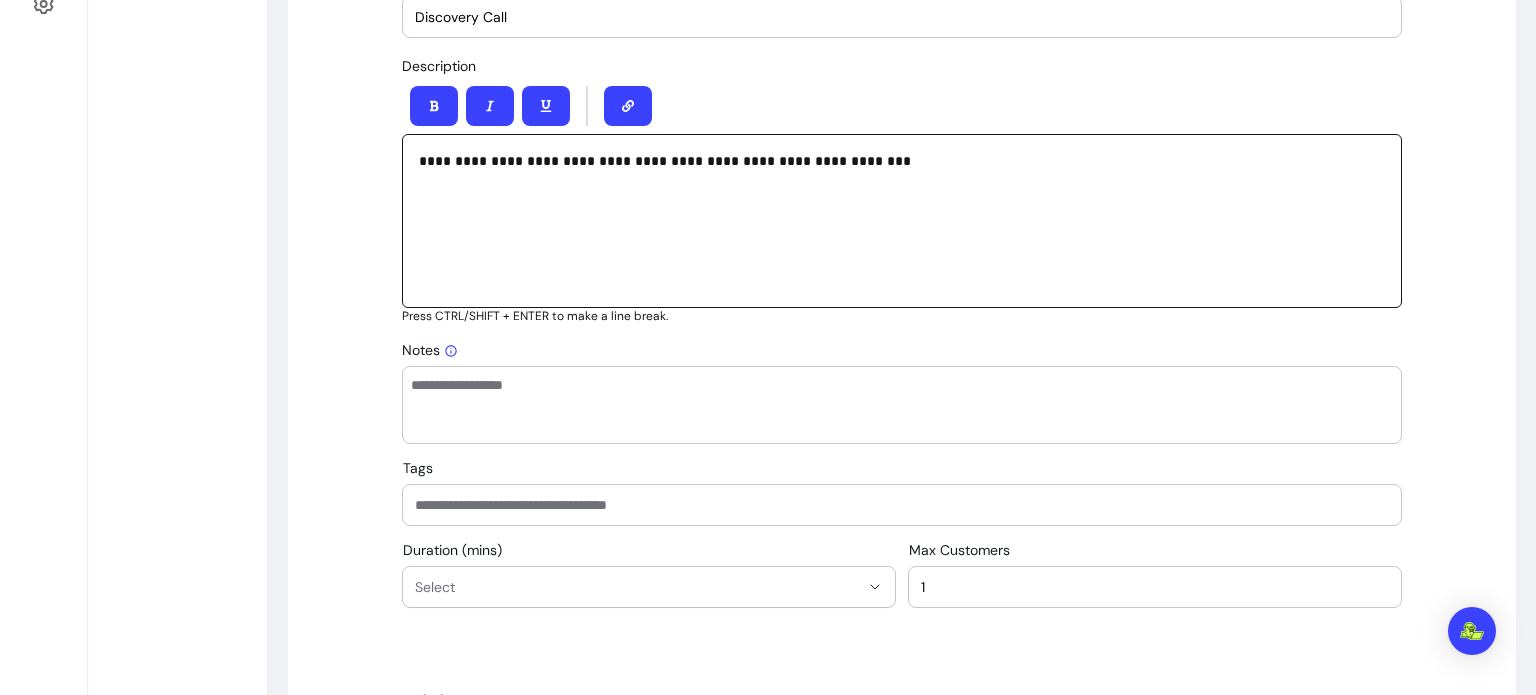 scroll, scrollTop: 938, scrollLeft: 0, axis: vertical 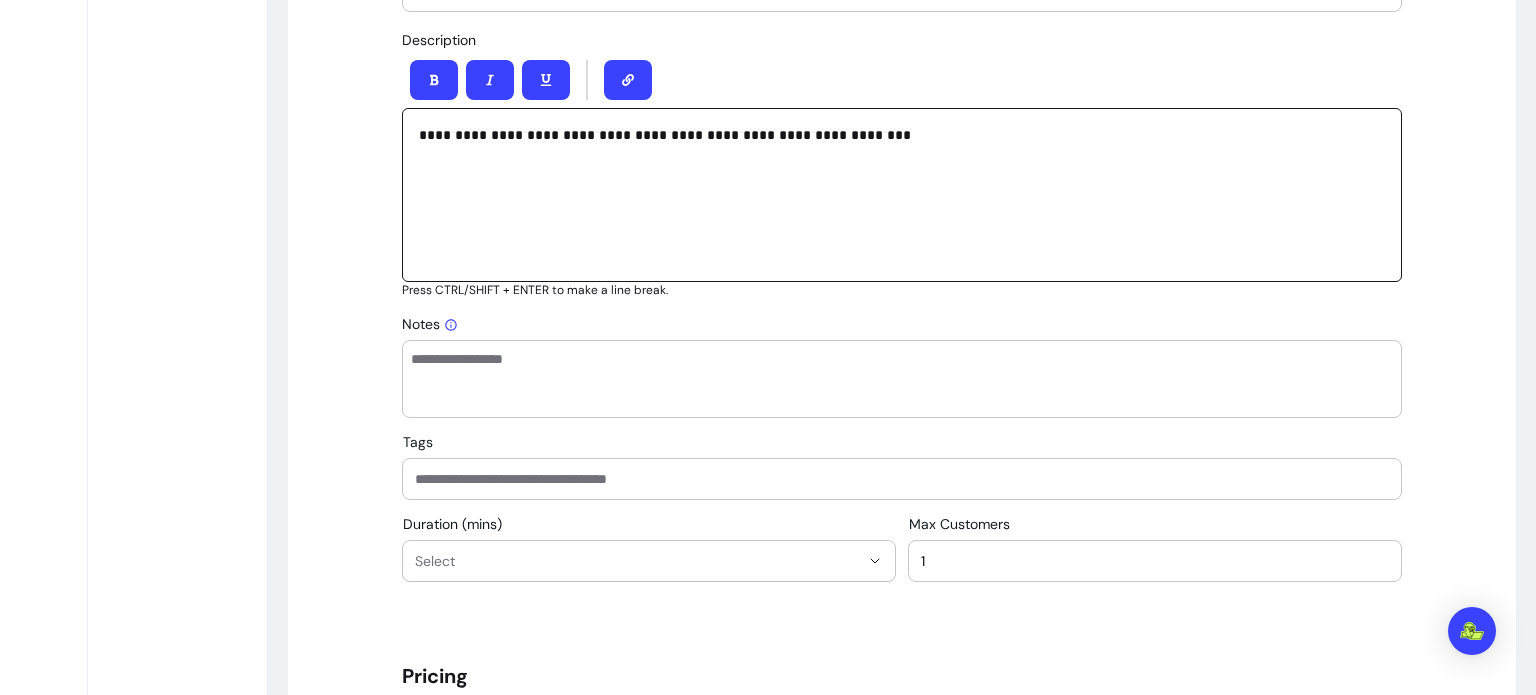 click on "Tags" at bounding box center [902, 479] 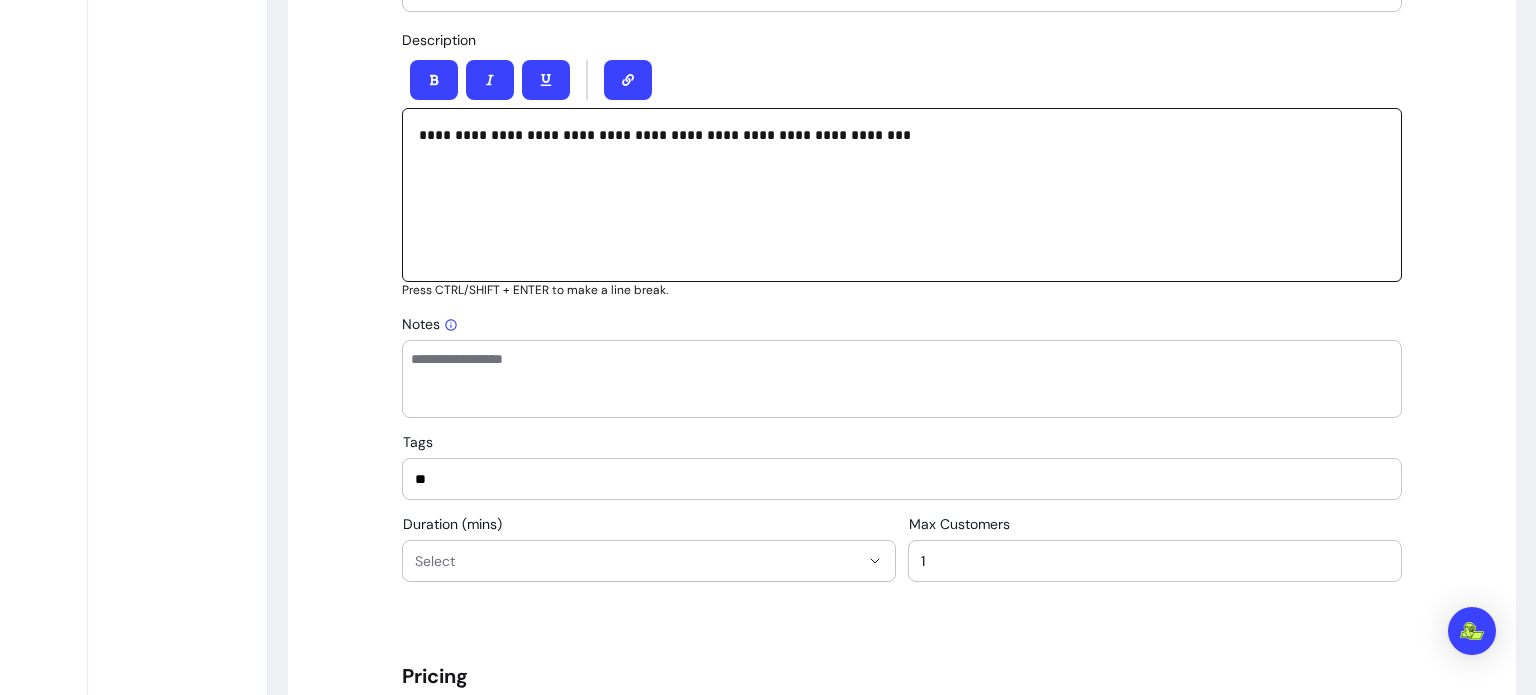 type on "*" 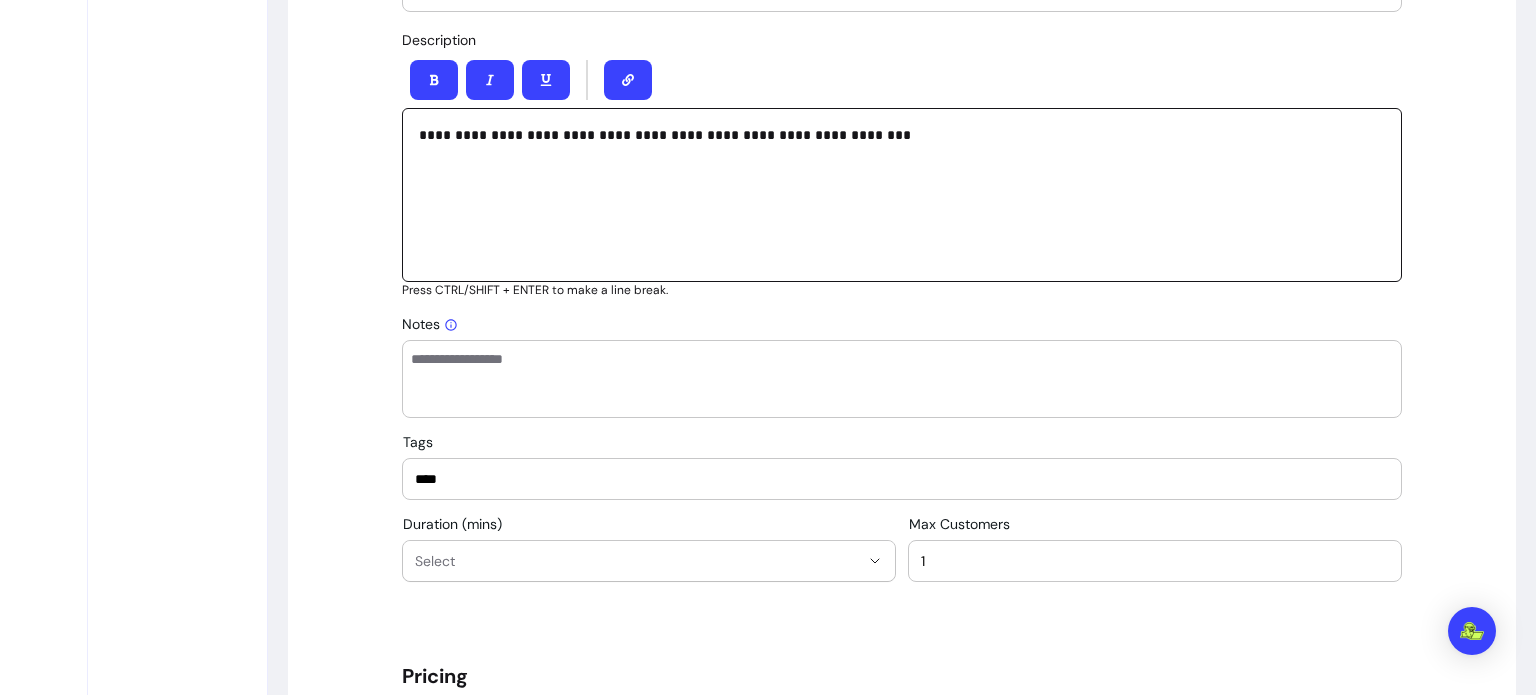 type on "****" 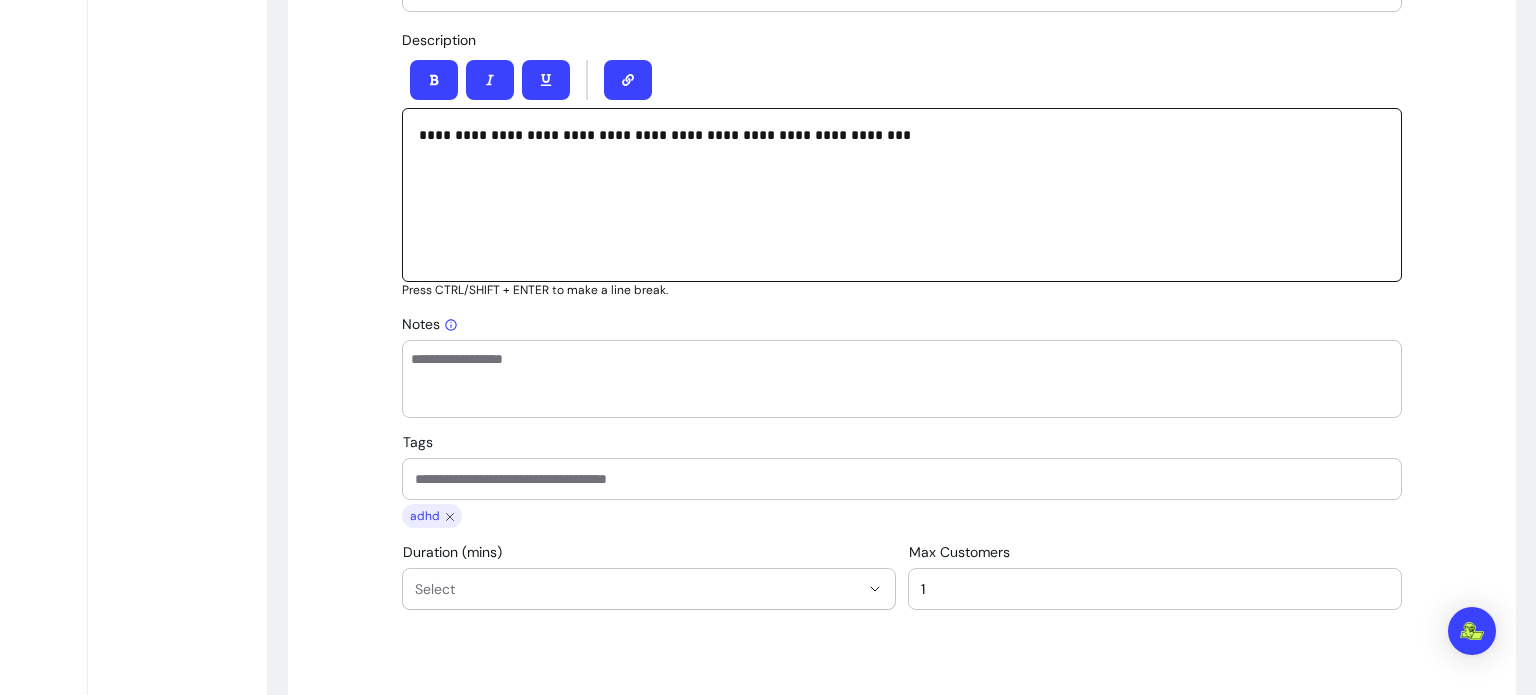 click on "Tags" at bounding box center (902, 479) 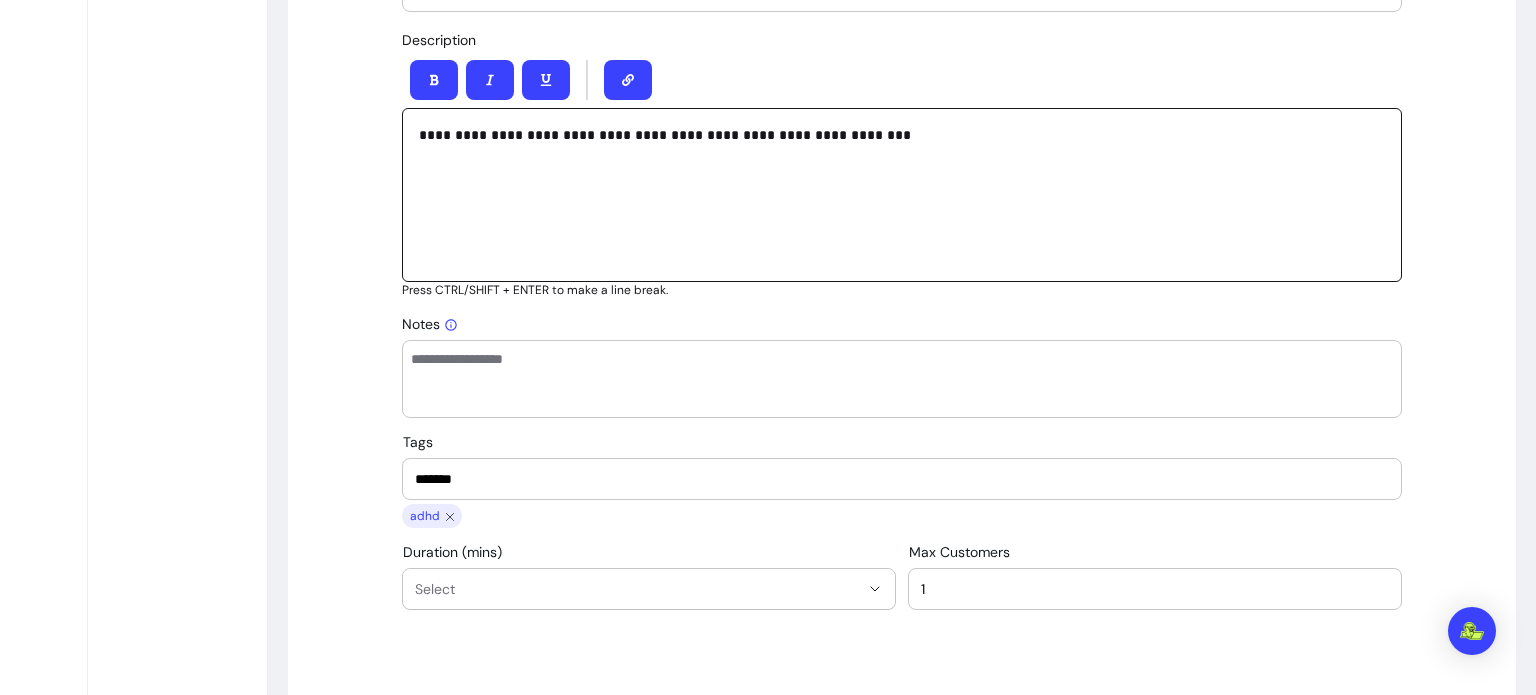 type on "*******" 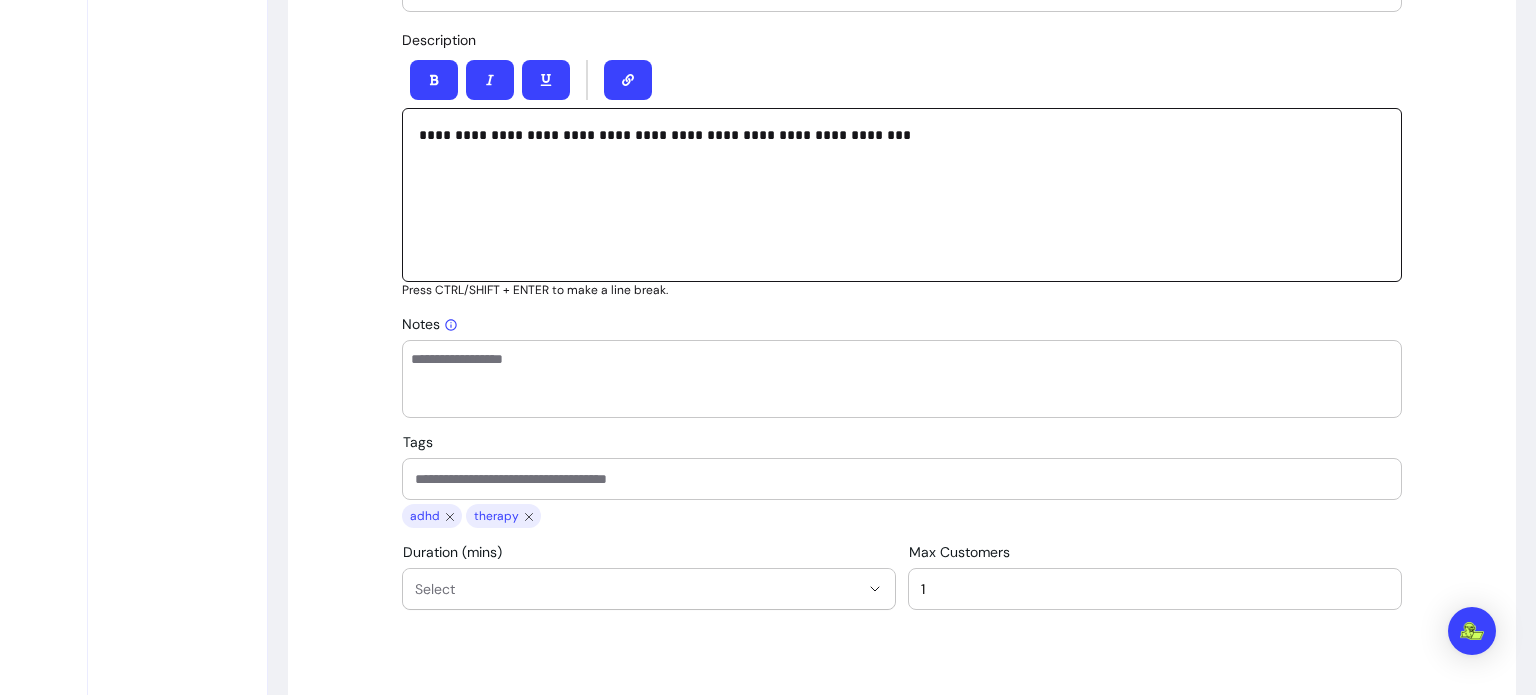 click on "Tags" at bounding box center [902, 479] 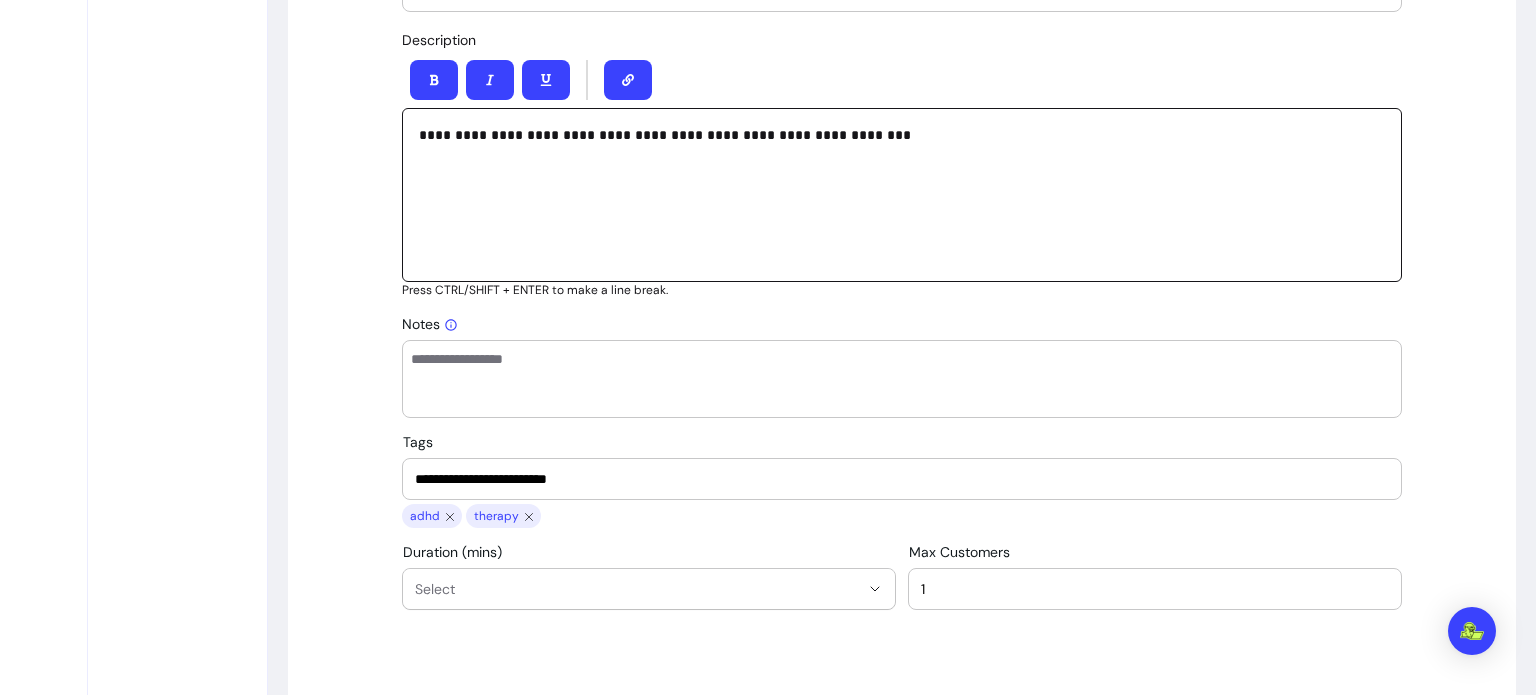 type on "**********" 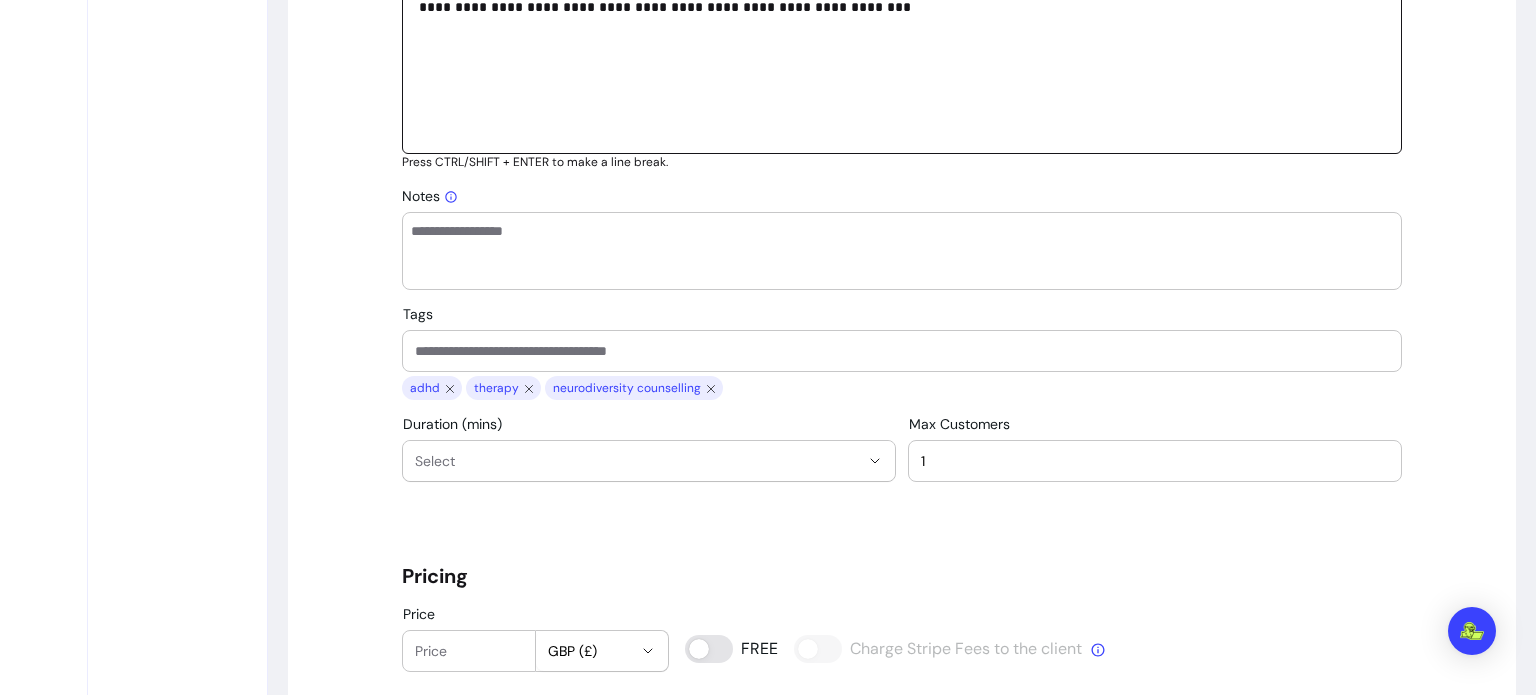 scroll, scrollTop: 1026, scrollLeft: 0, axis: vertical 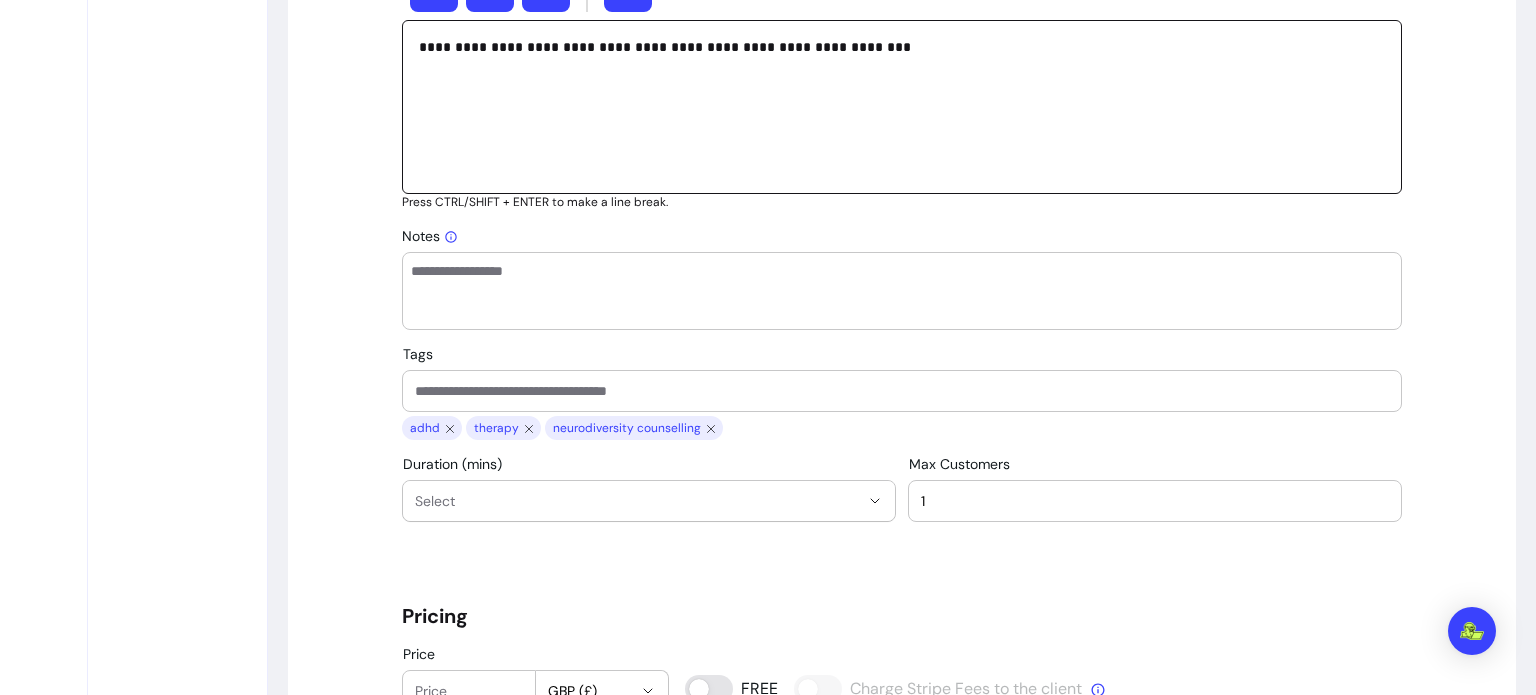 click on "Tags" at bounding box center (902, 391) 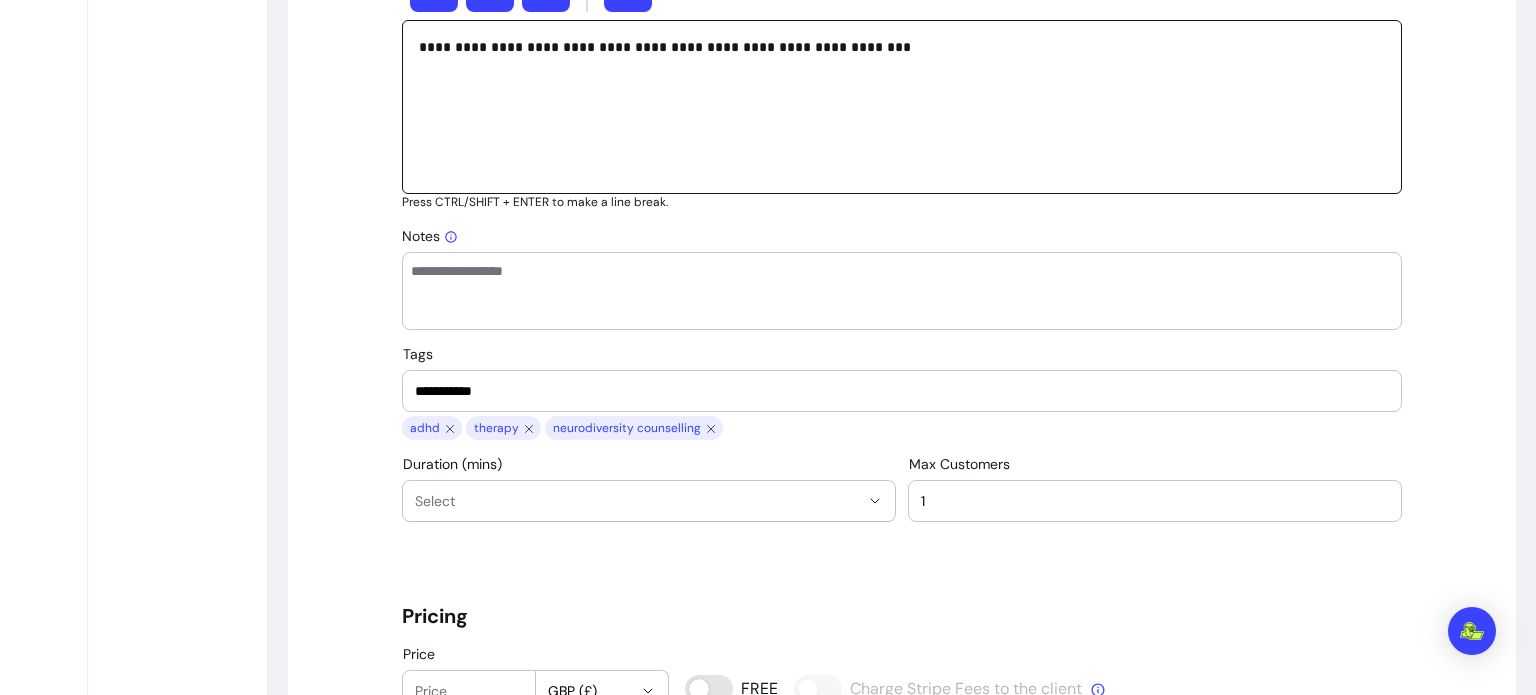 type on "**********" 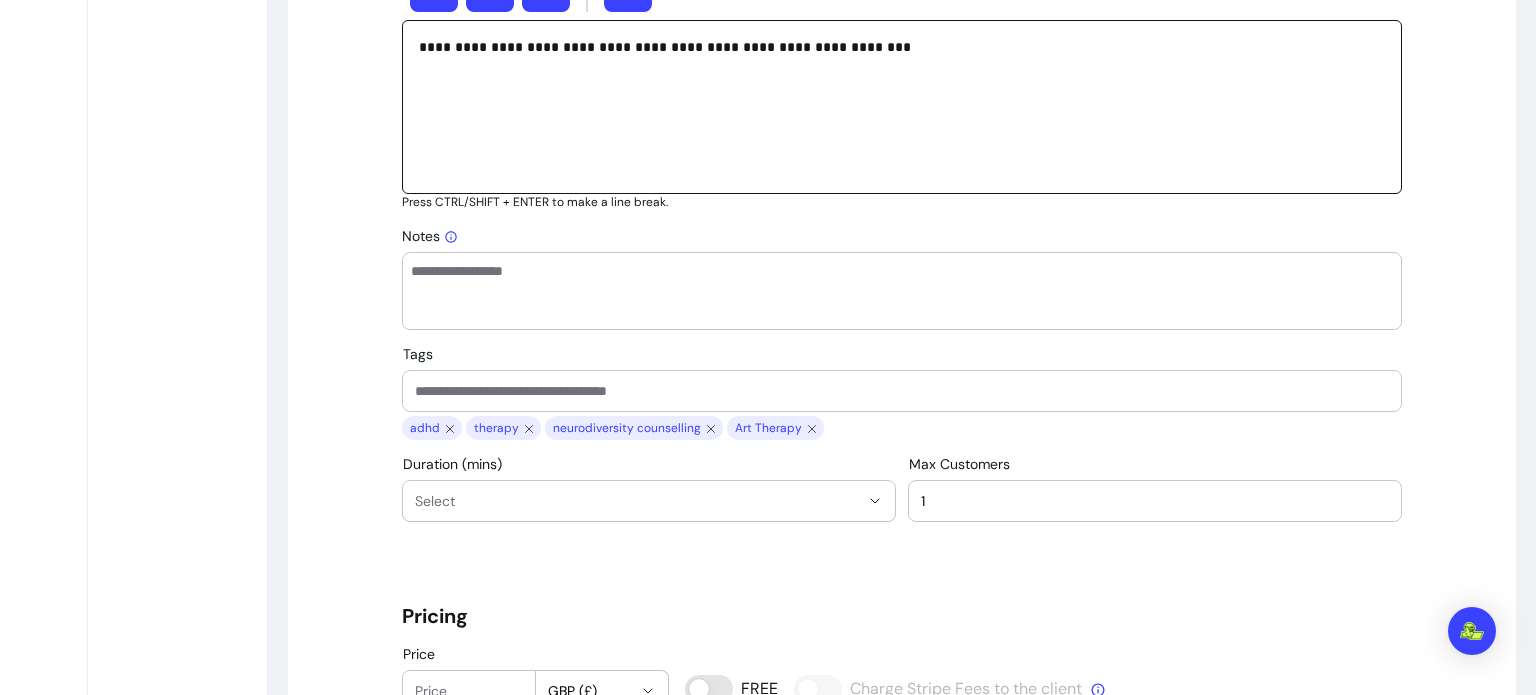 click on "Tags" at bounding box center (902, 391) 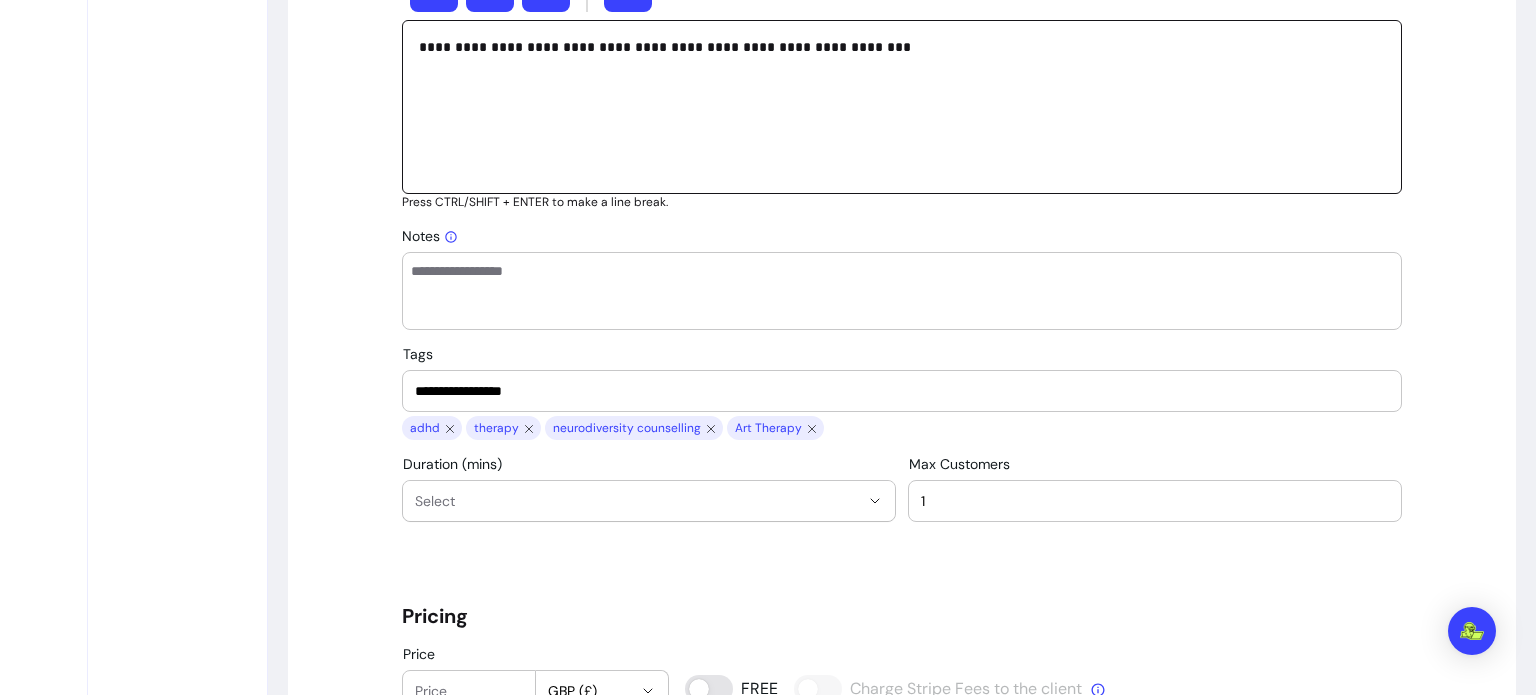 type on "**********" 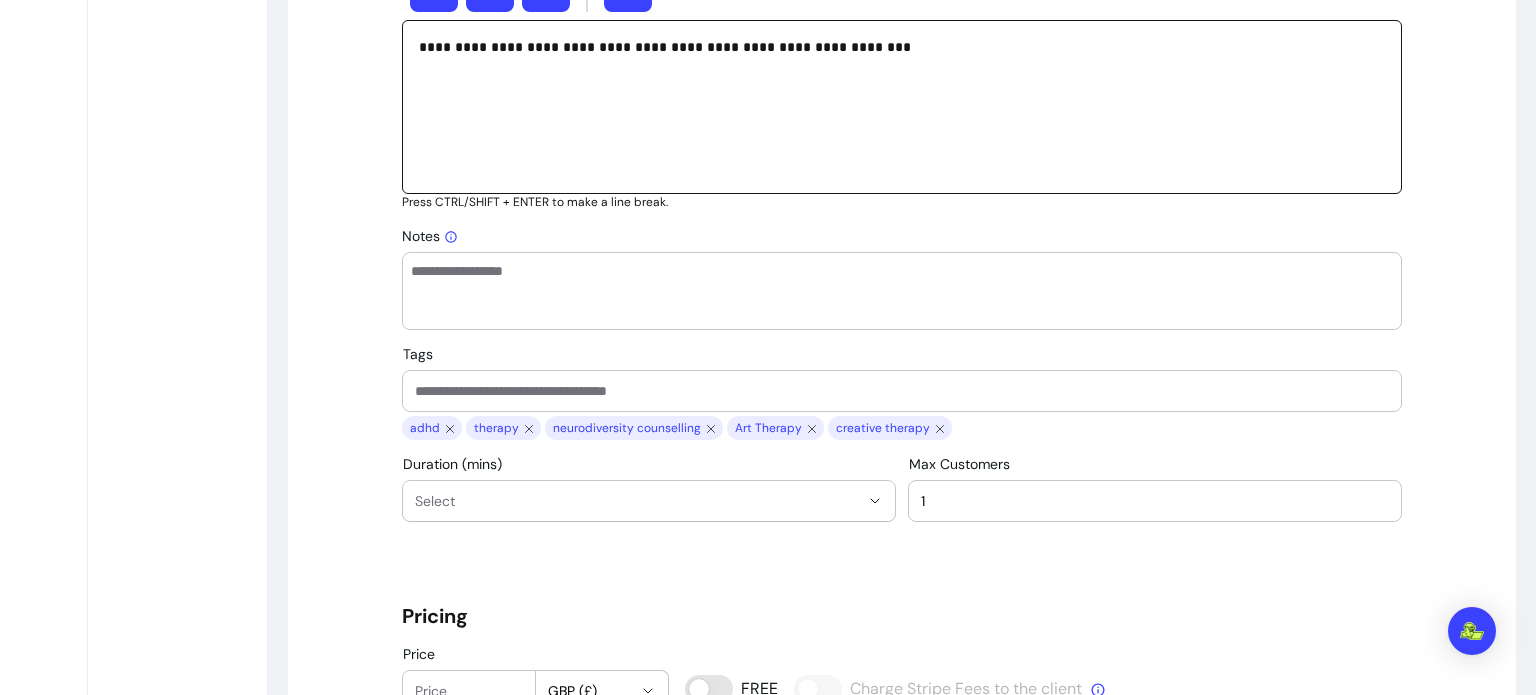 drag, startPoint x: 725, startPoint y: 388, endPoint x: 707, endPoint y: 388, distance: 18 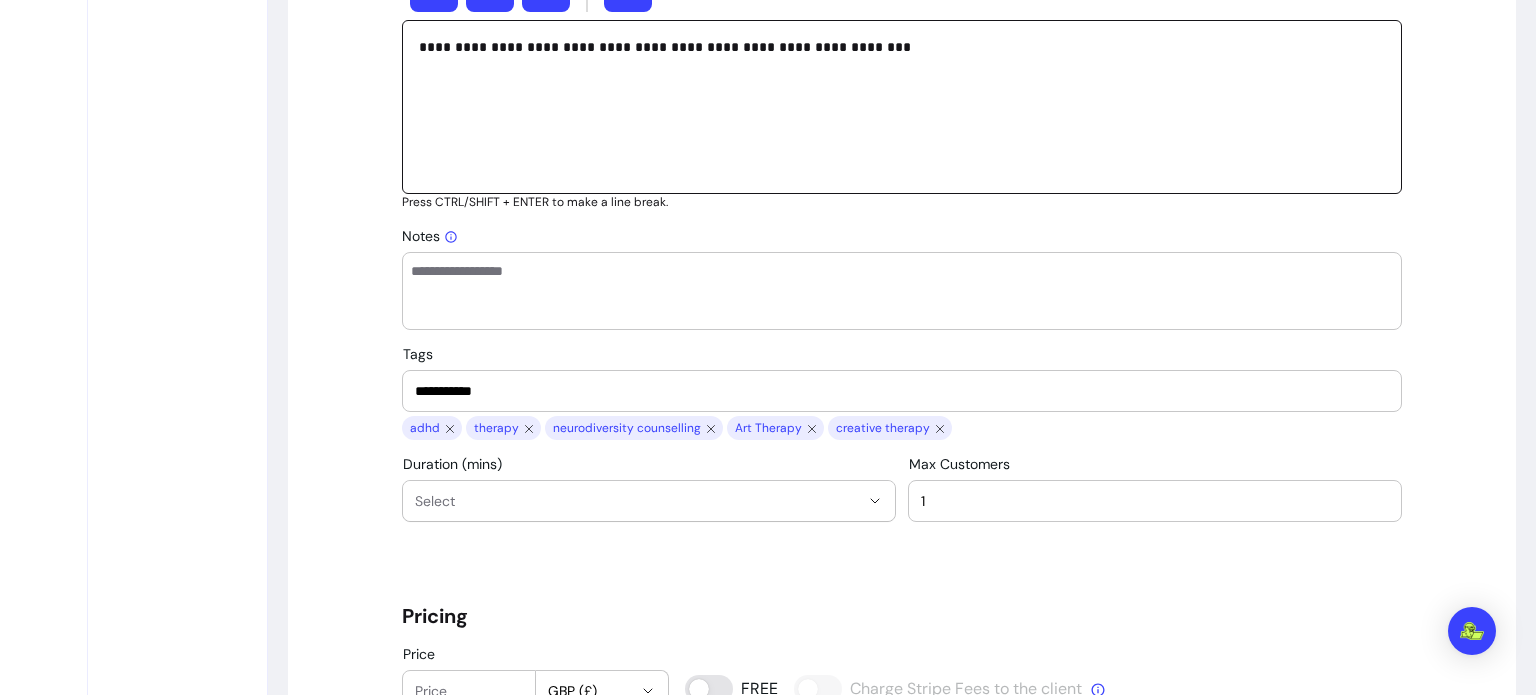 type on "**********" 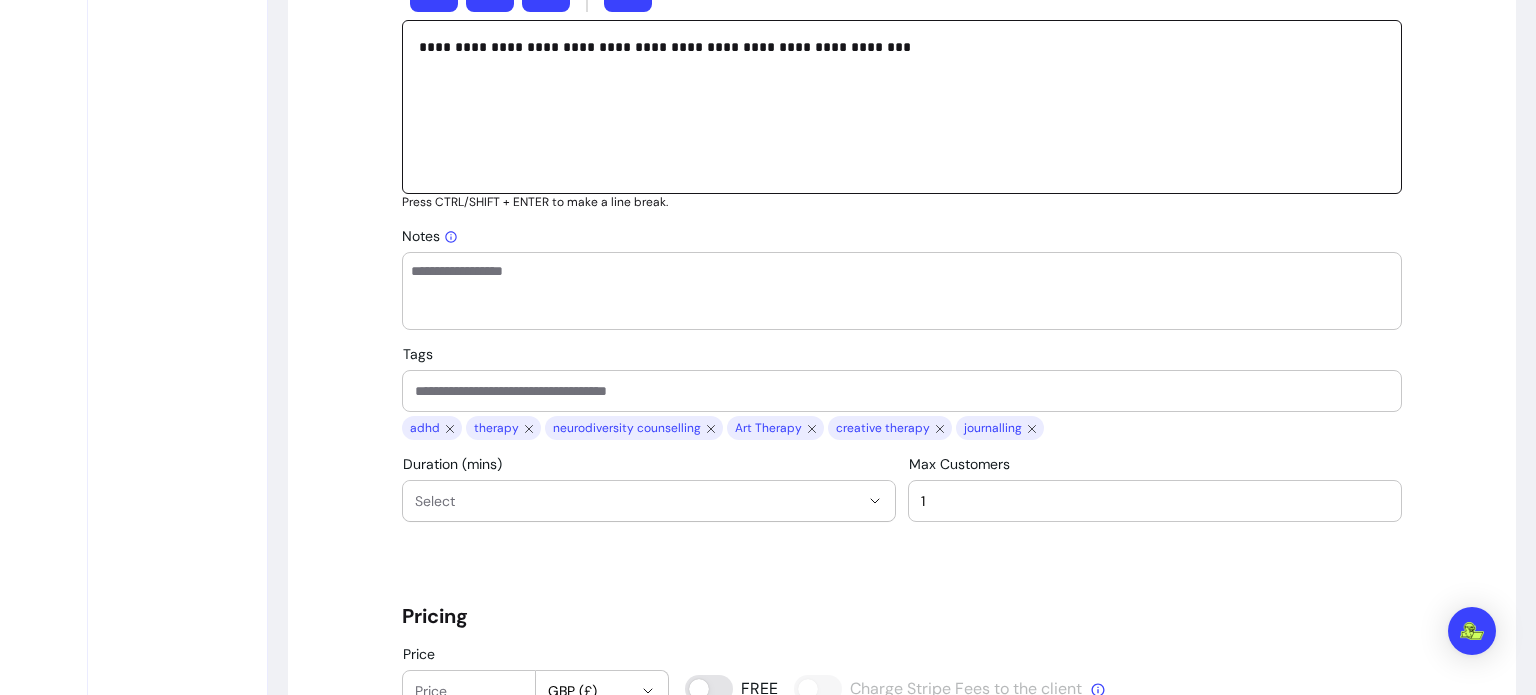 click on "Tags" at bounding box center [902, 391] 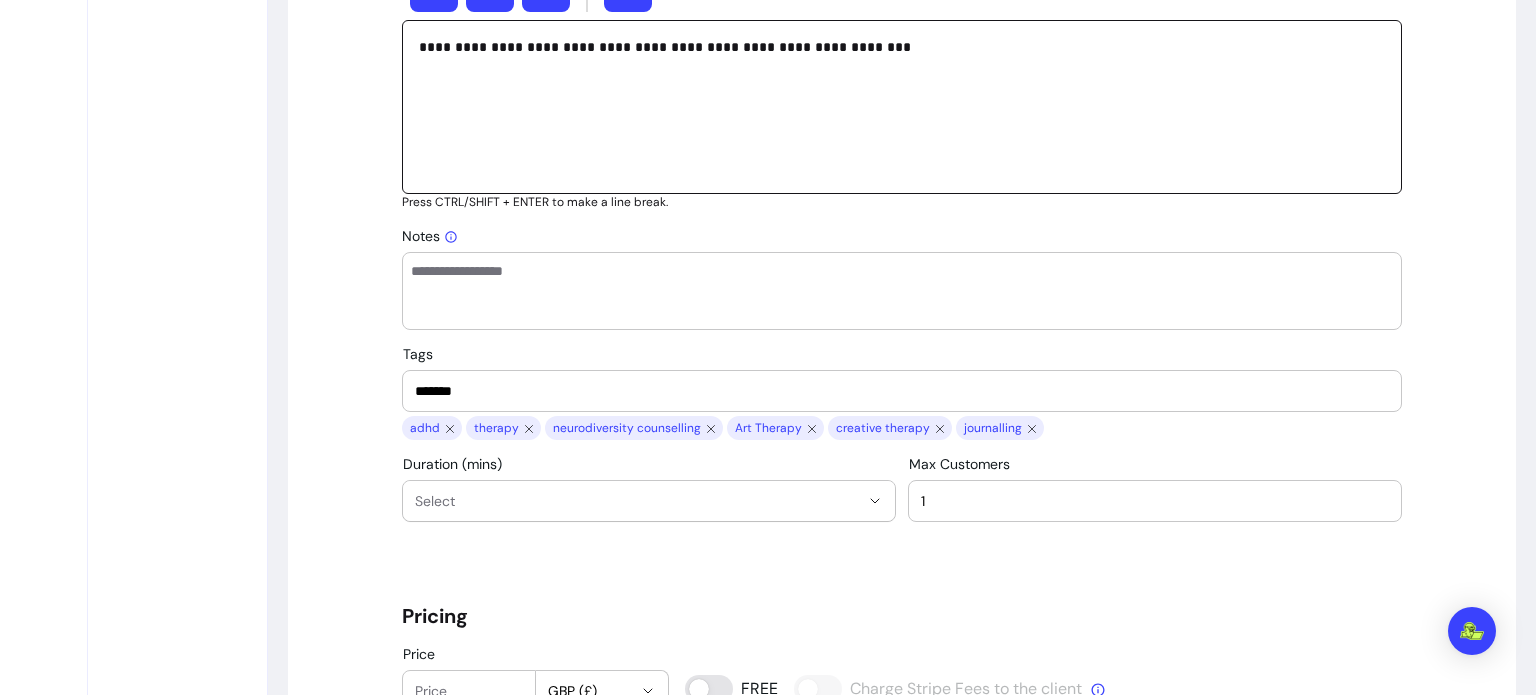 type on "*******" 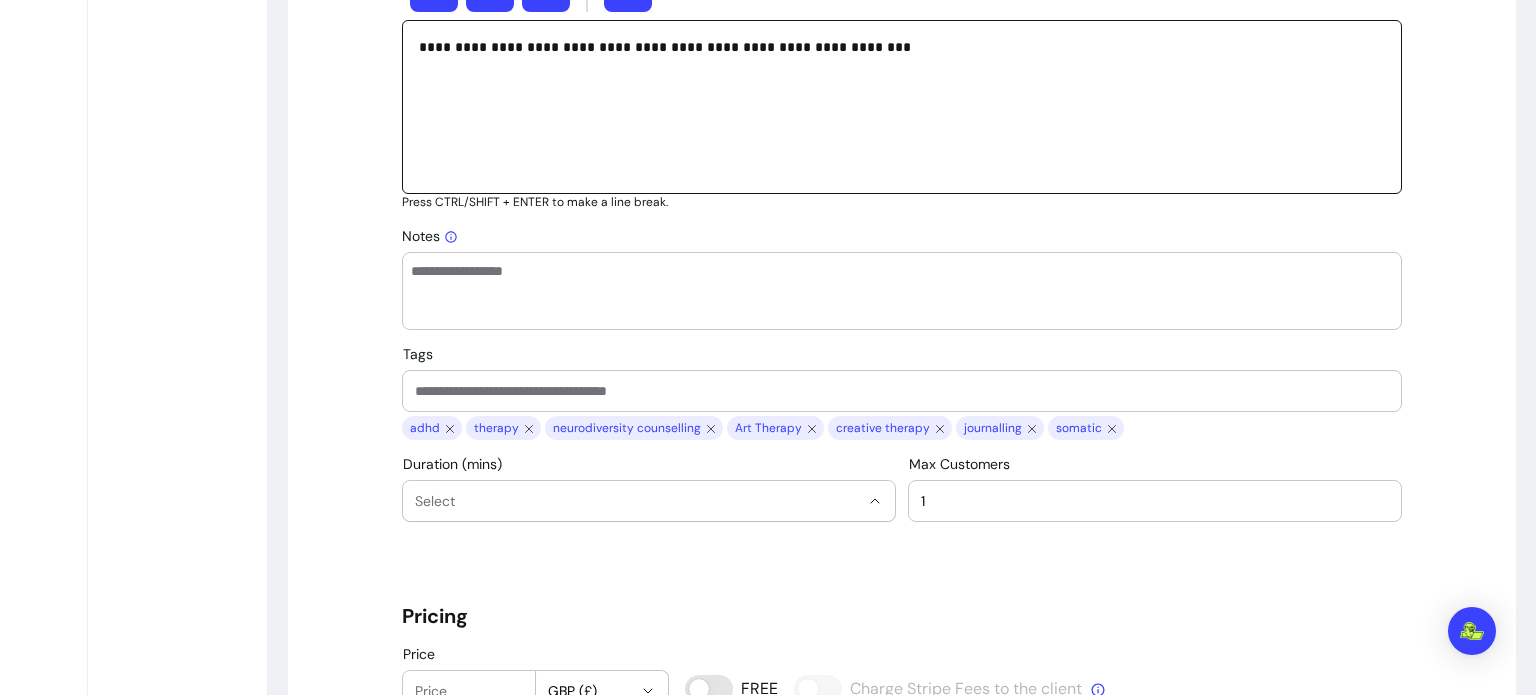click on "Select" at bounding box center [637, 501] 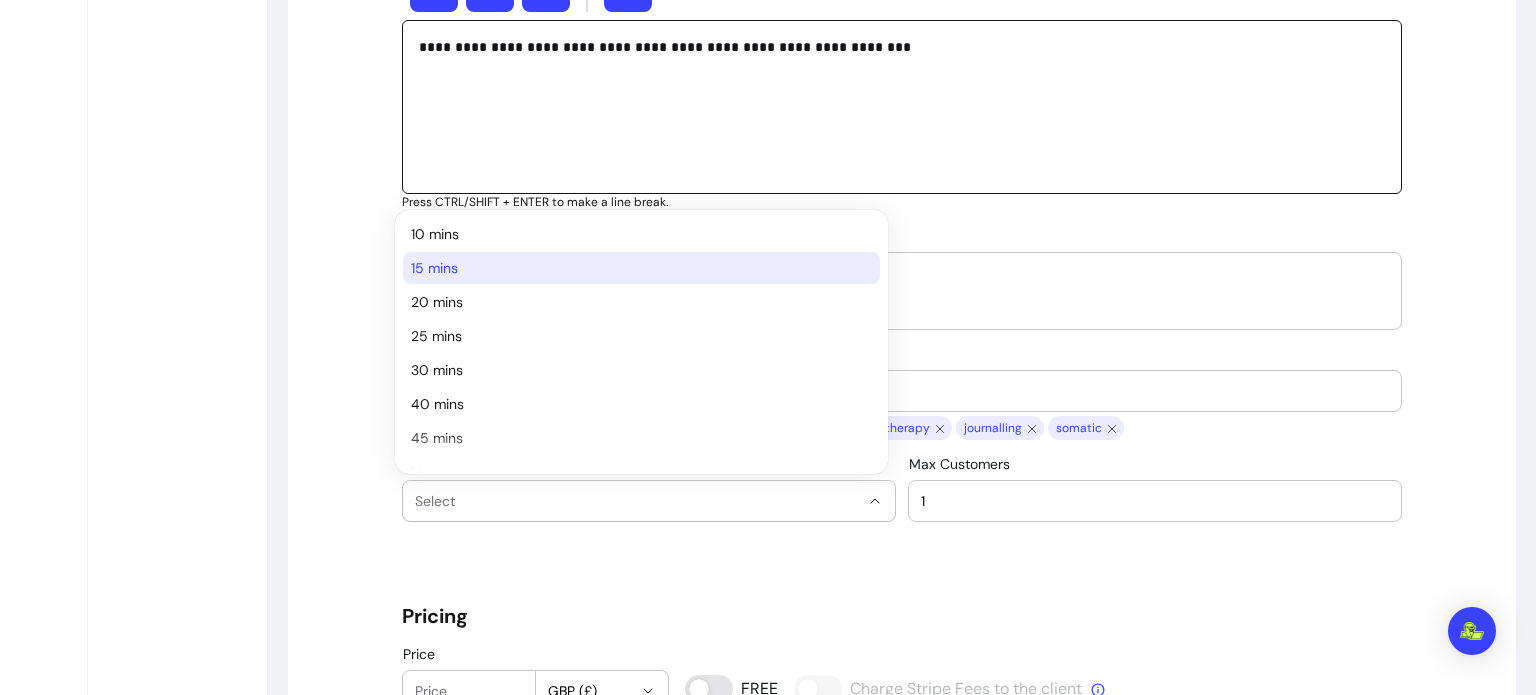 click on "15 mins" at bounding box center [631, 268] 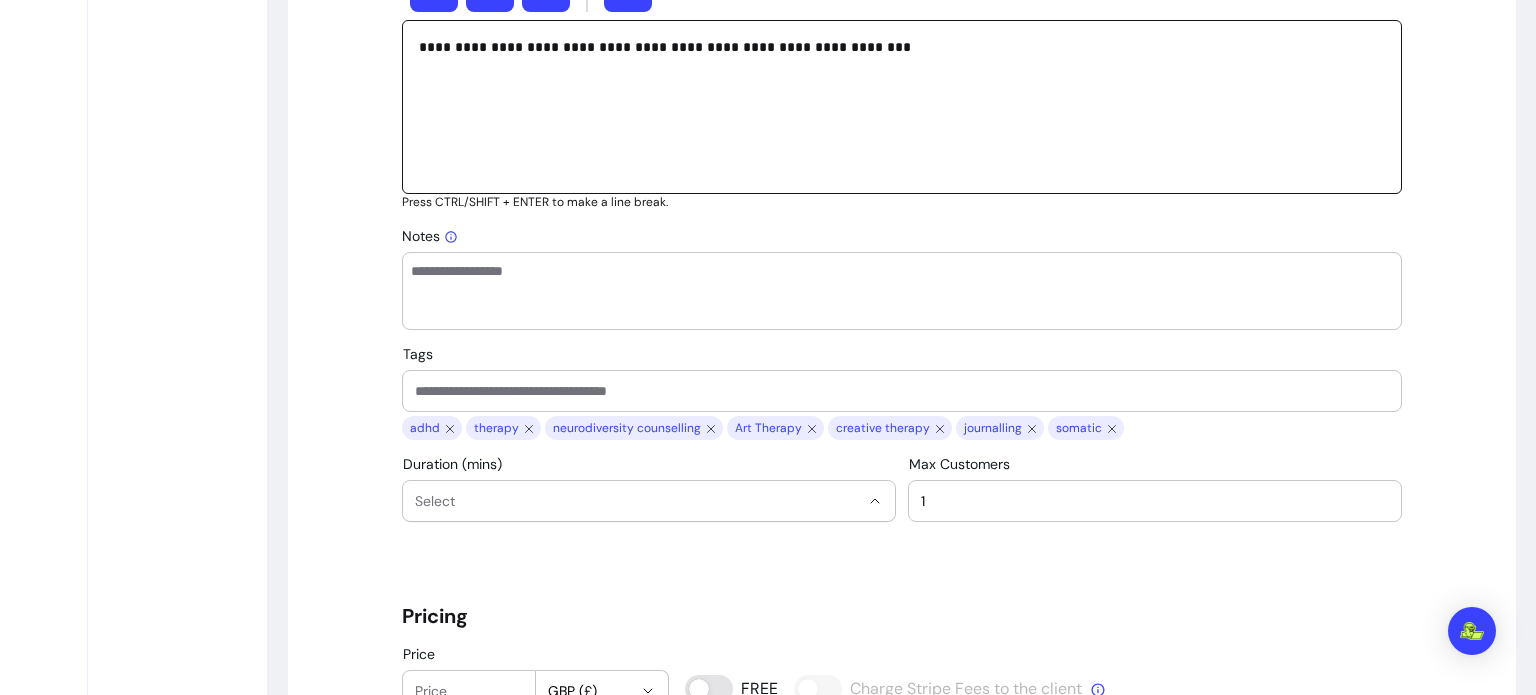 select on "**" 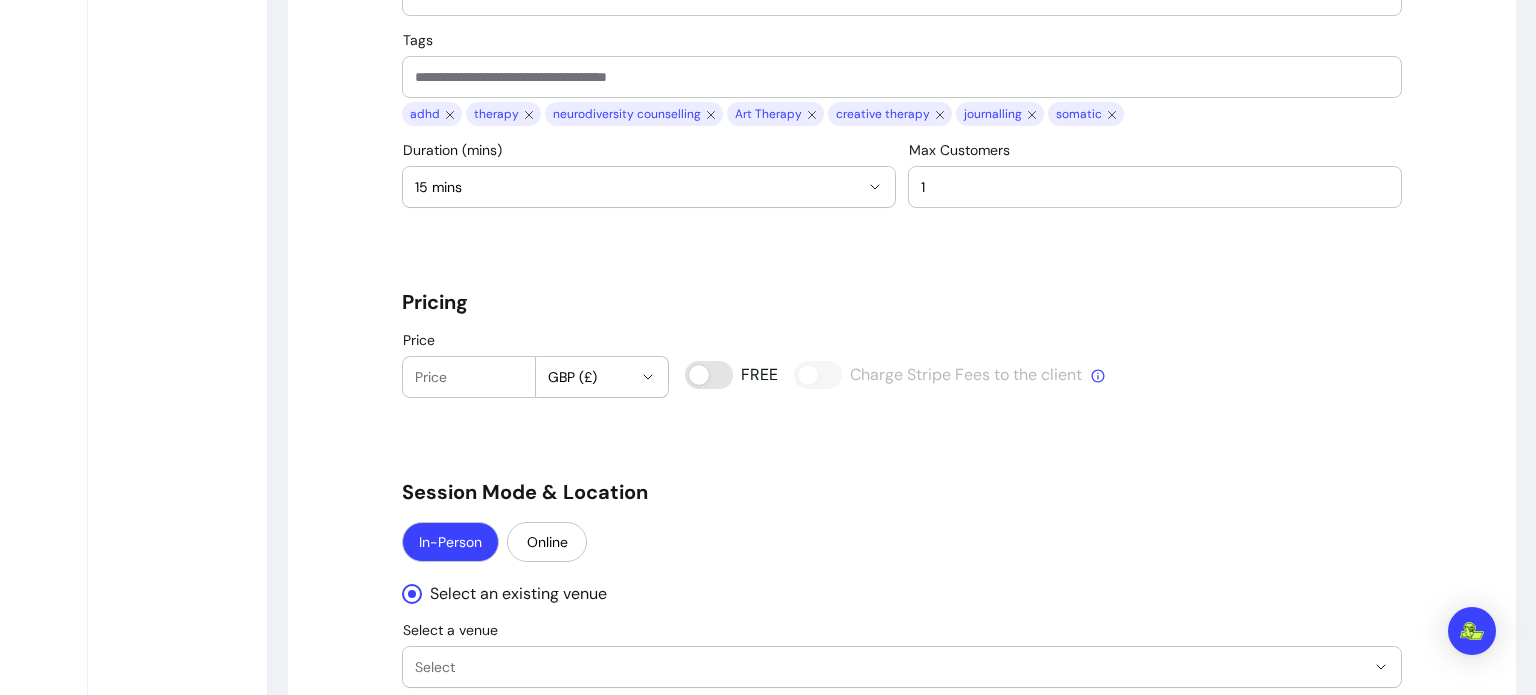 scroll, scrollTop: 1372, scrollLeft: 0, axis: vertical 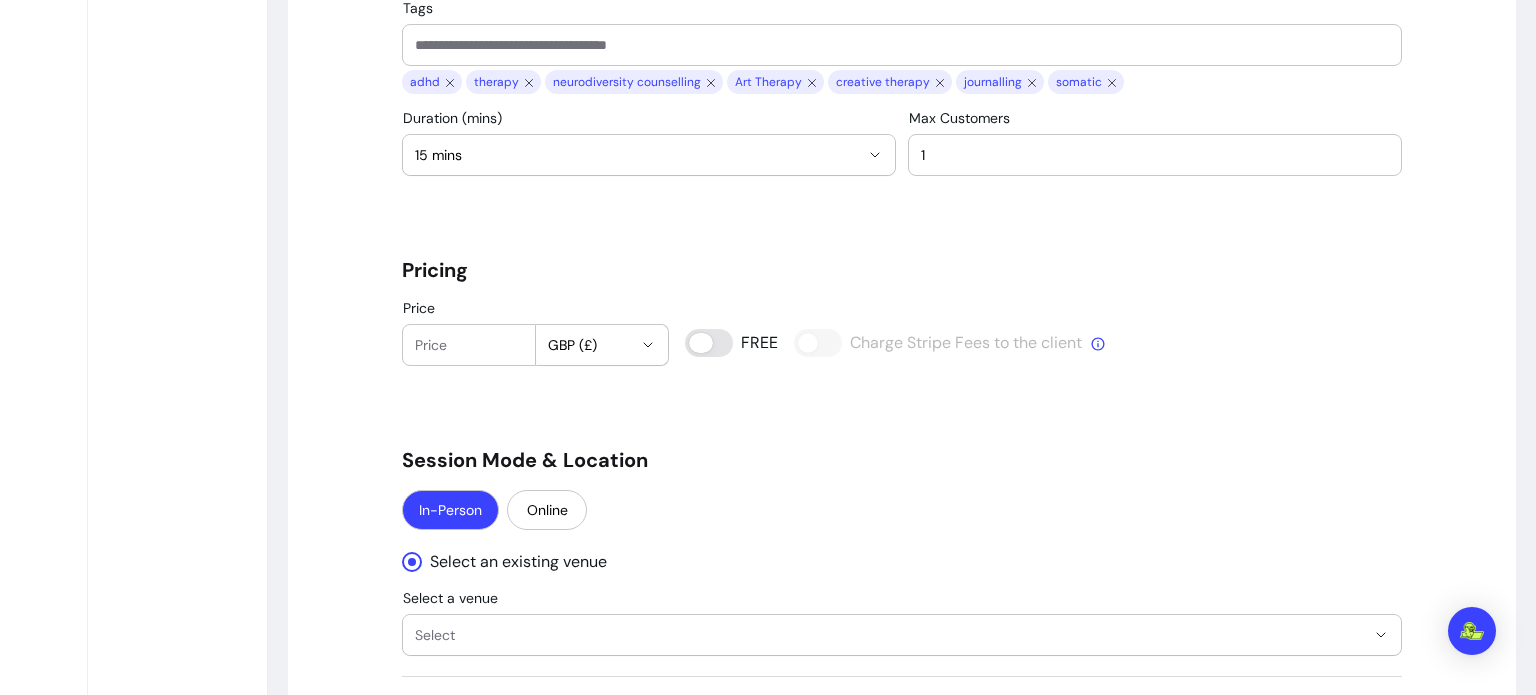 type on "0" 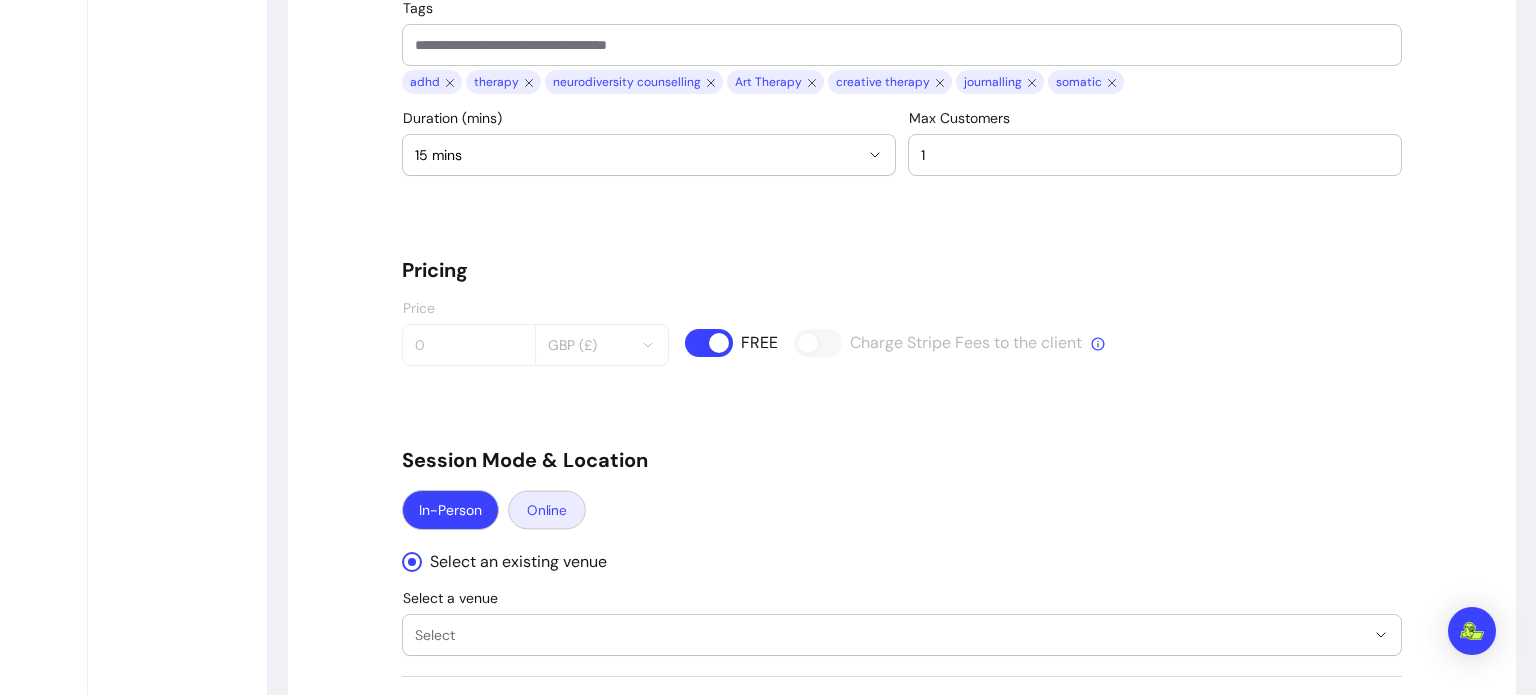click on "Online" at bounding box center (547, 509) 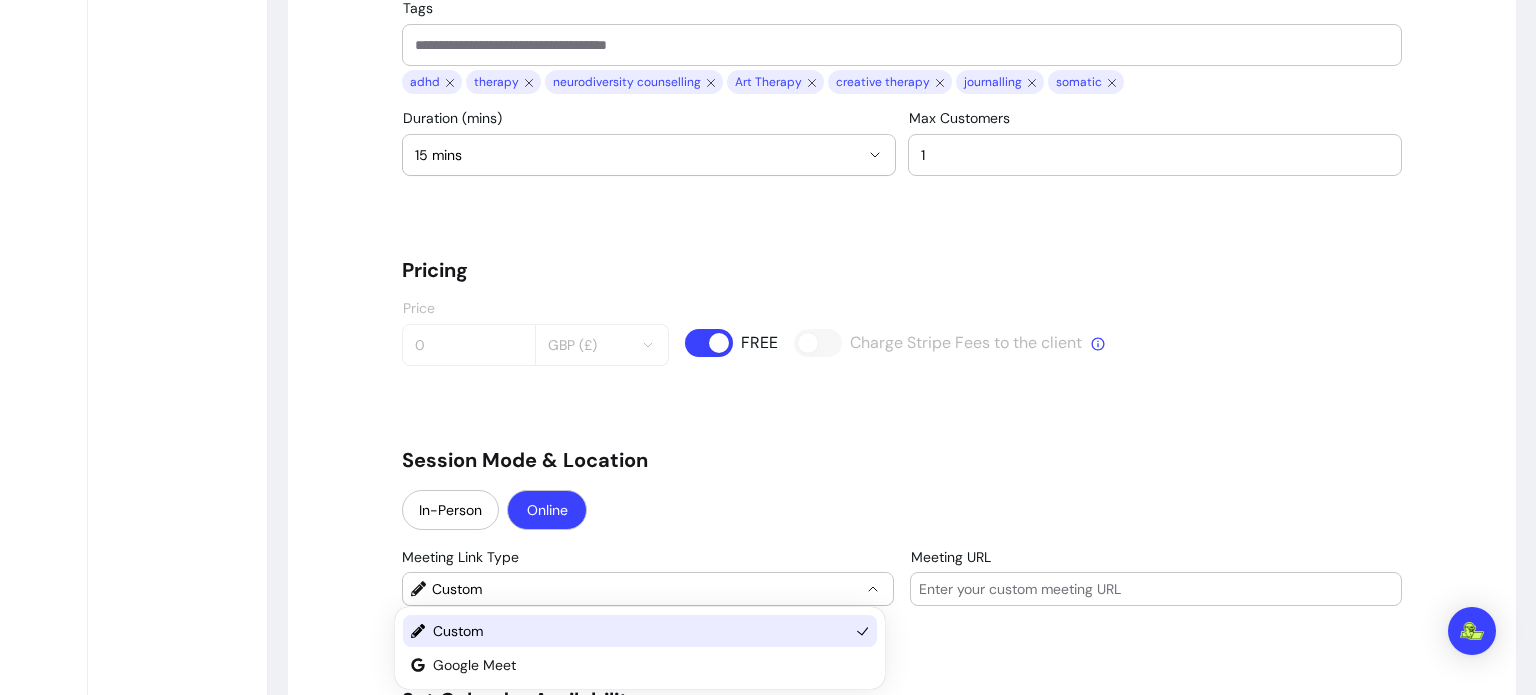 click on "Custom" at bounding box center (646, 589) 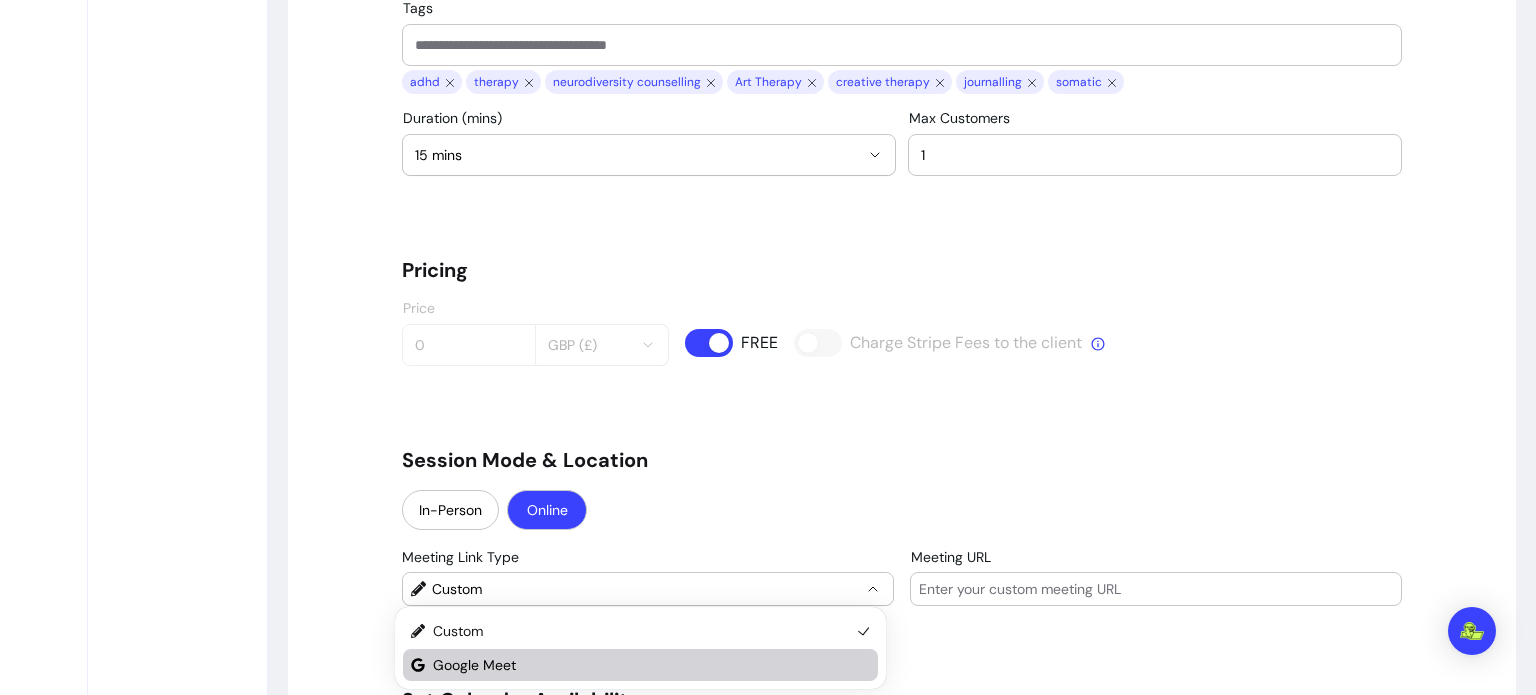 click on "Google Meet" at bounding box center (641, 665) 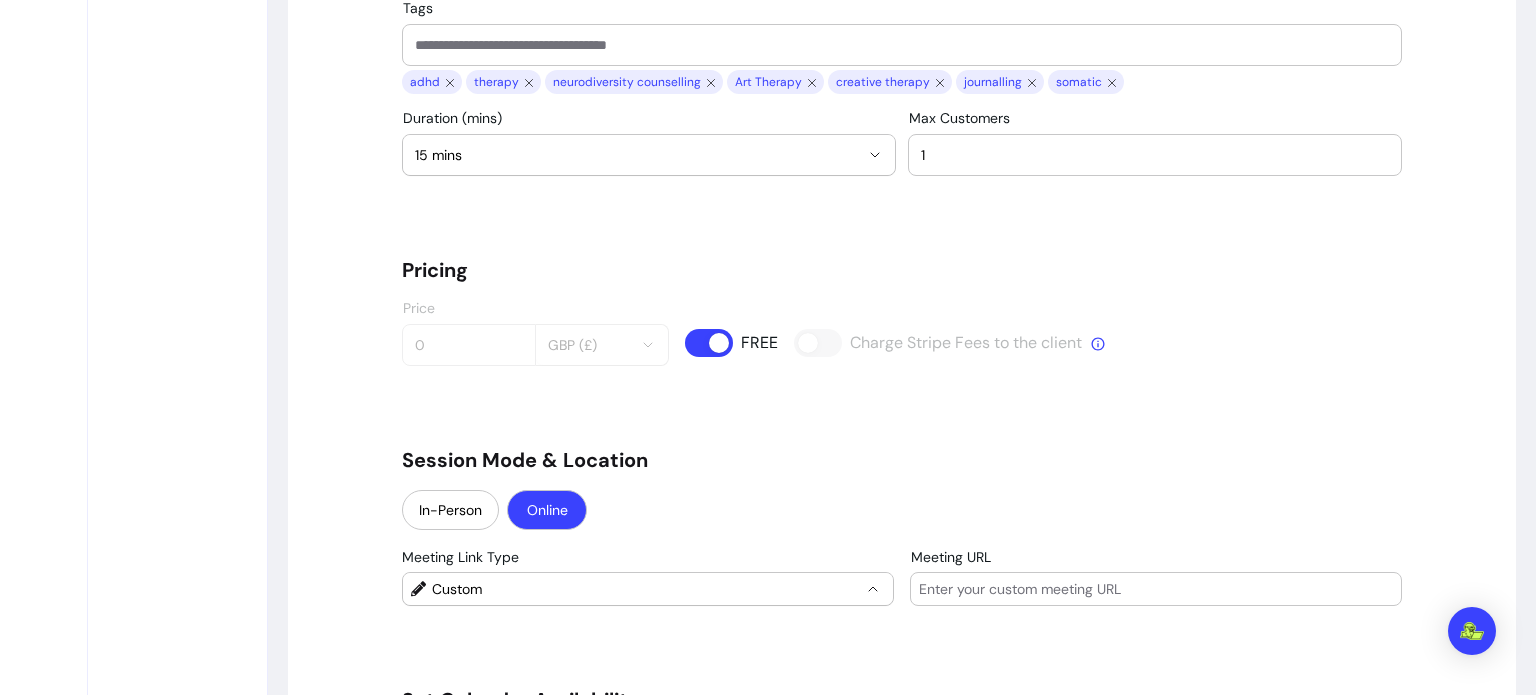 select on "****" 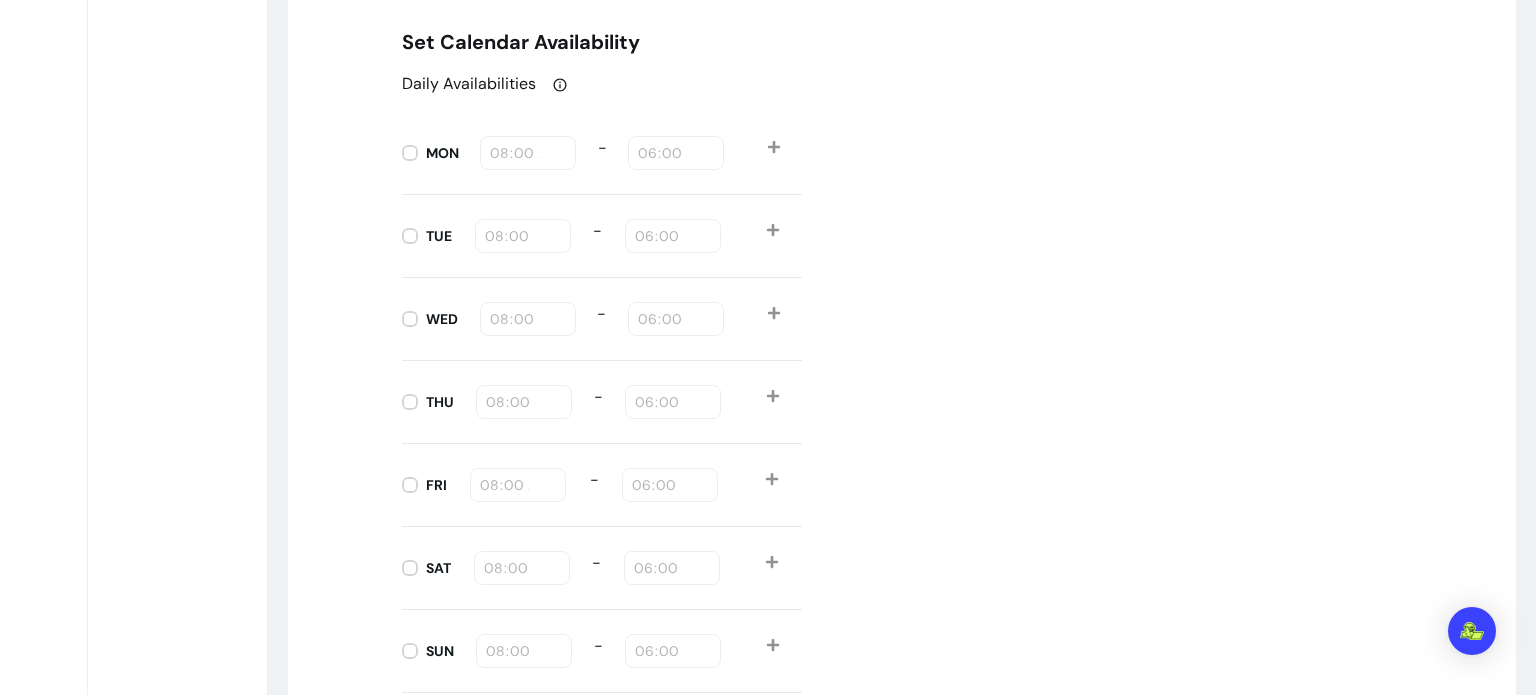 scroll, scrollTop: 2004, scrollLeft: 0, axis: vertical 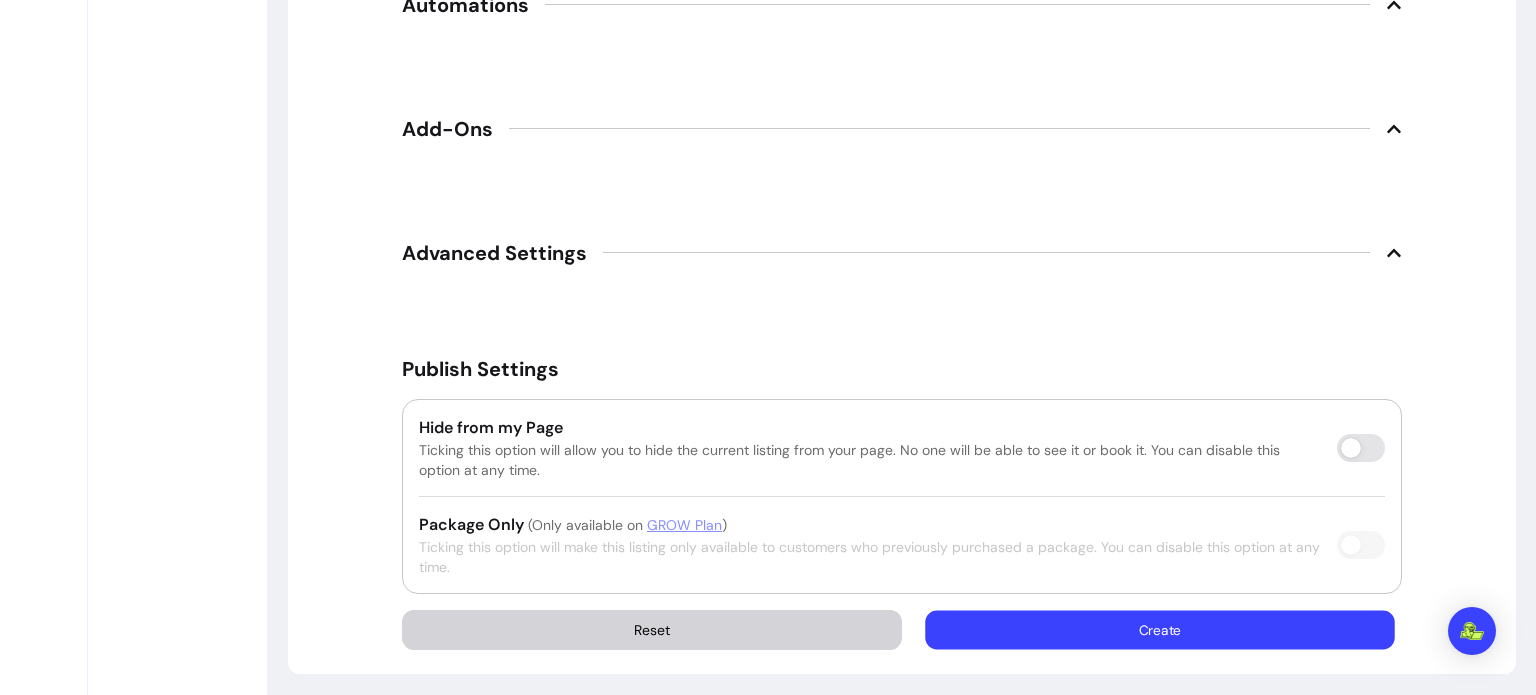 click on "Create" at bounding box center [1160, 629] 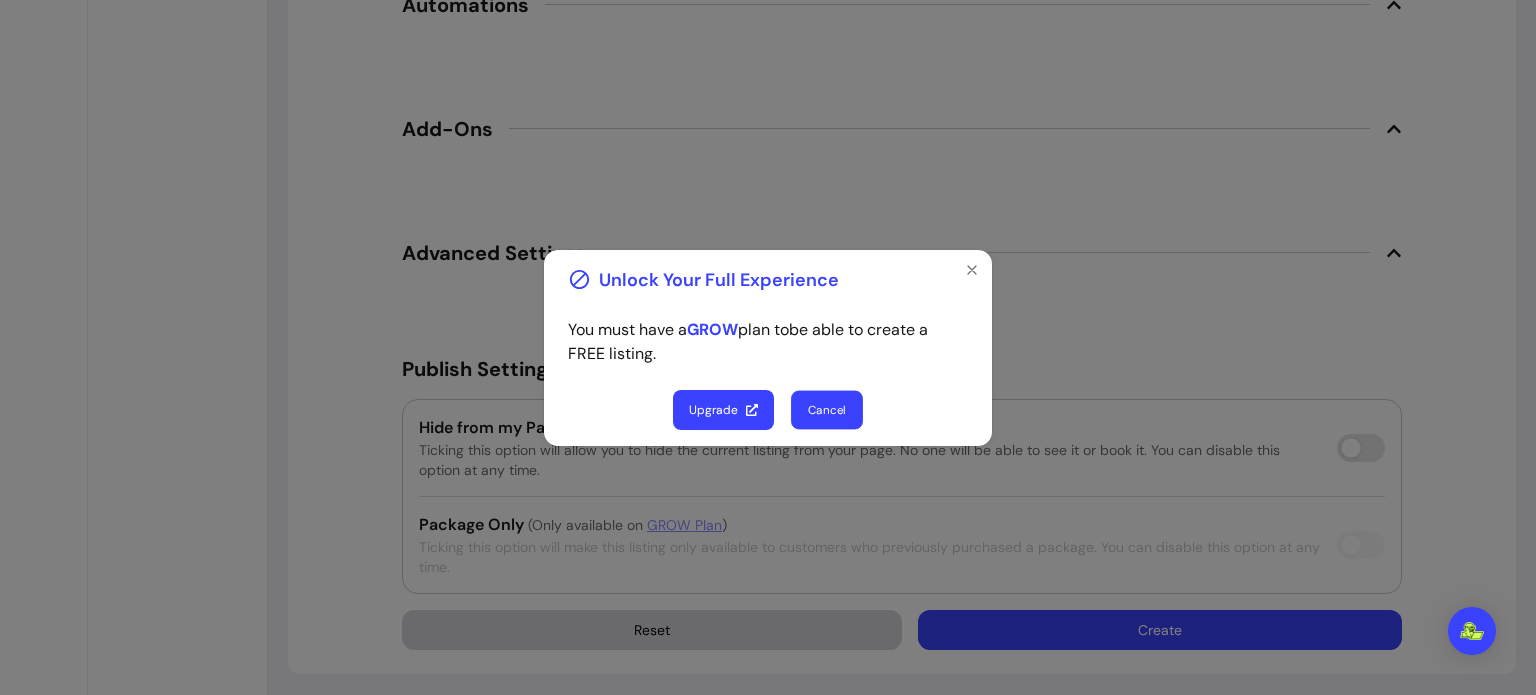 click on "Cancel" at bounding box center (827, 409) 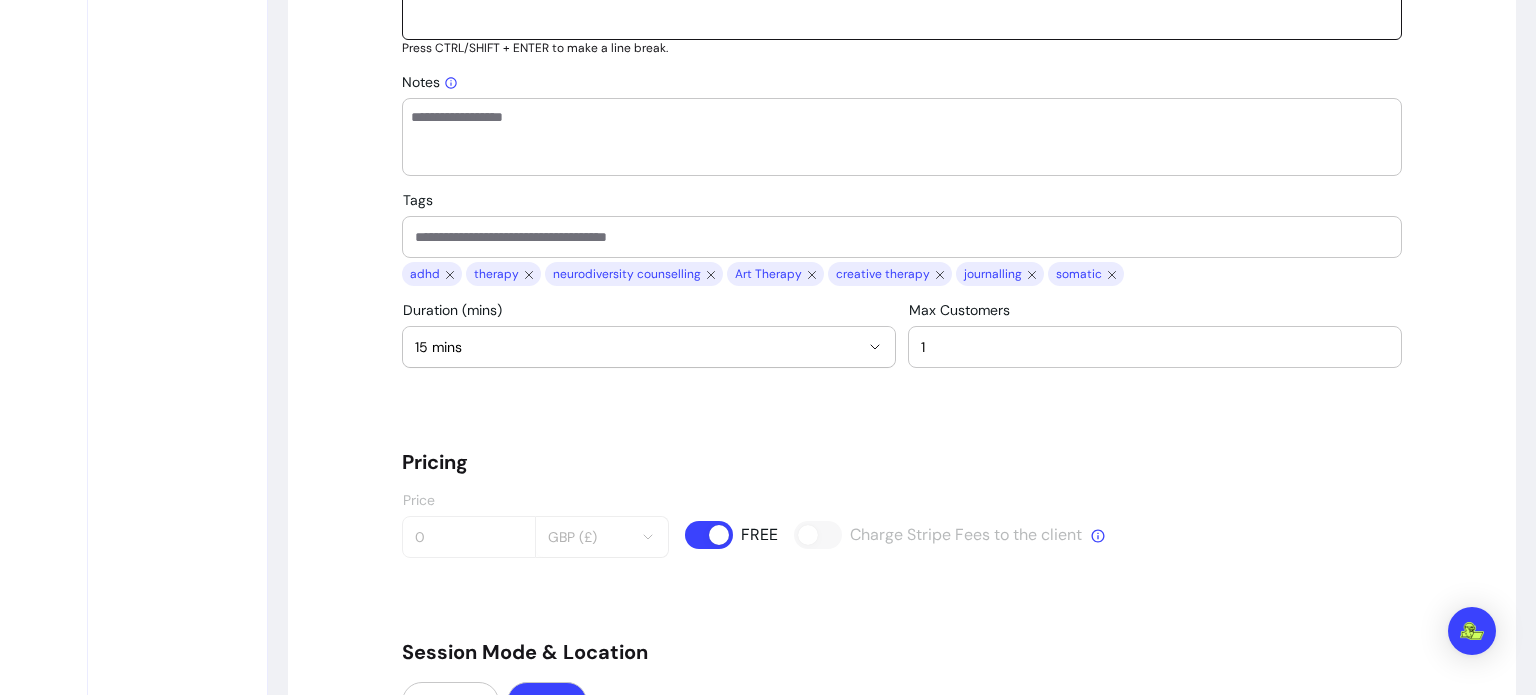 scroll, scrollTop: 1083, scrollLeft: 0, axis: vertical 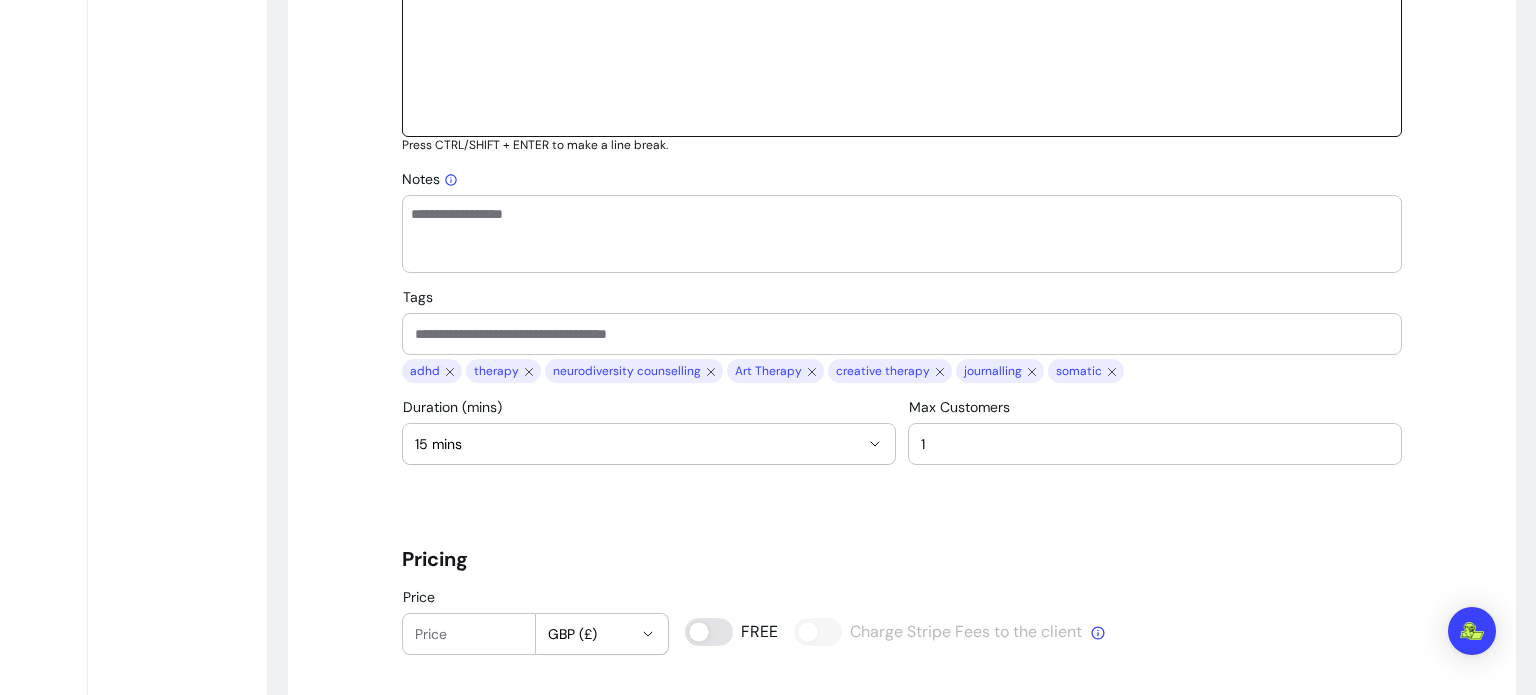 click on "Price" at bounding box center [469, 634] 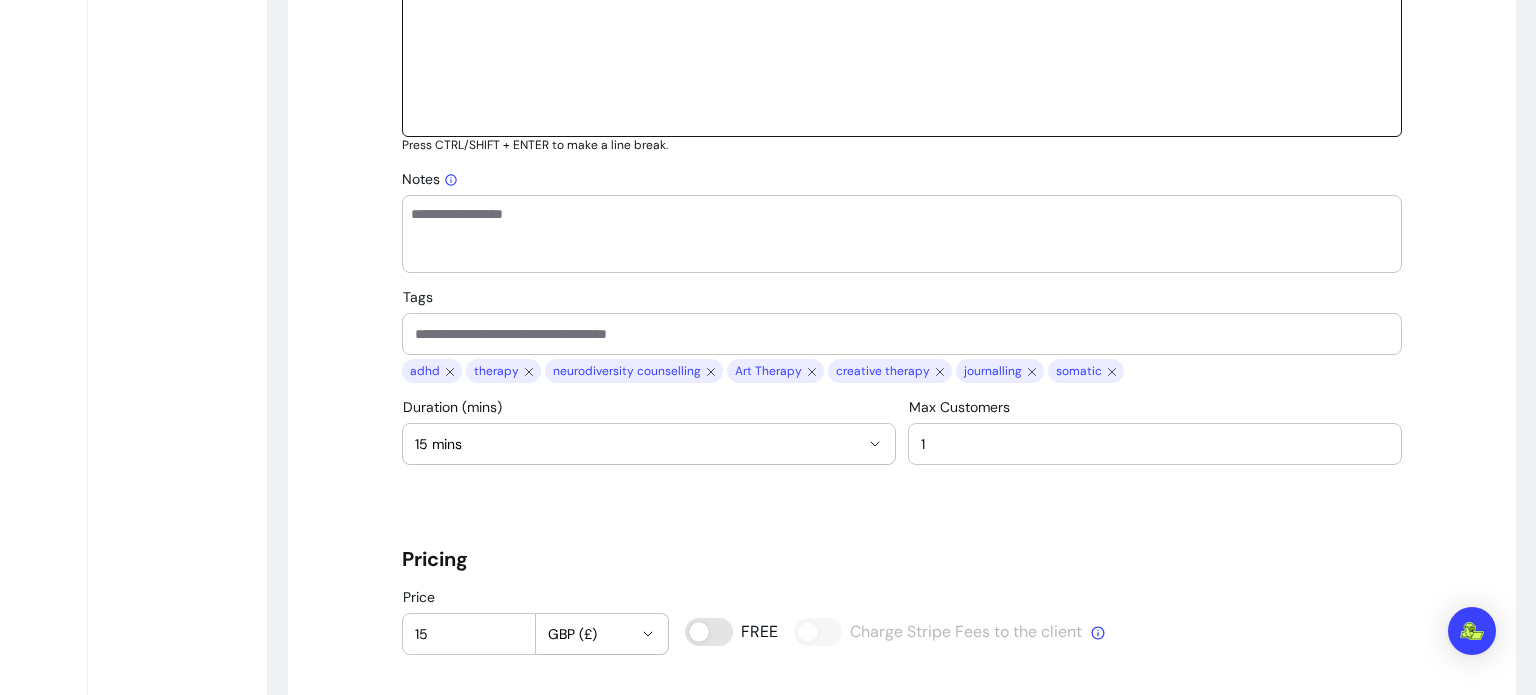 type on "15" 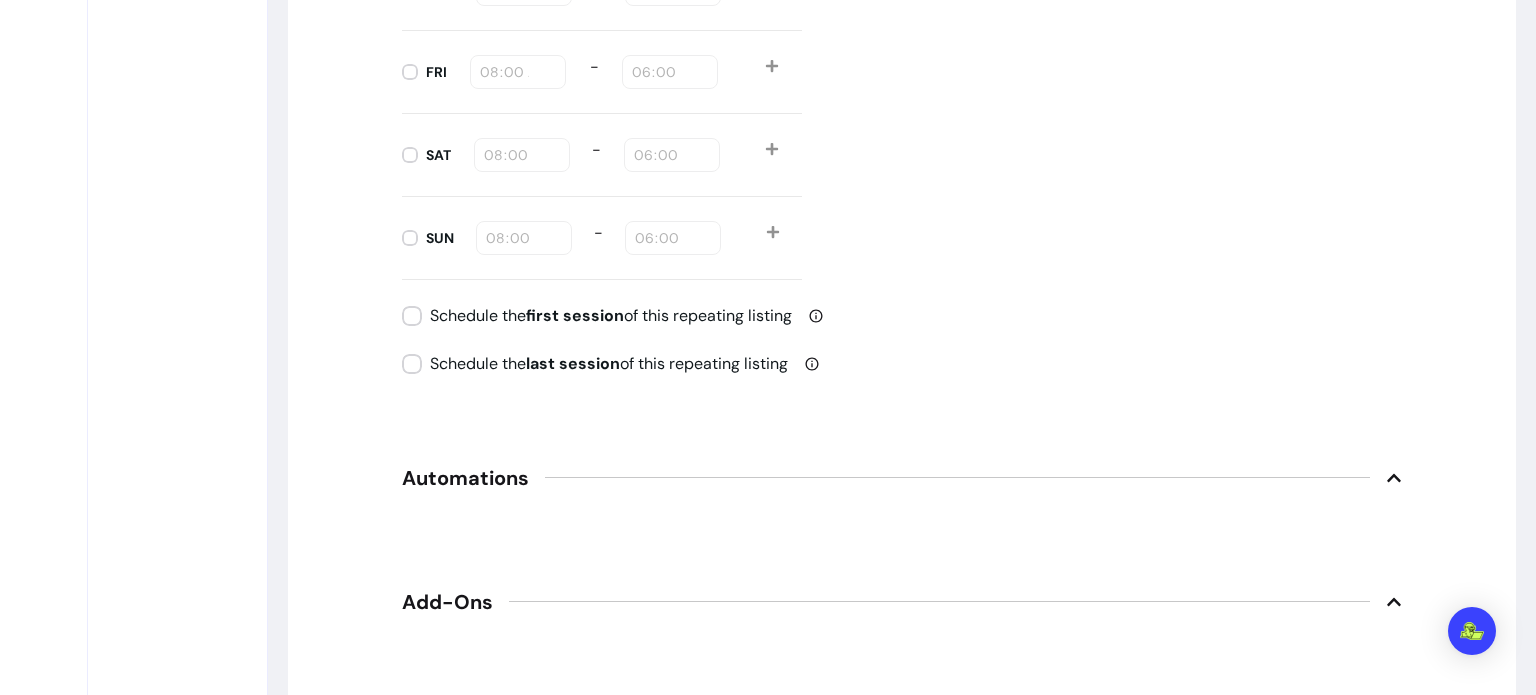 scroll, scrollTop: 2531, scrollLeft: 0, axis: vertical 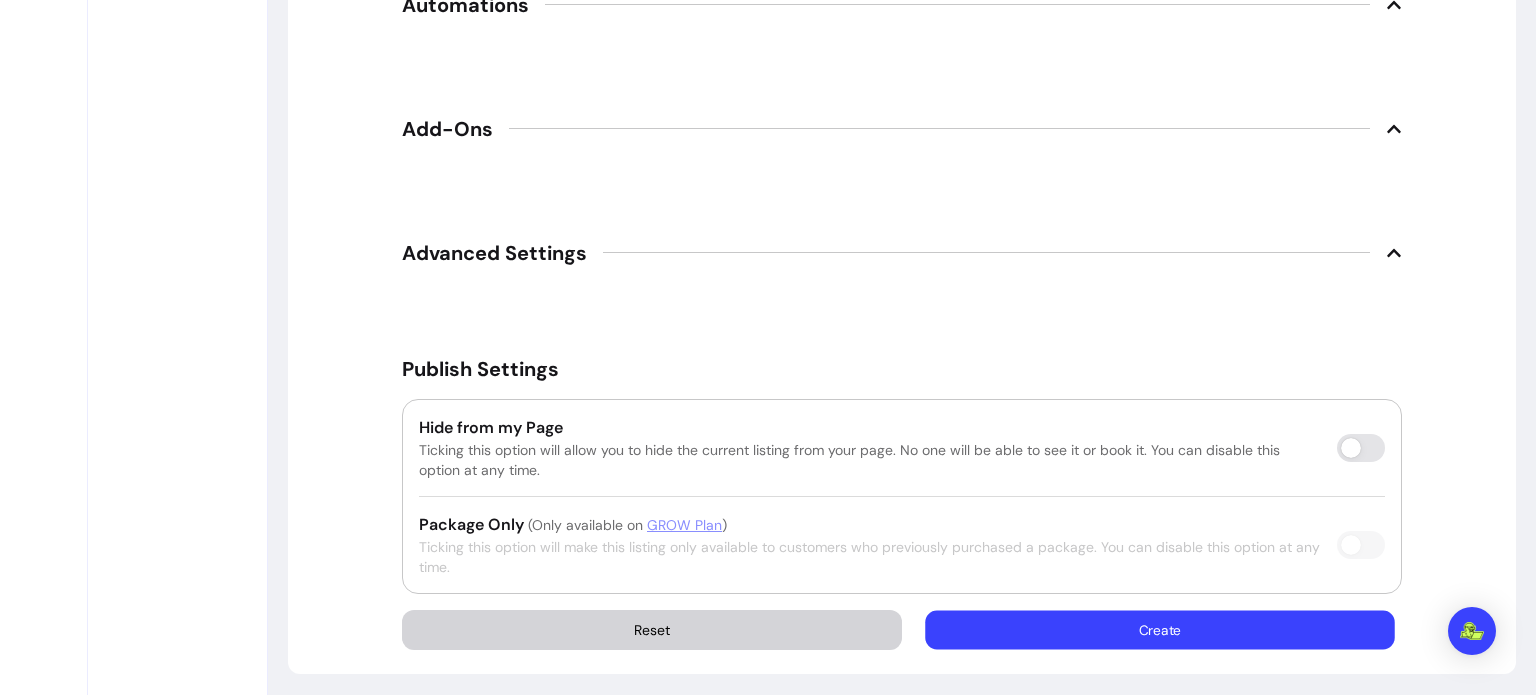click on "Create" at bounding box center (1160, 629) 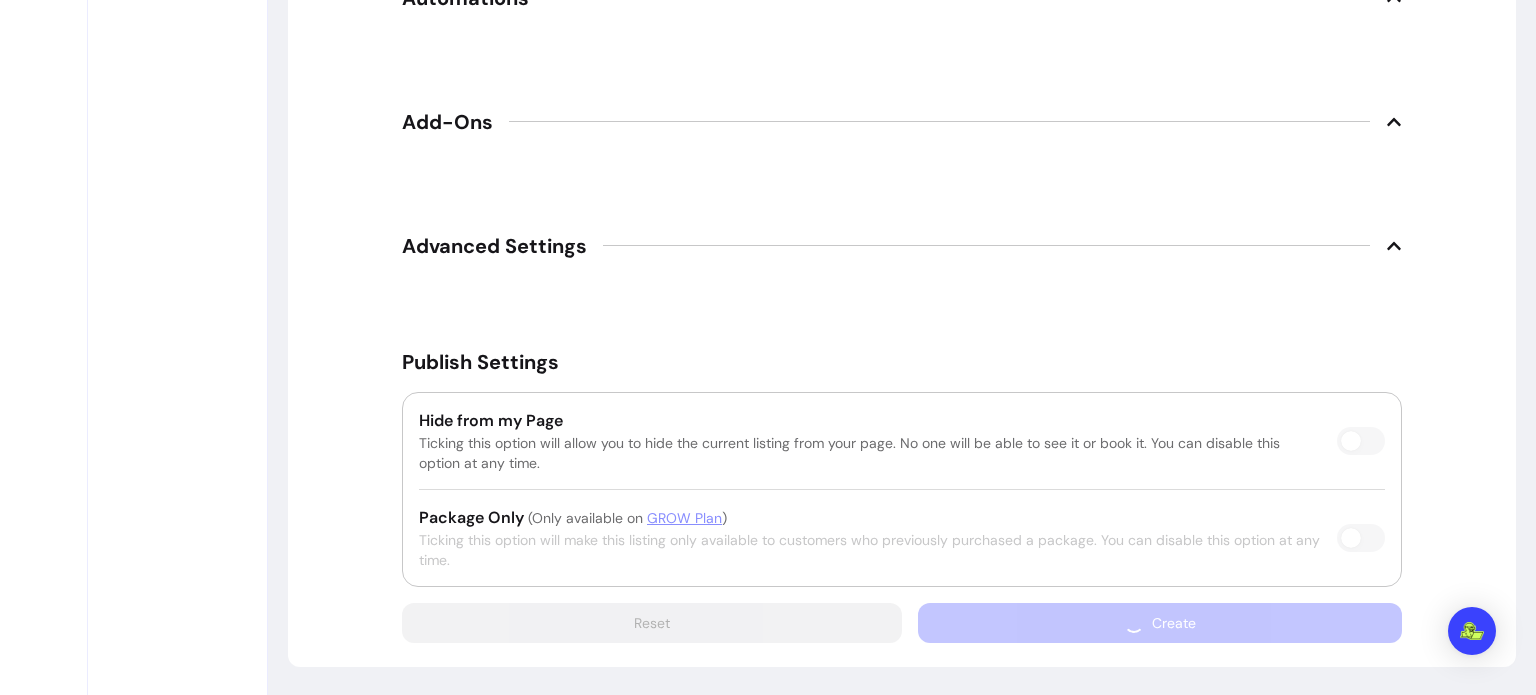 scroll, scrollTop: 2860, scrollLeft: 0, axis: vertical 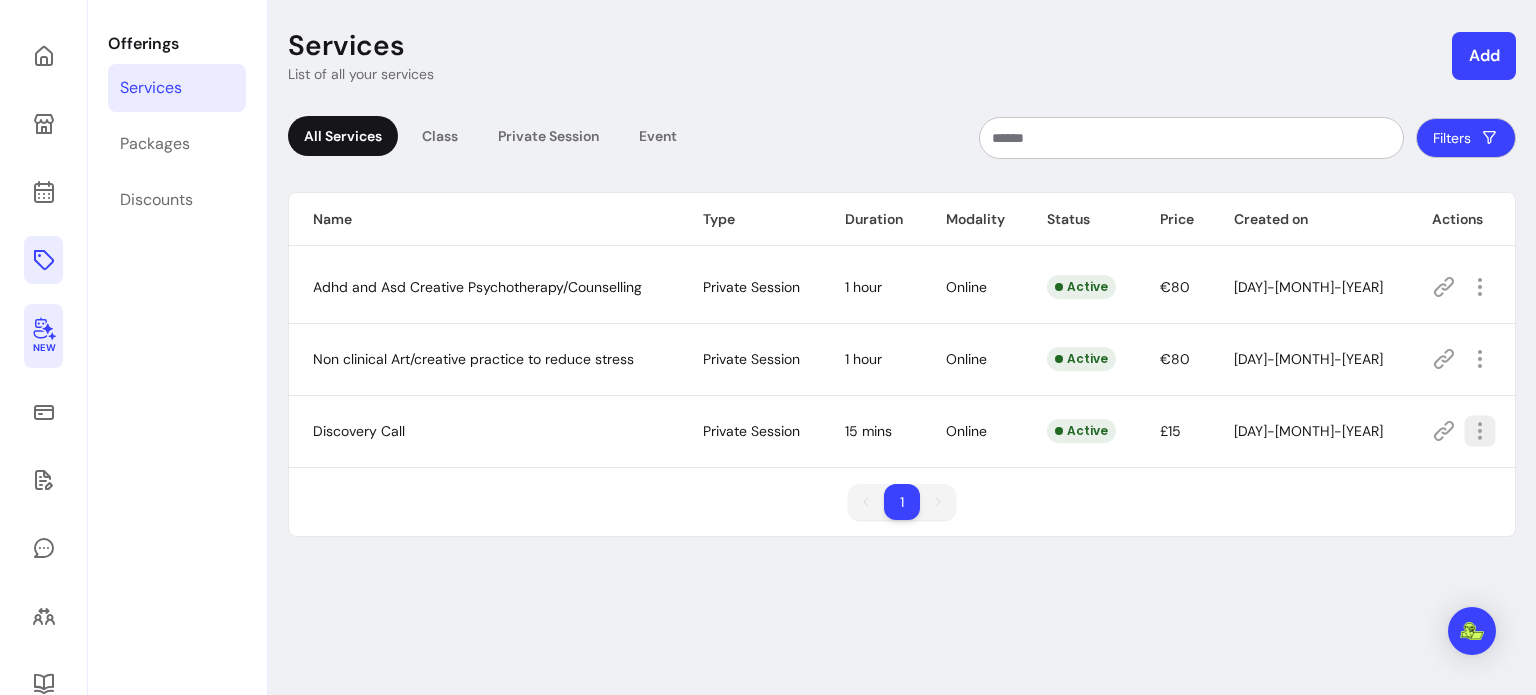 click 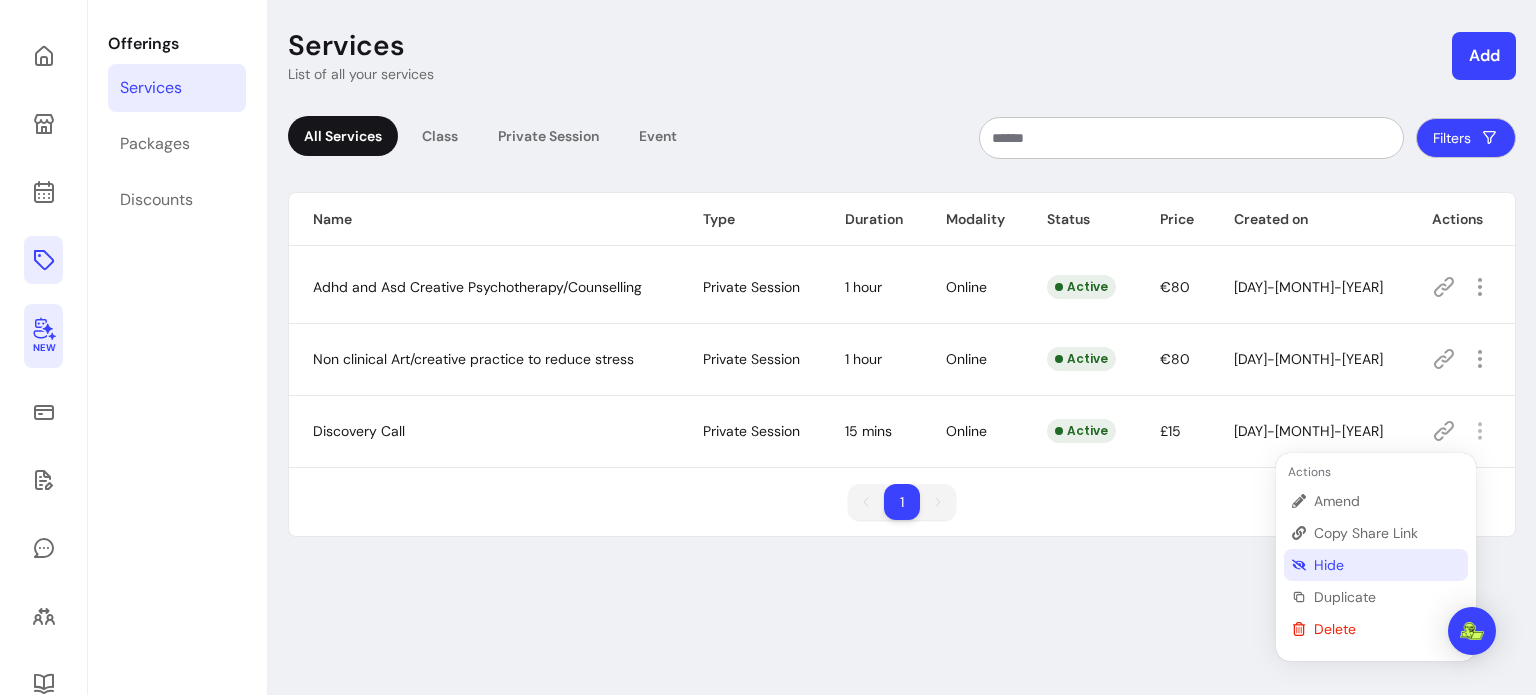 click on "Hide" at bounding box center (1376, 565) 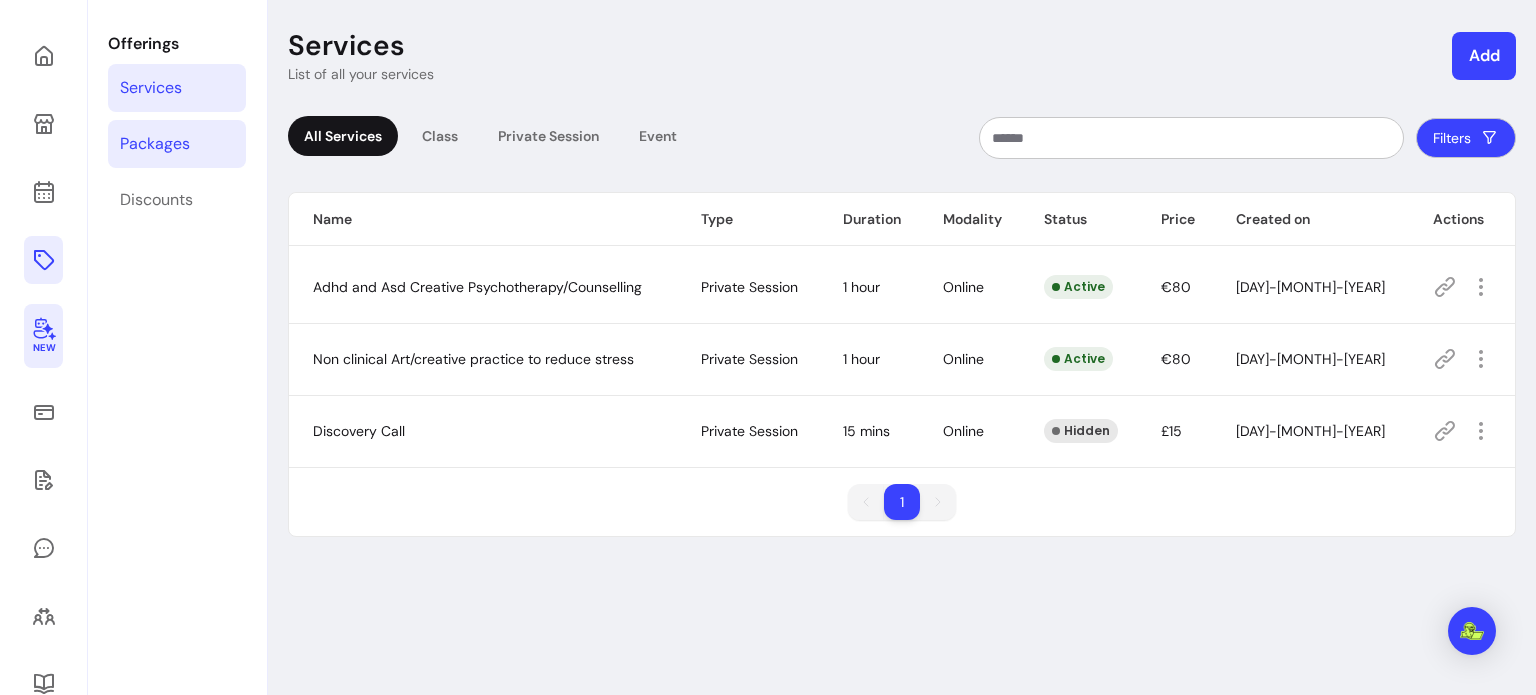 click on "Packages" at bounding box center [155, 144] 